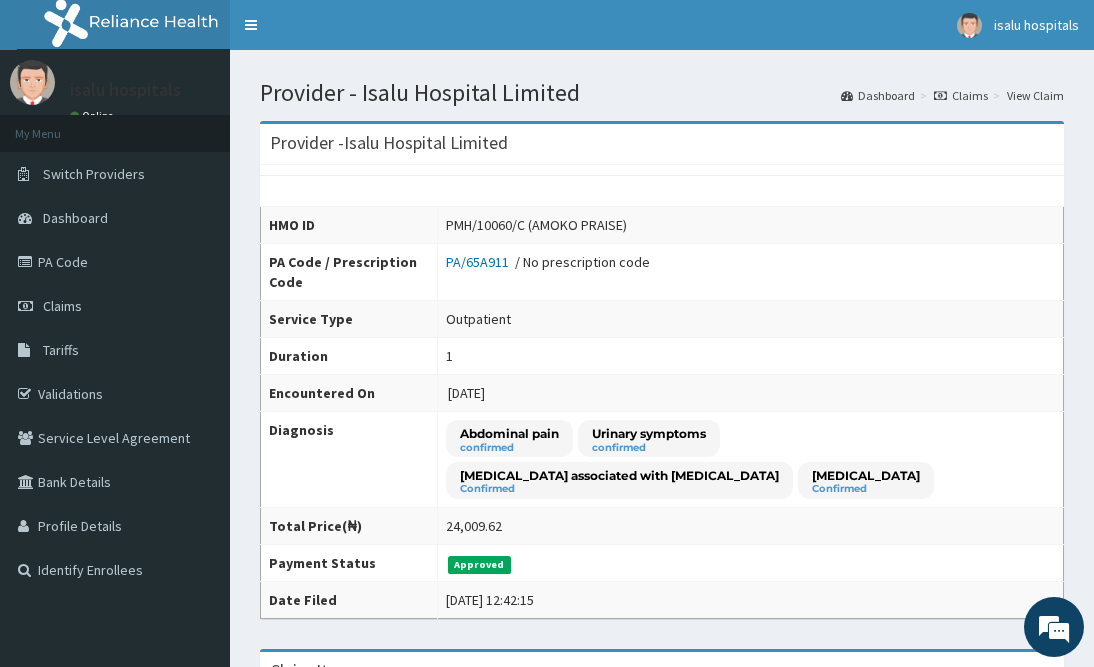 scroll, scrollTop: 600, scrollLeft: 0, axis: vertical 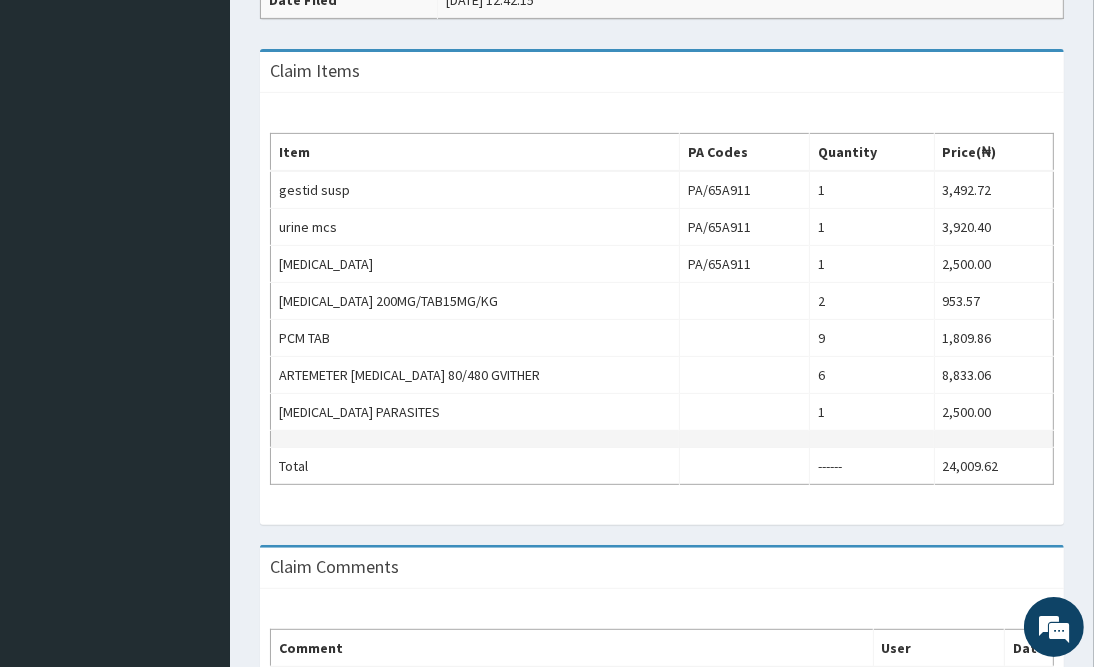 click at bounding box center (475, 439) 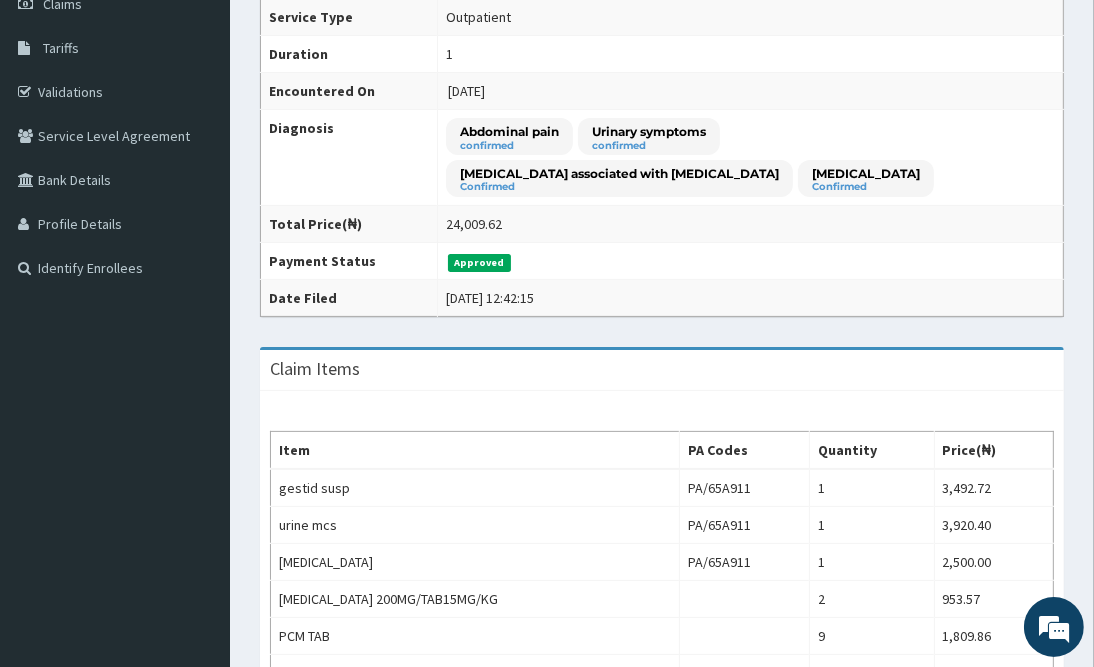 scroll, scrollTop: 0, scrollLeft: 0, axis: both 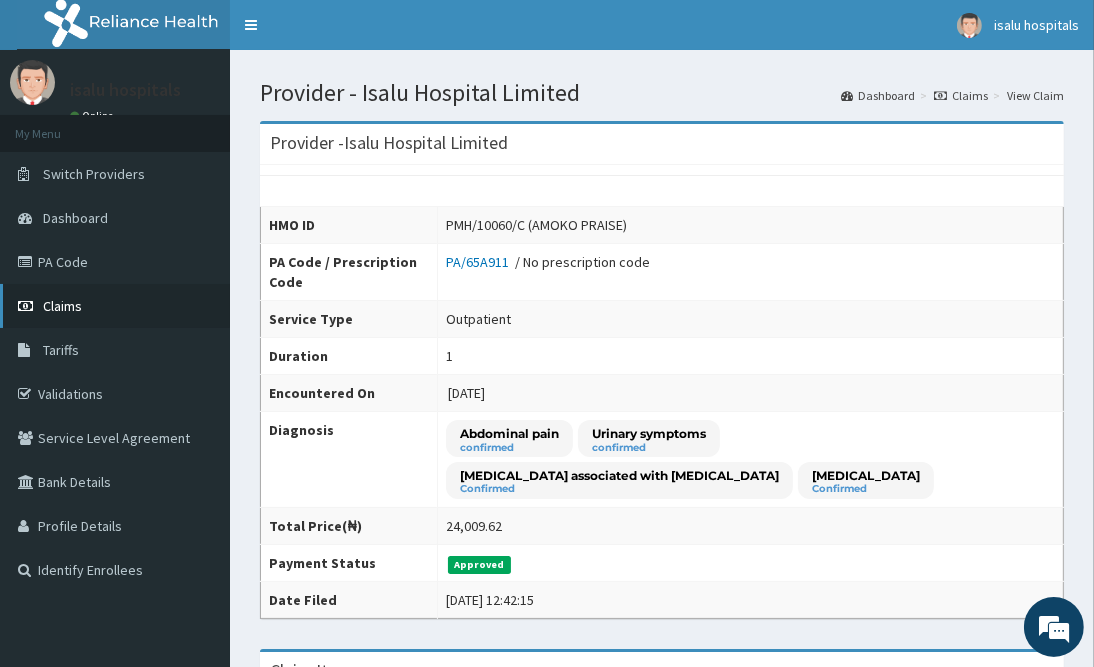 click on "Claims" at bounding box center (62, 306) 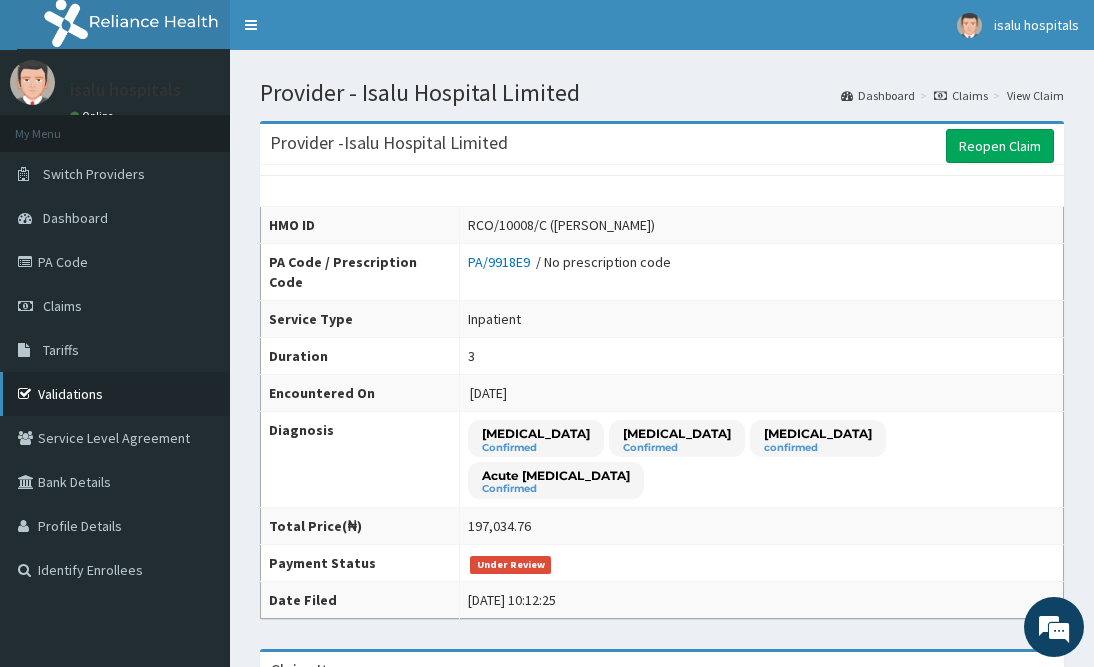 scroll, scrollTop: 0, scrollLeft: 0, axis: both 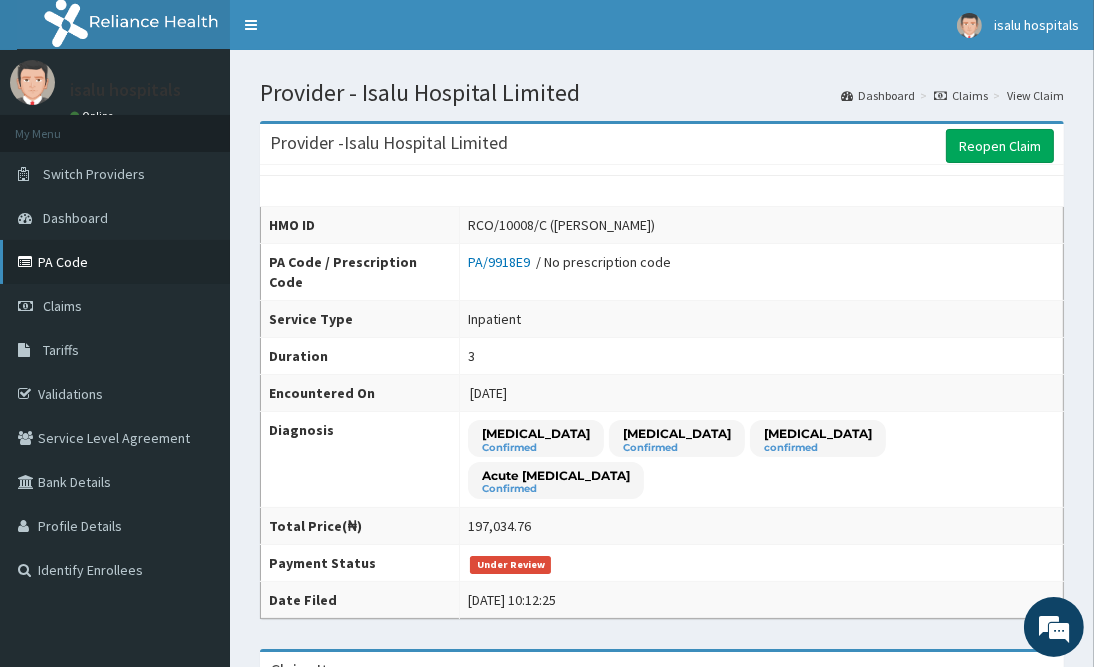click on "PA Code" at bounding box center (115, 262) 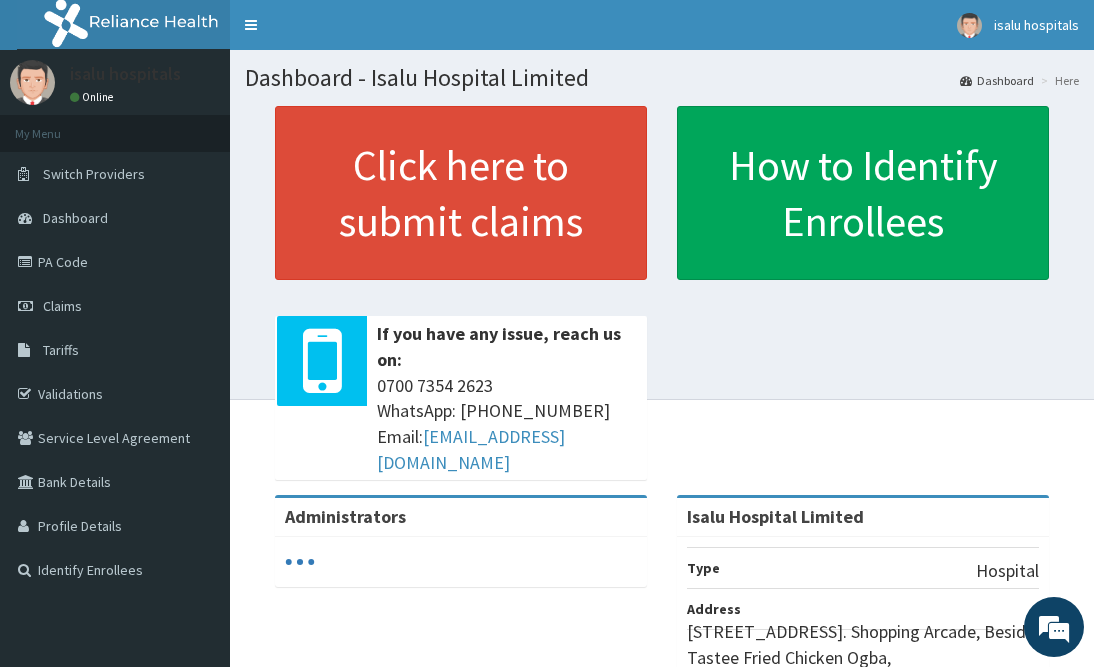 scroll, scrollTop: 0, scrollLeft: 0, axis: both 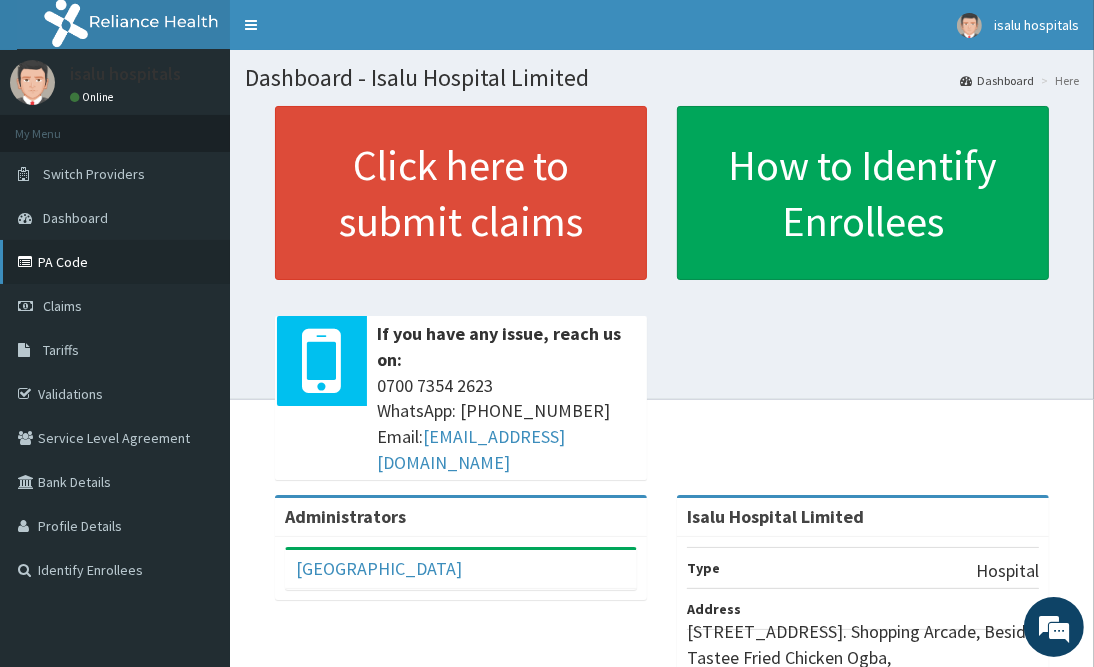 click on "PA Code" at bounding box center [115, 262] 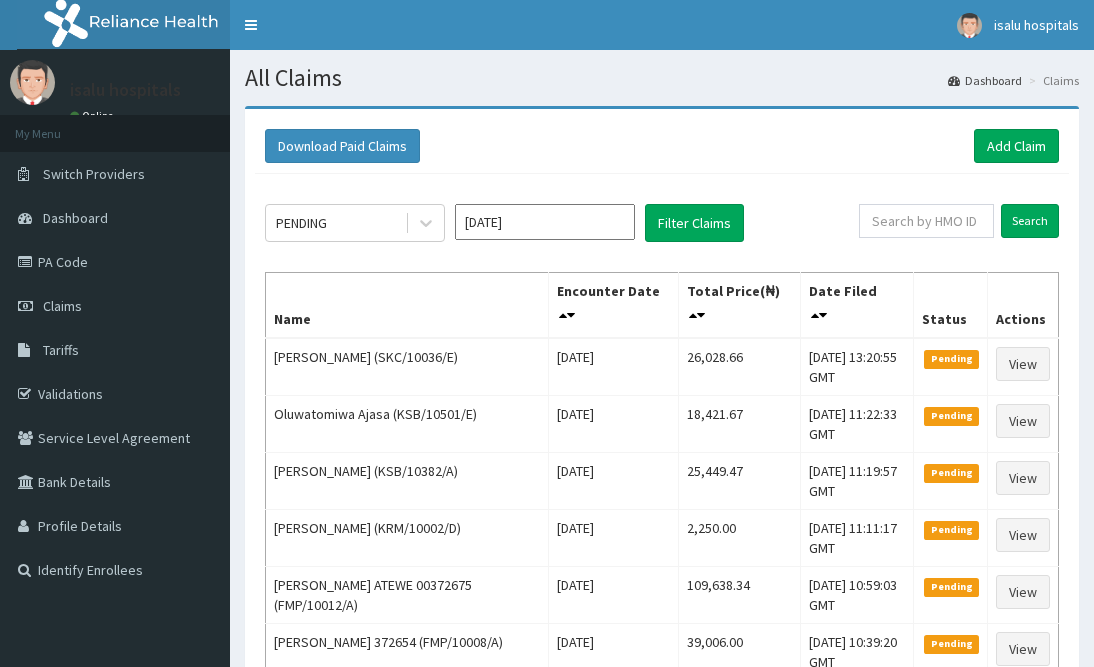 scroll, scrollTop: 0, scrollLeft: 0, axis: both 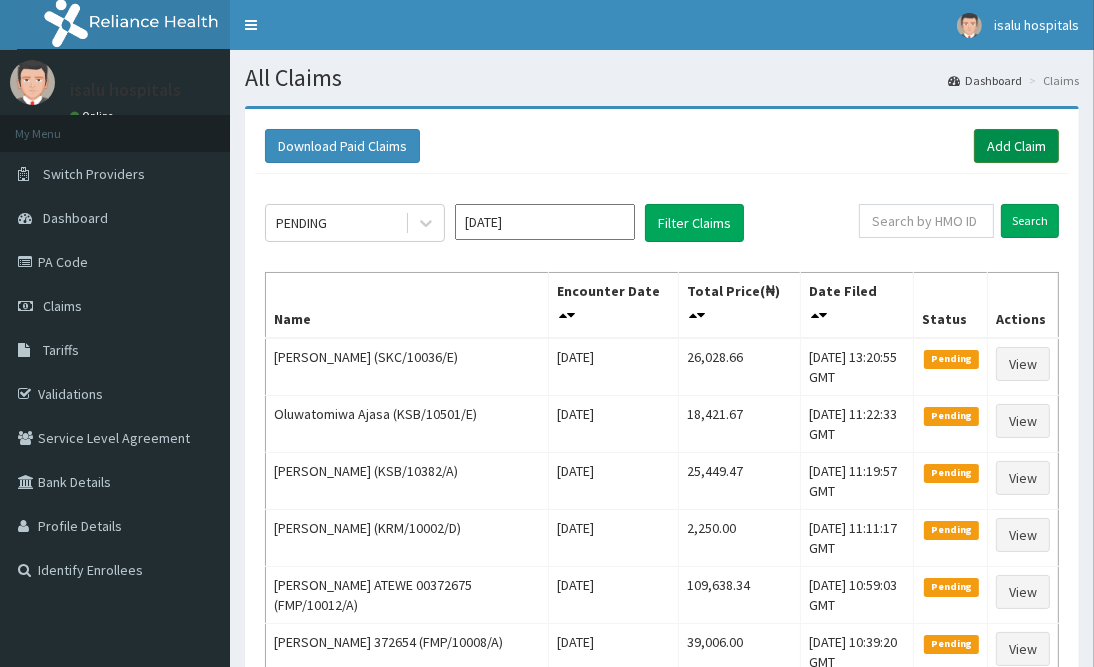 click on "Add Claim" at bounding box center (1016, 146) 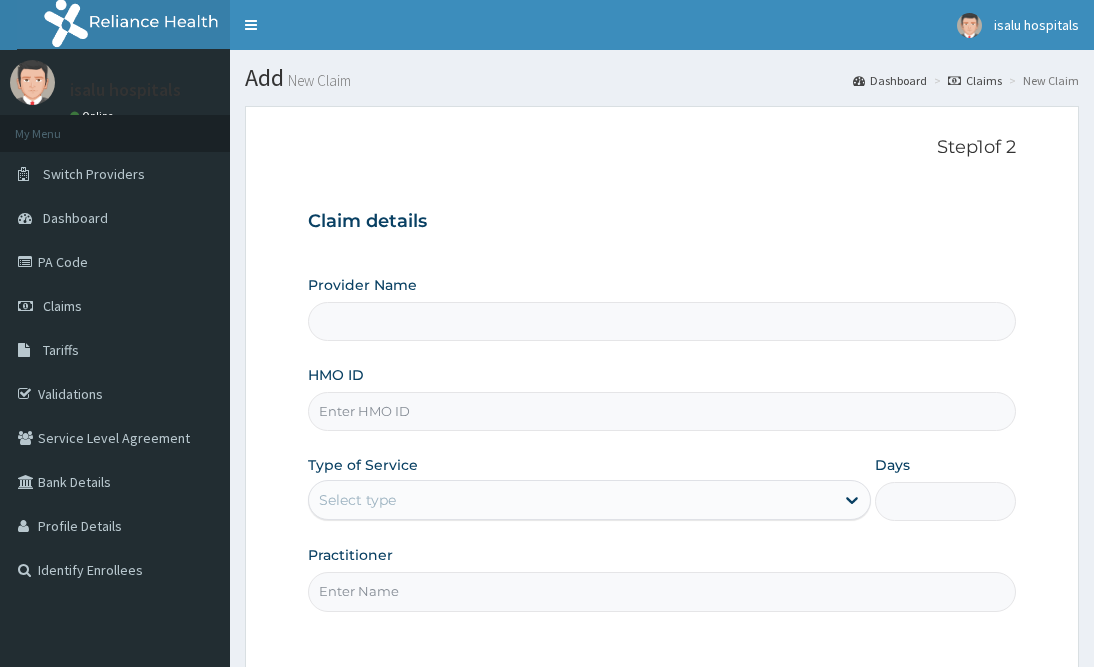 scroll, scrollTop: 0, scrollLeft: 0, axis: both 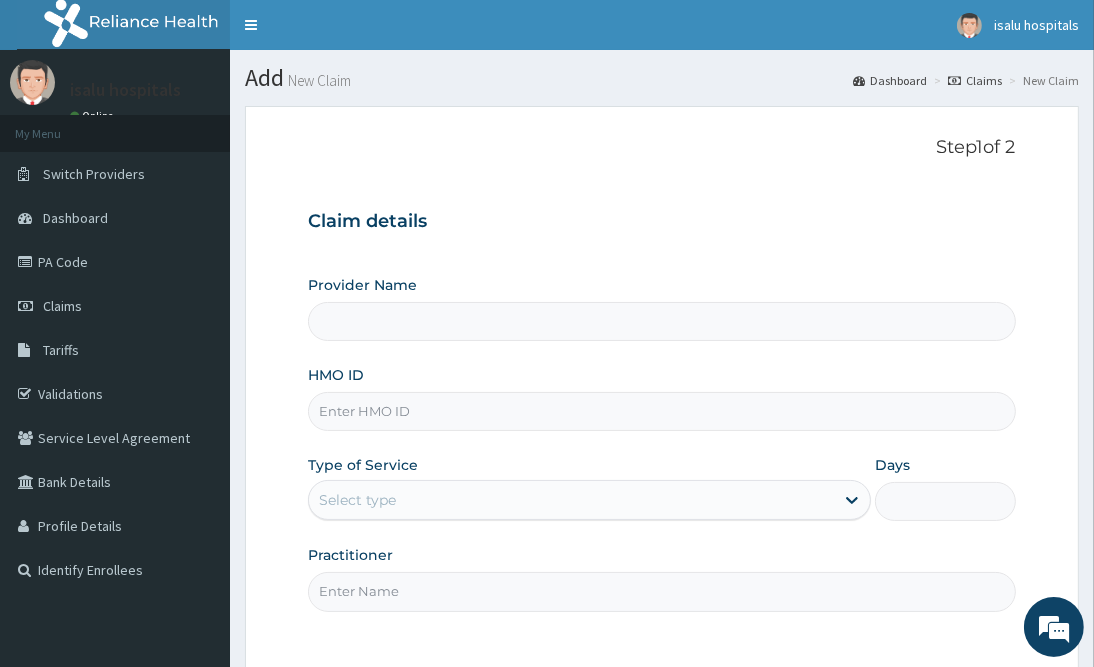 type on "Isalu Hospital Limited" 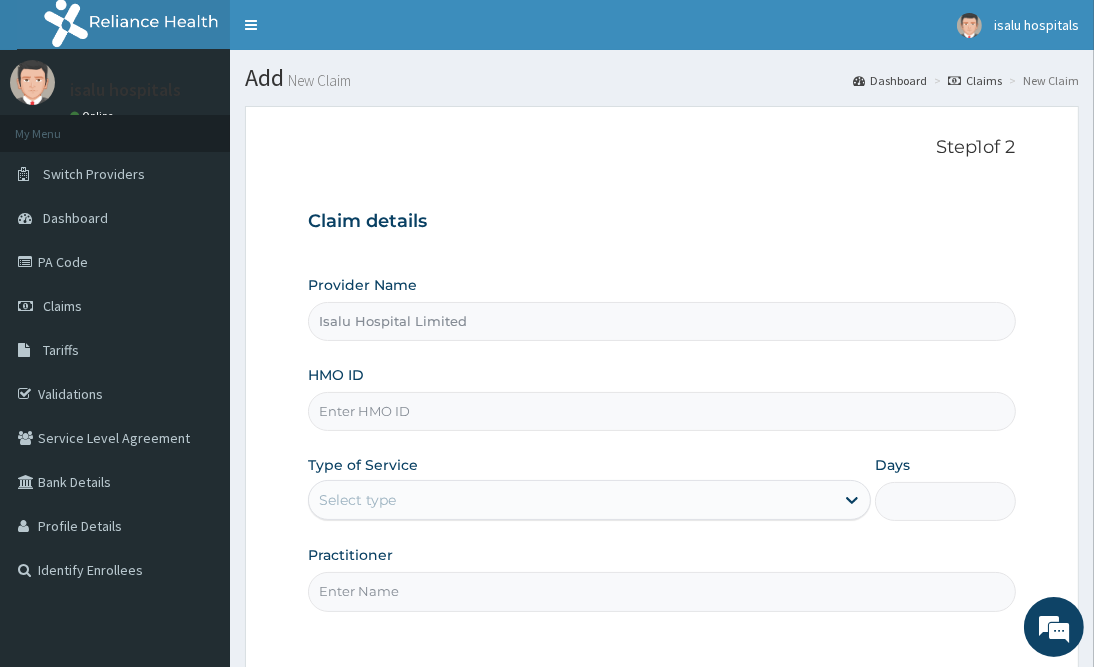 click on "HMO ID" at bounding box center (661, 411) 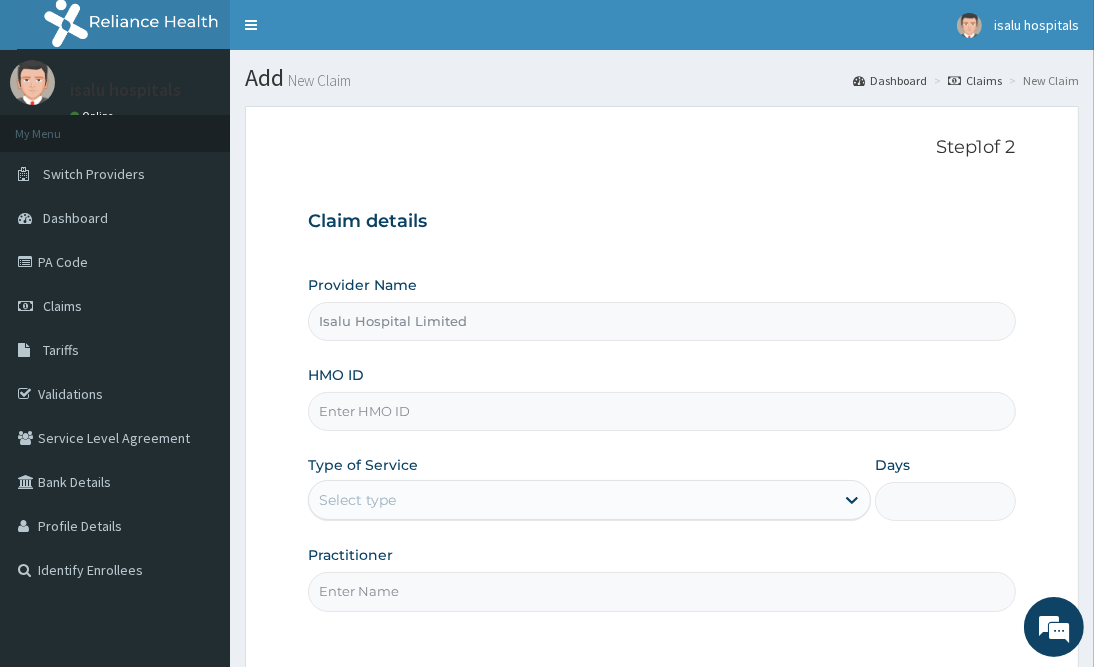paste on "PNA/10073/A" 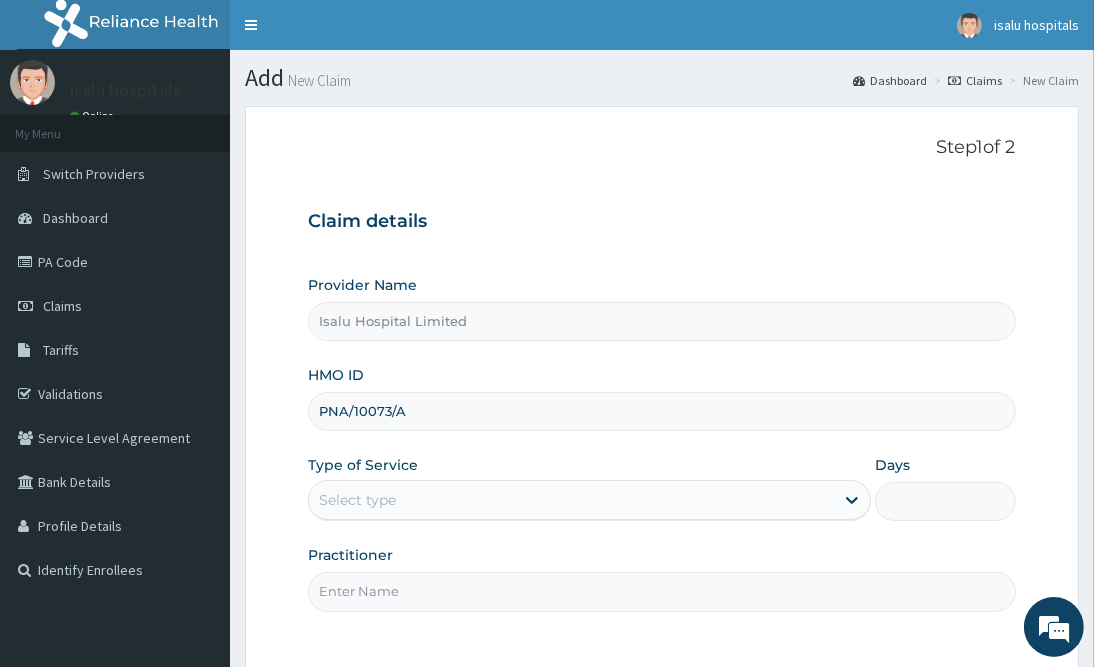 type on "PNA/10073/A" 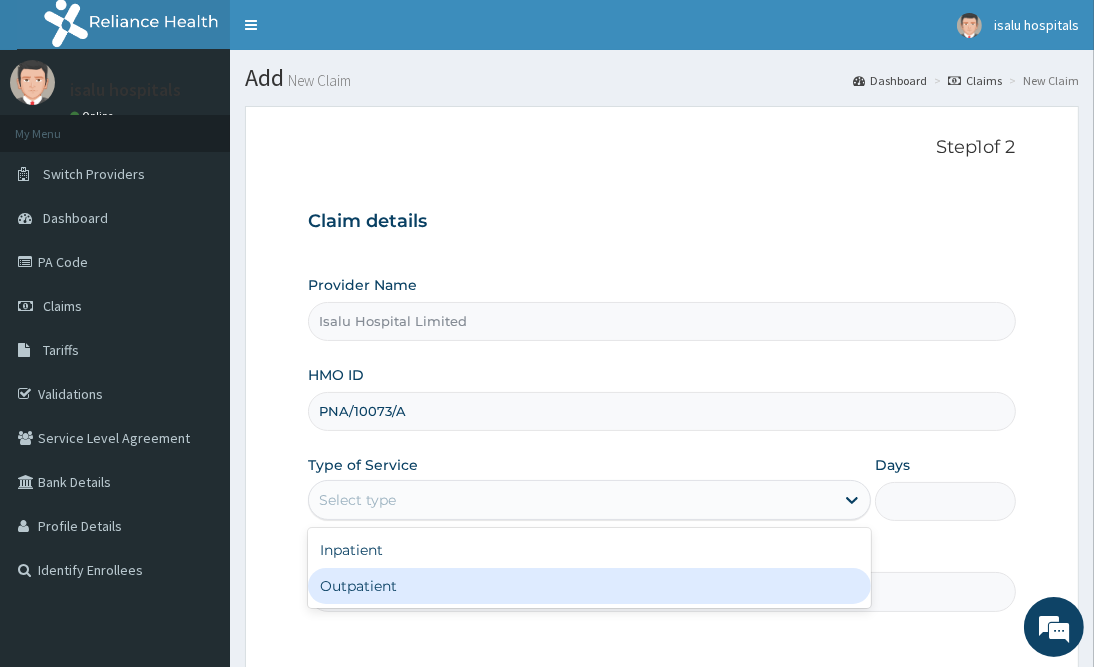 drag, startPoint x: 455, startPoint y: 580, endPoint x: 482, endPoint y: 591, distance: 29.15476 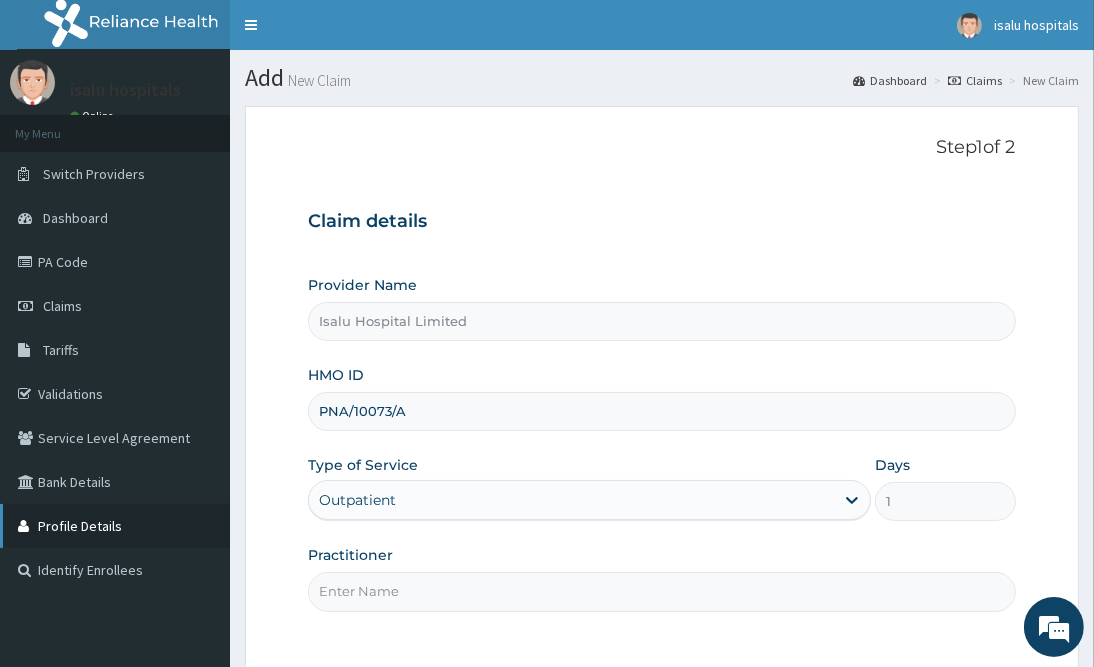 scroll, scrollTop: 0, scrollLeft: 0, axis: both 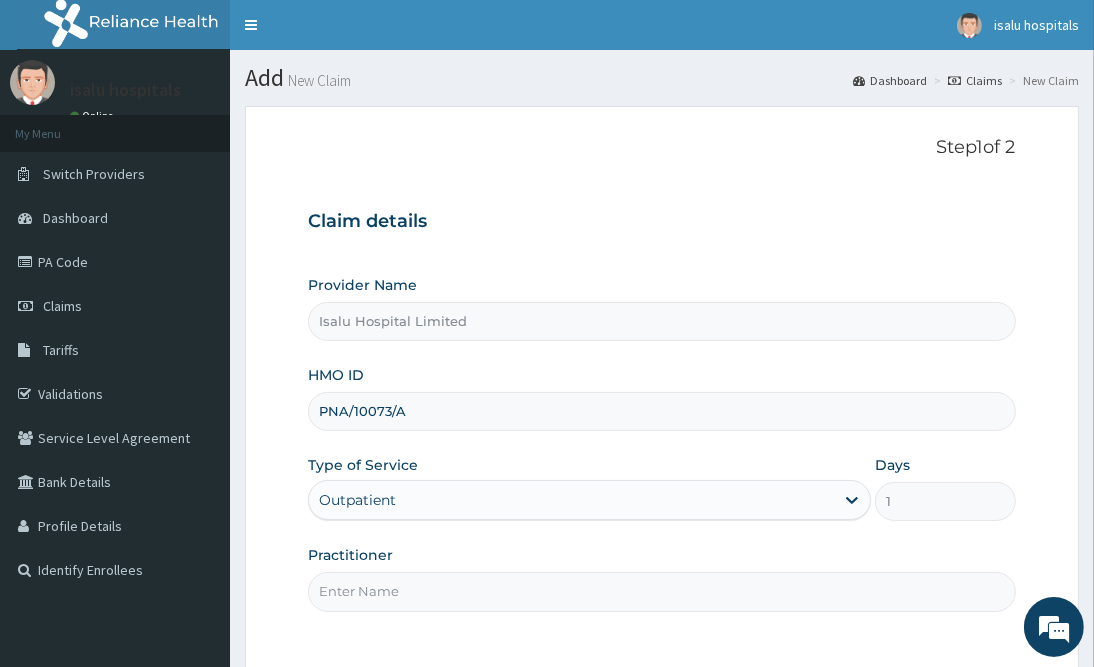 click on "Step  1  of 2 Claim details Provider Name Isalu Hospital Limited HMO ID PNA/10073/A Type of Service Outpatient Days 1 Practitioner" at bounding box center [661, 387] 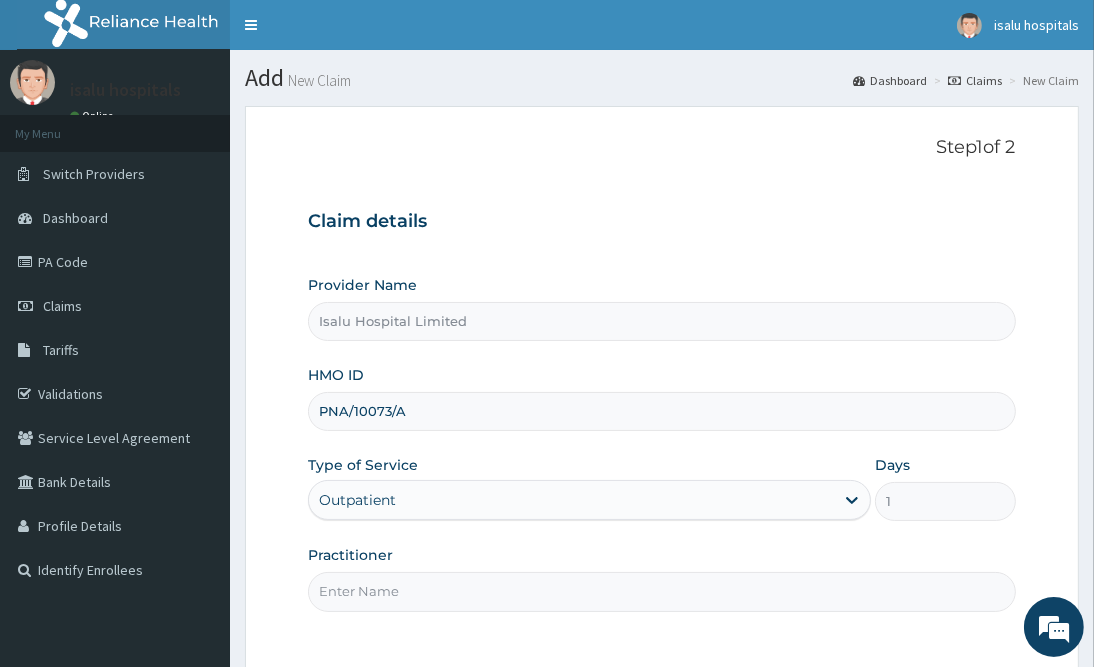 paste on "Yahya Sanusi" 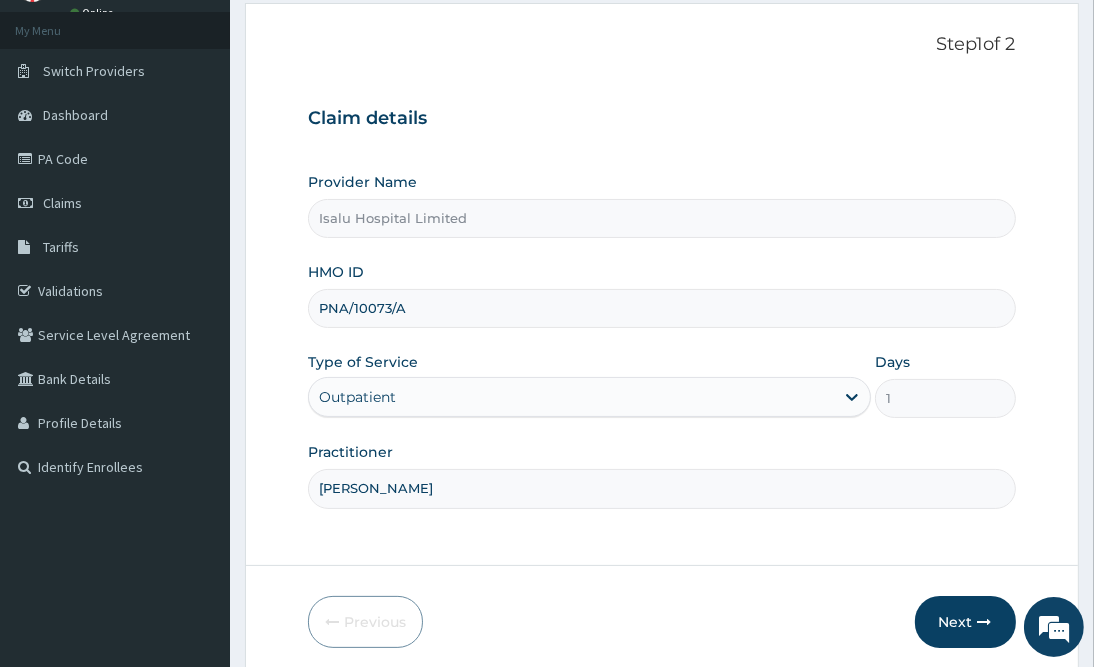 scroll, scrollTop: 180, scrollLeft: 0, axis: vertical 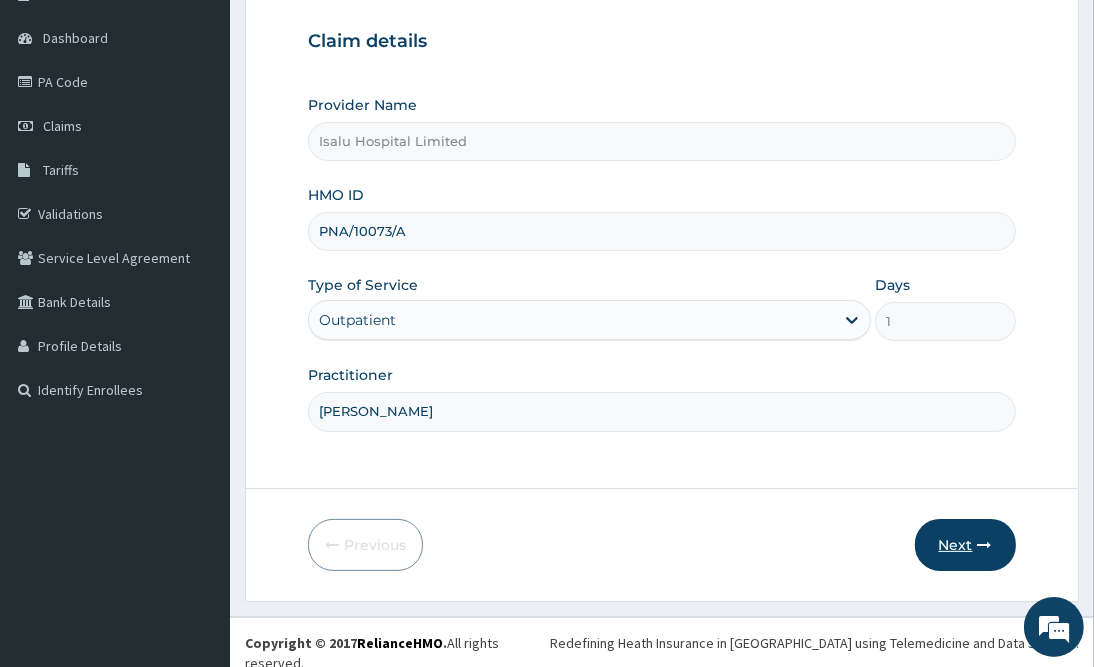 type on "Yahya Sanusi" 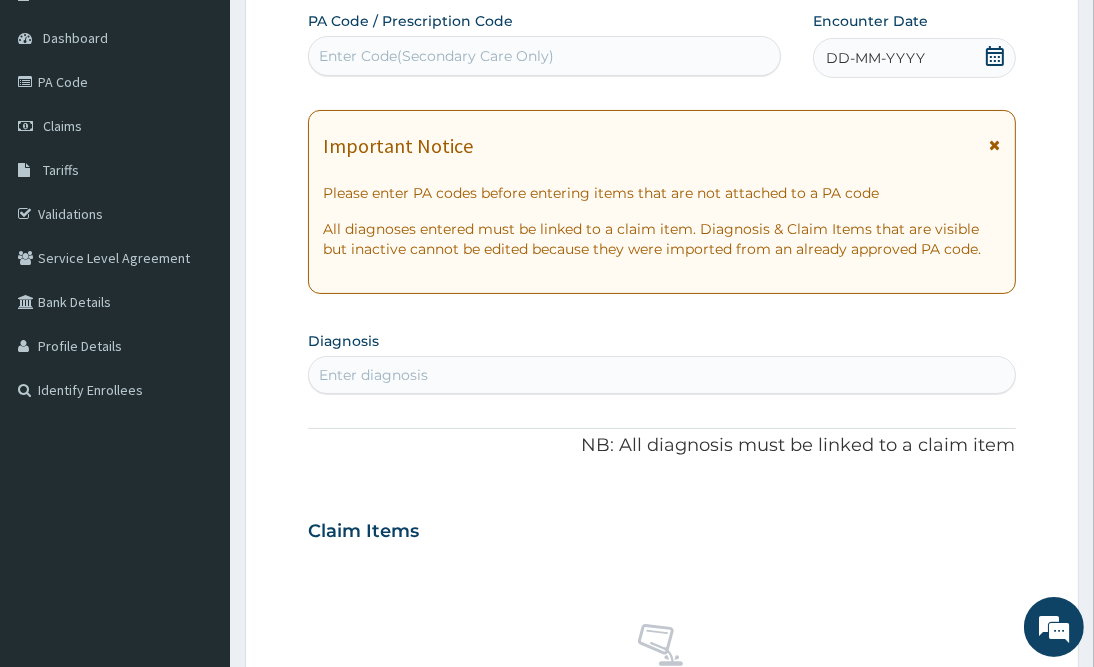 drag, startPoint x: 807, startPoint y: 470, endPoint x: 784, endPoint y: 500, distance: 37.802116 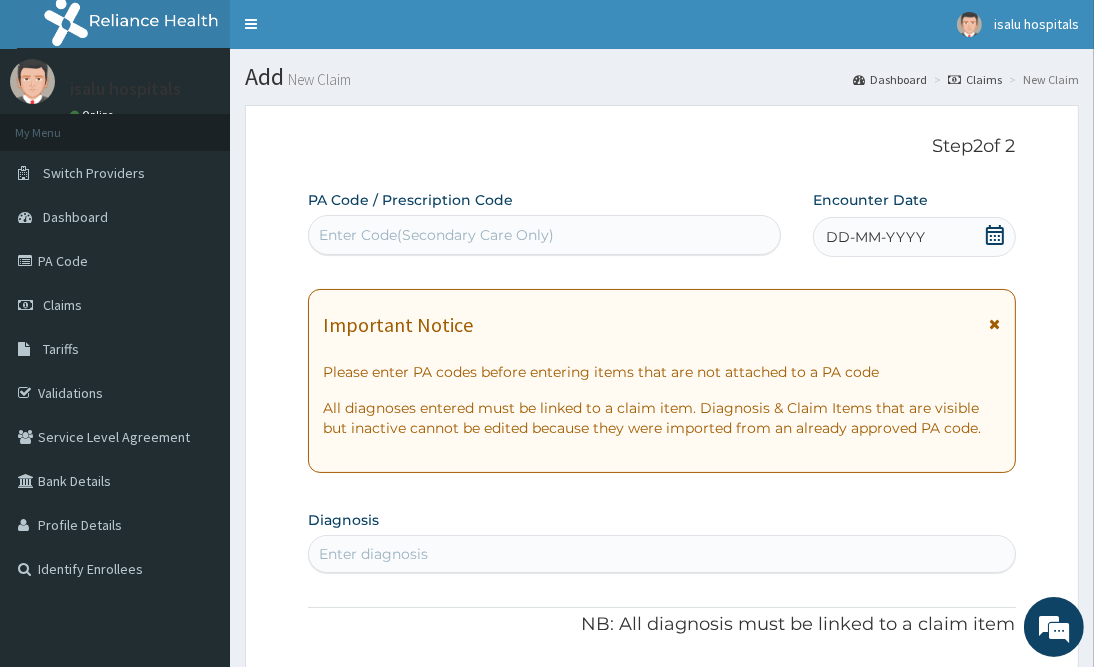scroll, scrollTop: 0, scrollLeft: 0, axis: both 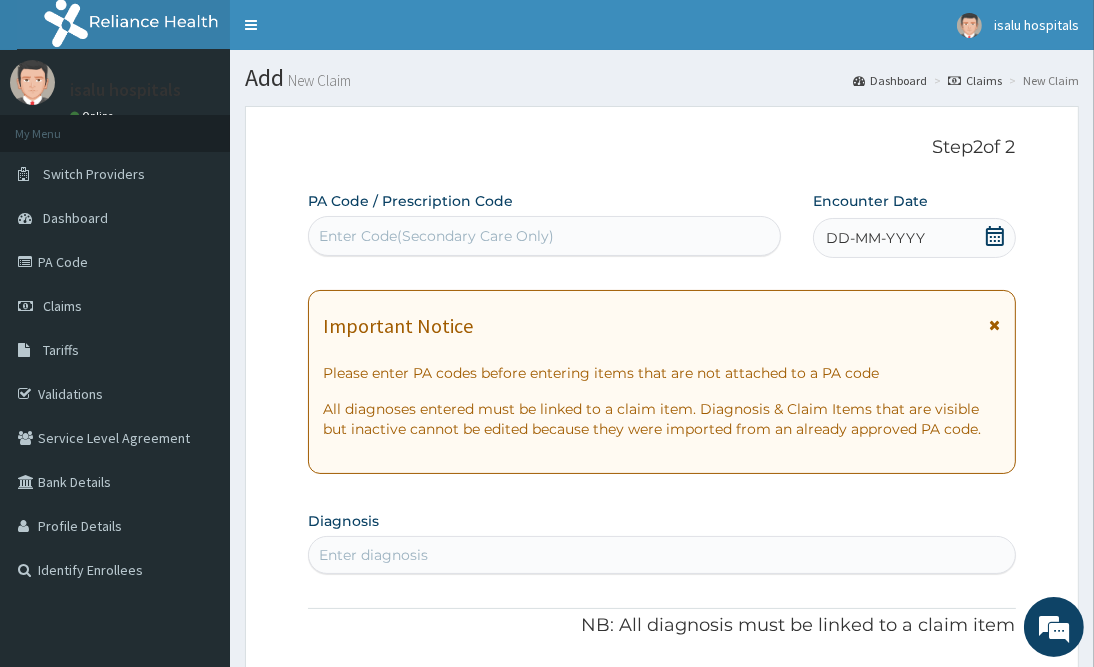 click on "Diagnosis Enter diagnosis" at bounding box center (661, 540) 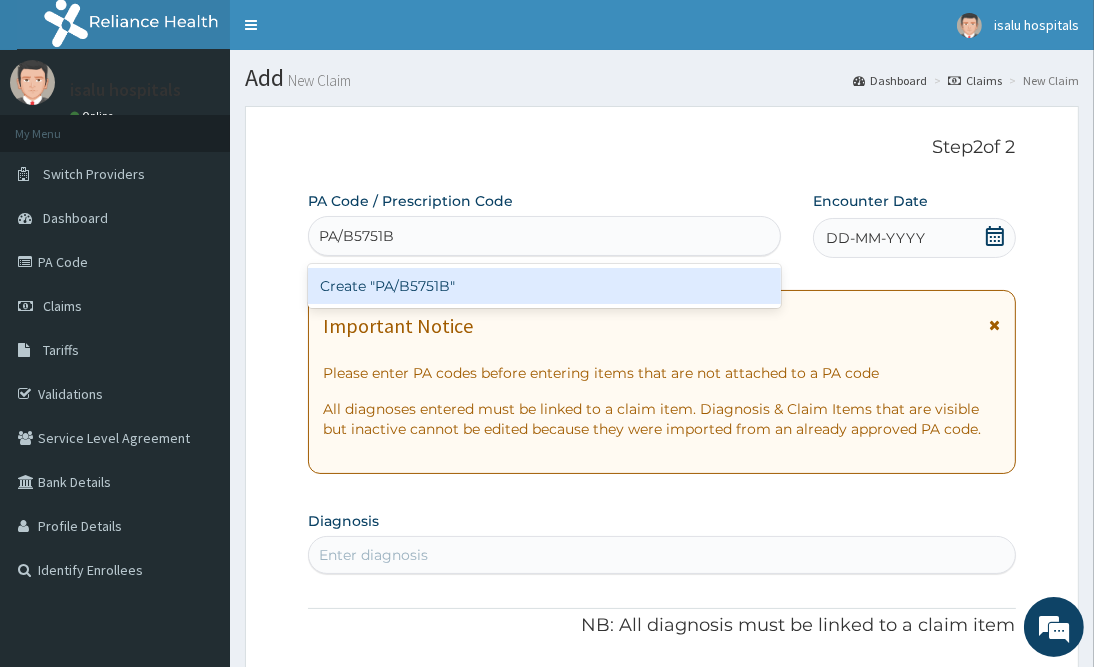 click on "Create "PA/B5751B"" at bounding box center [544, 286] 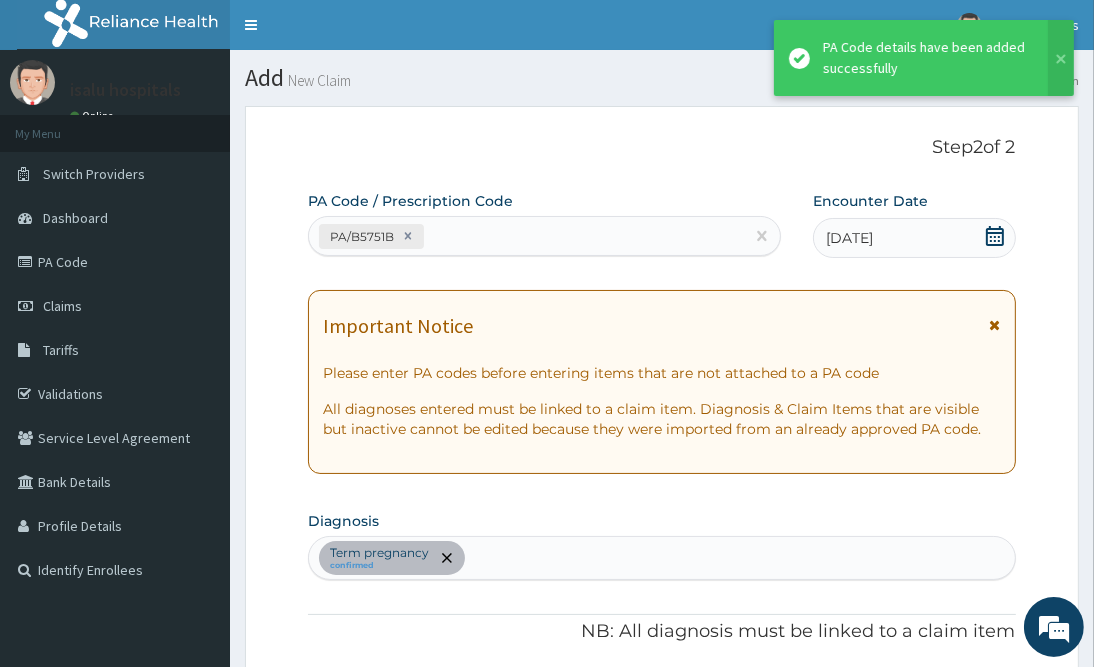 scroll, scrollTop: 496, scrollLeft: 0, axis: vertical 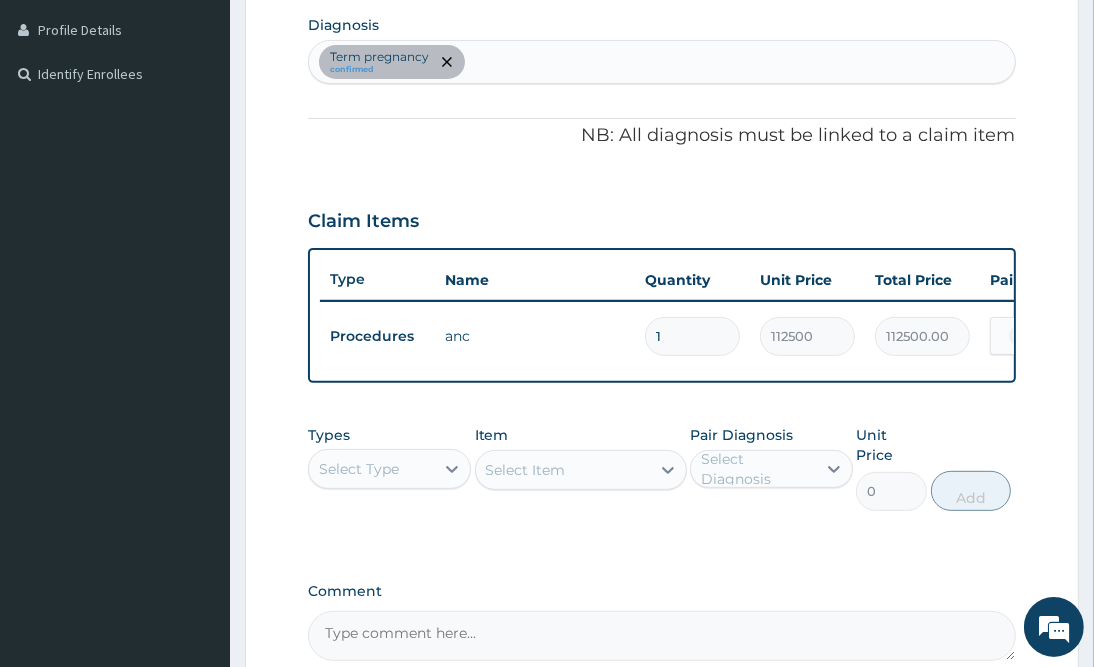 click on "Comment" at bounding box center [661, 591] 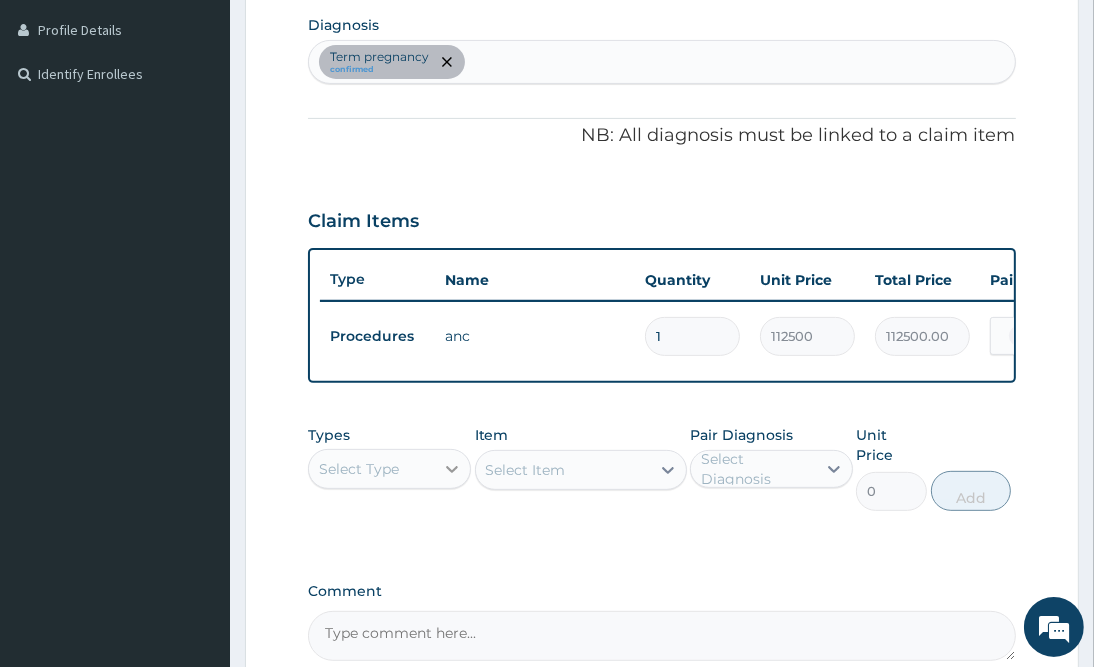 click at bounding box center [452, 469] 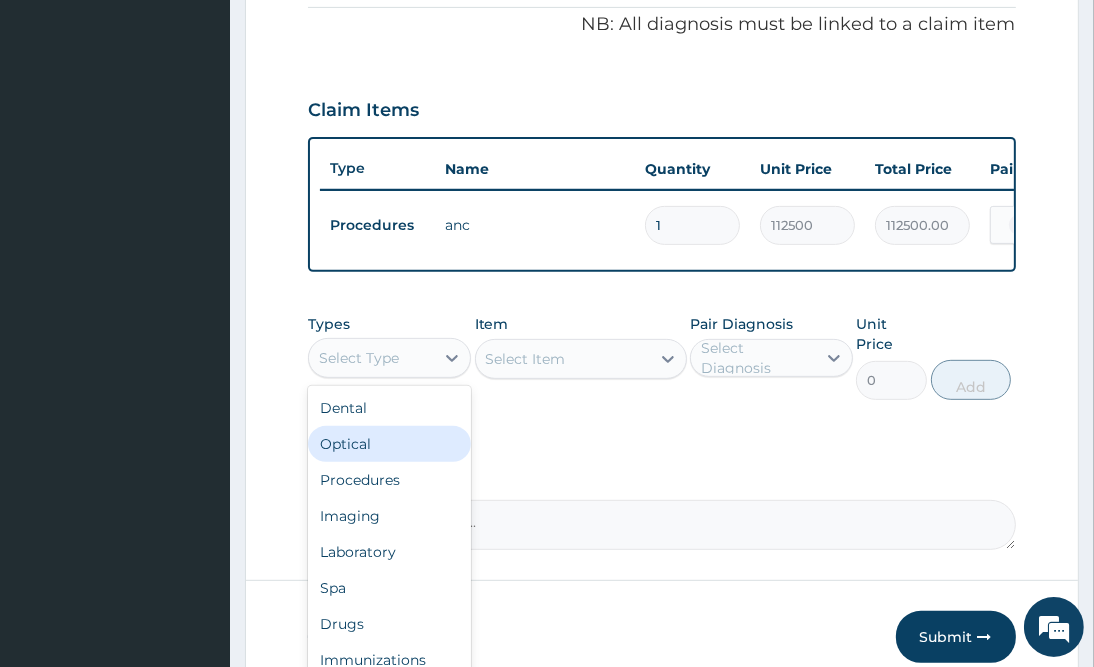 scroll, scrollTop: 698, scrollLeft: 0, axis: vertical 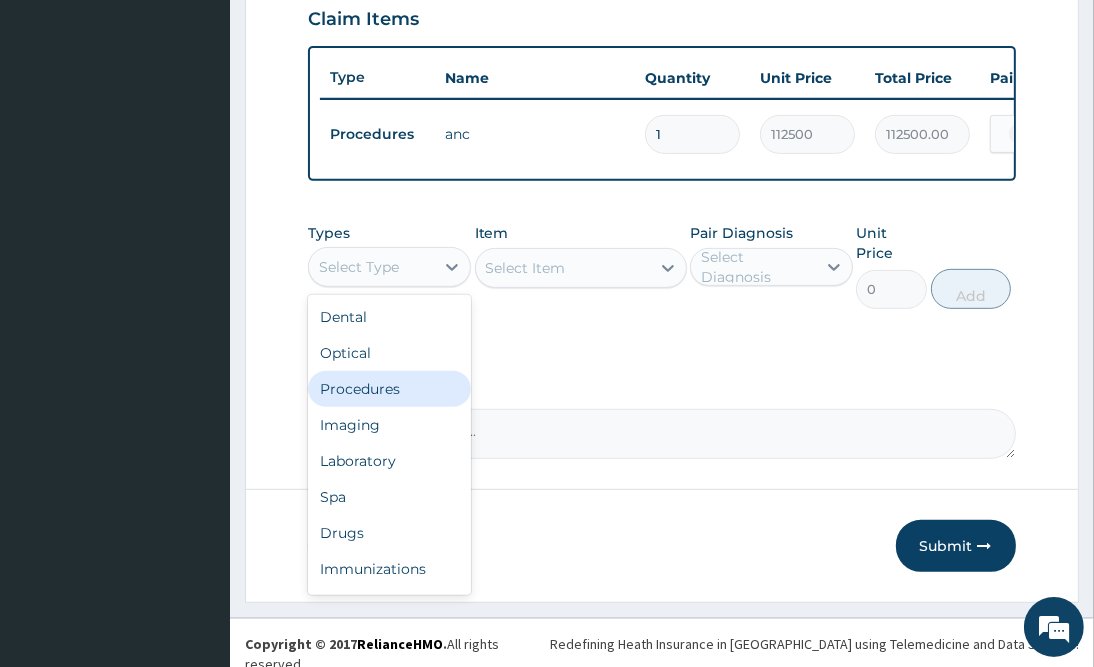 click on "Procedures" at bounding box center [389, 389] 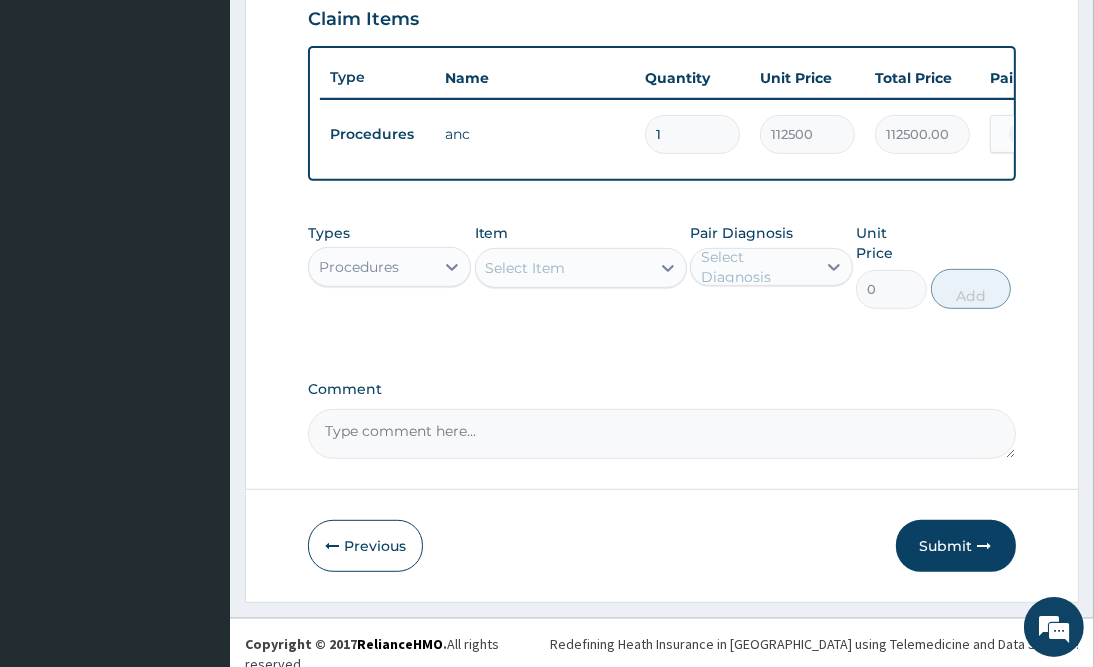 click on "Select Item" at bounding box center (563, 268) 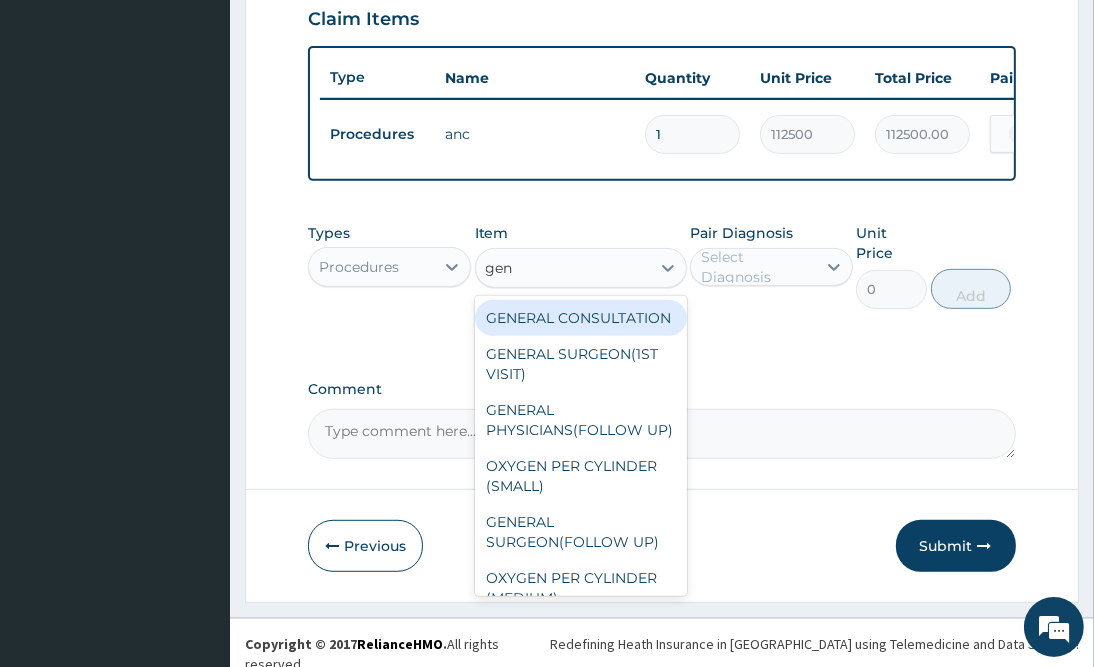 type on "gene" 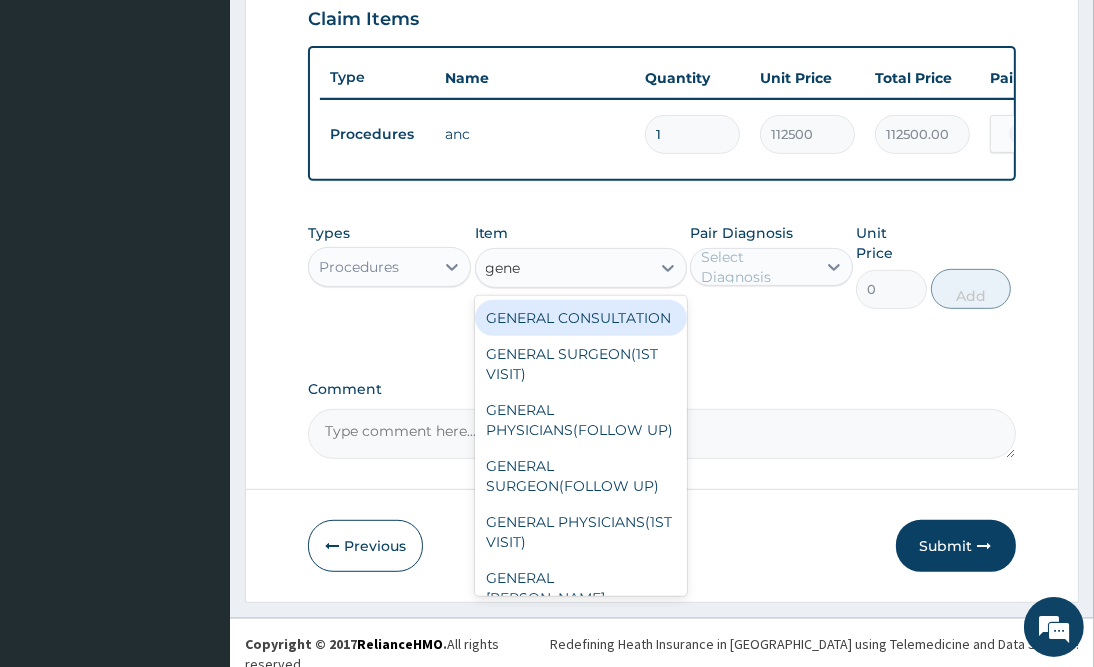 click on "GENERAL CONSULTATION" at bounding box center [581, 318] 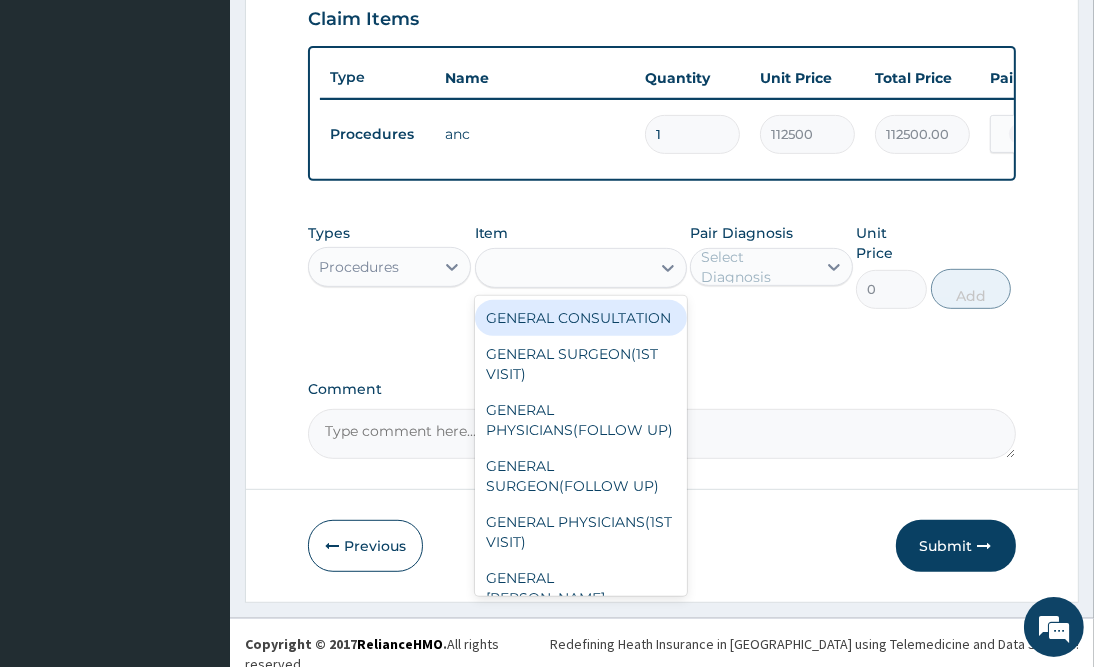 type on "3150" 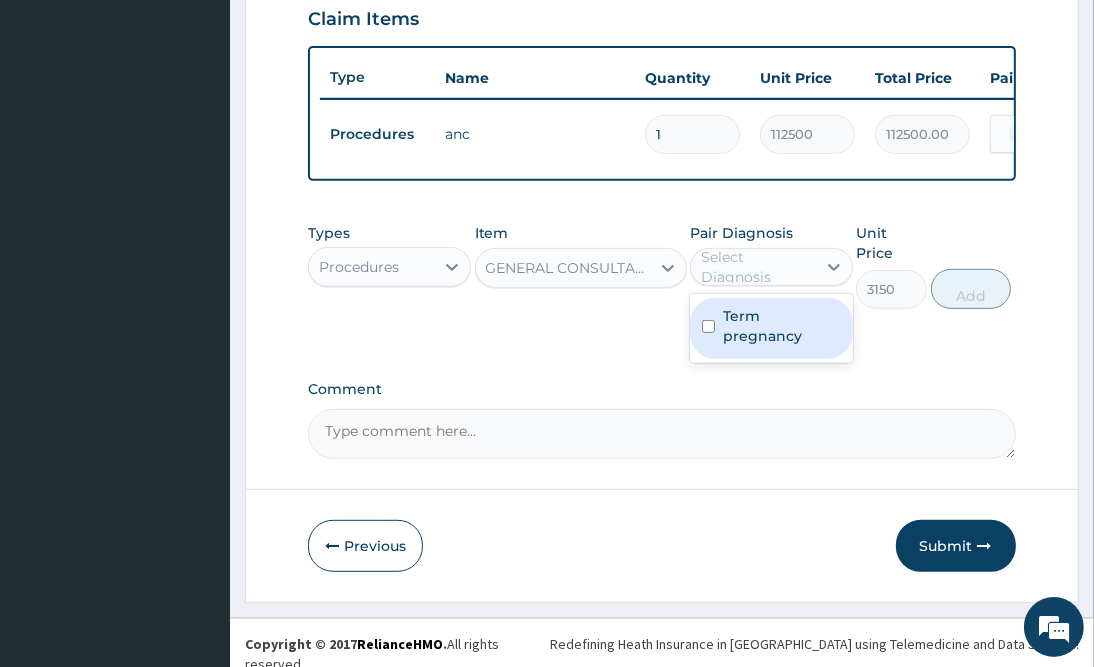 click on "Select Diagnosis" at bounding box center (757, 267) 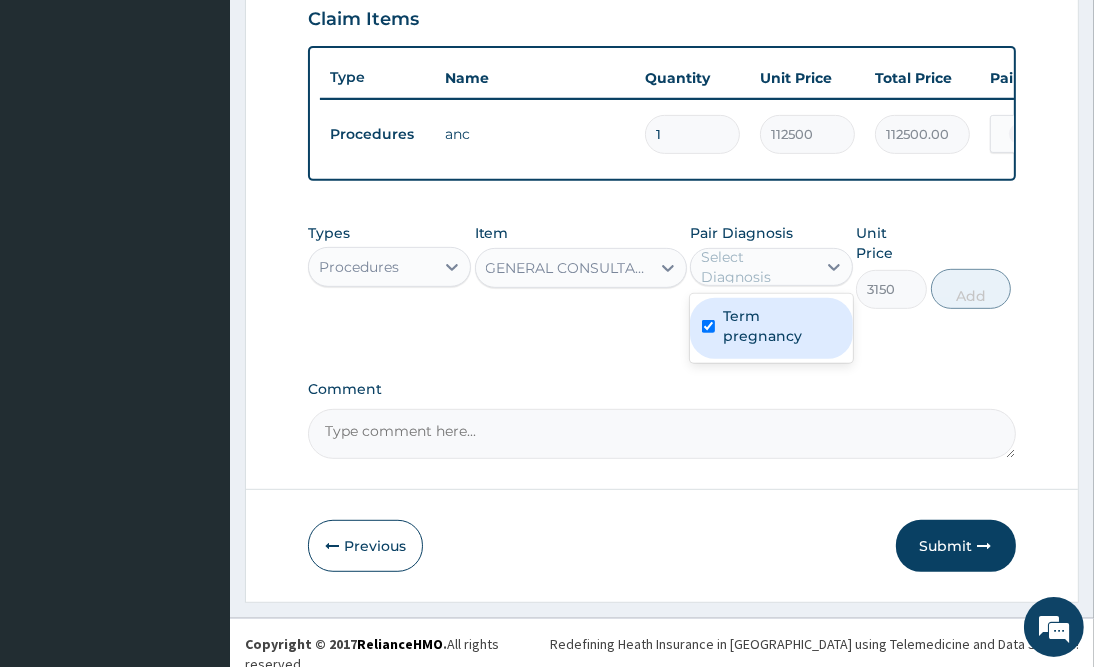 checkbox on "true" 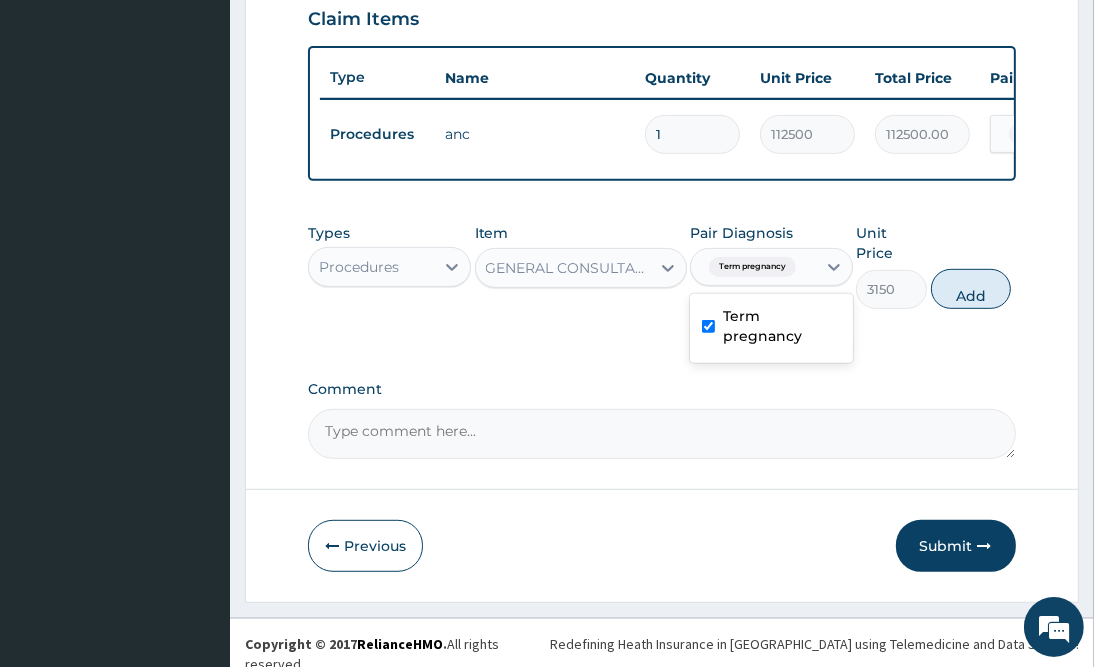 drag, startPoint x: 969, startPoint y: 278, endPoint x: 965, endPoint y: 289, distance: 11.7046995 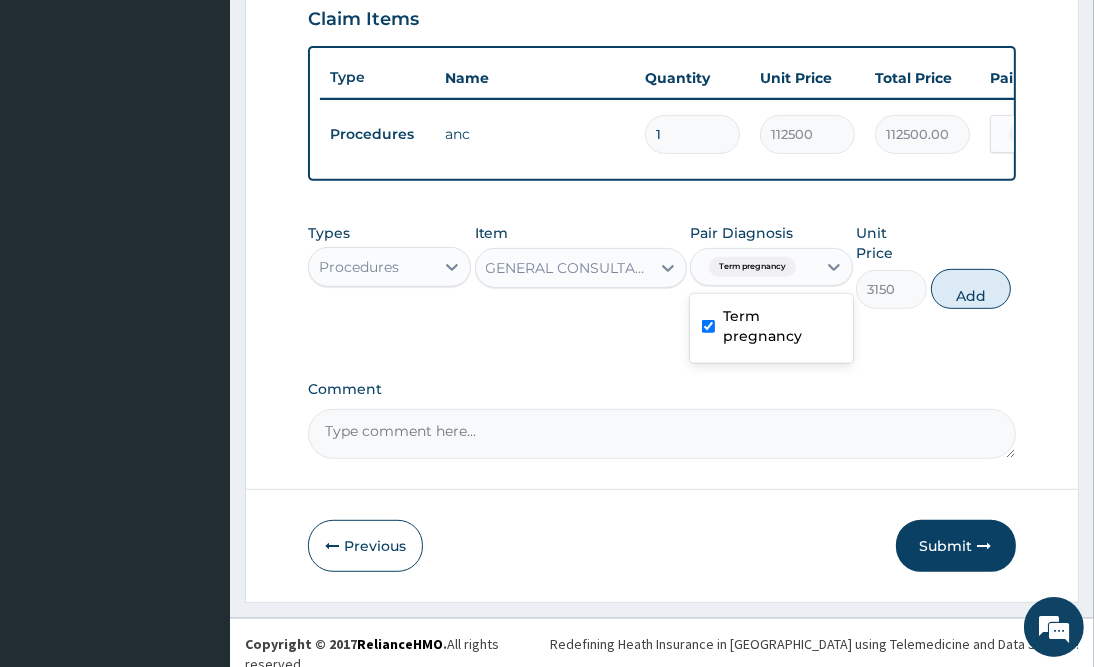 click on "Add" at bounding box center (971, 289) 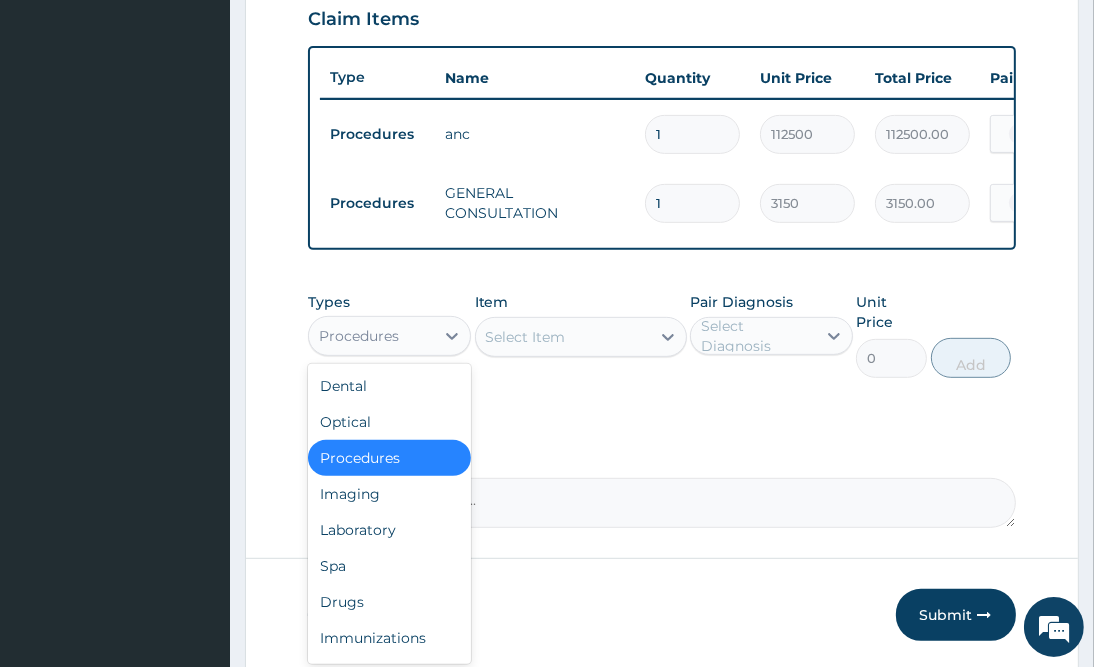 click on "Procedures" at bounding box center (371, 336) 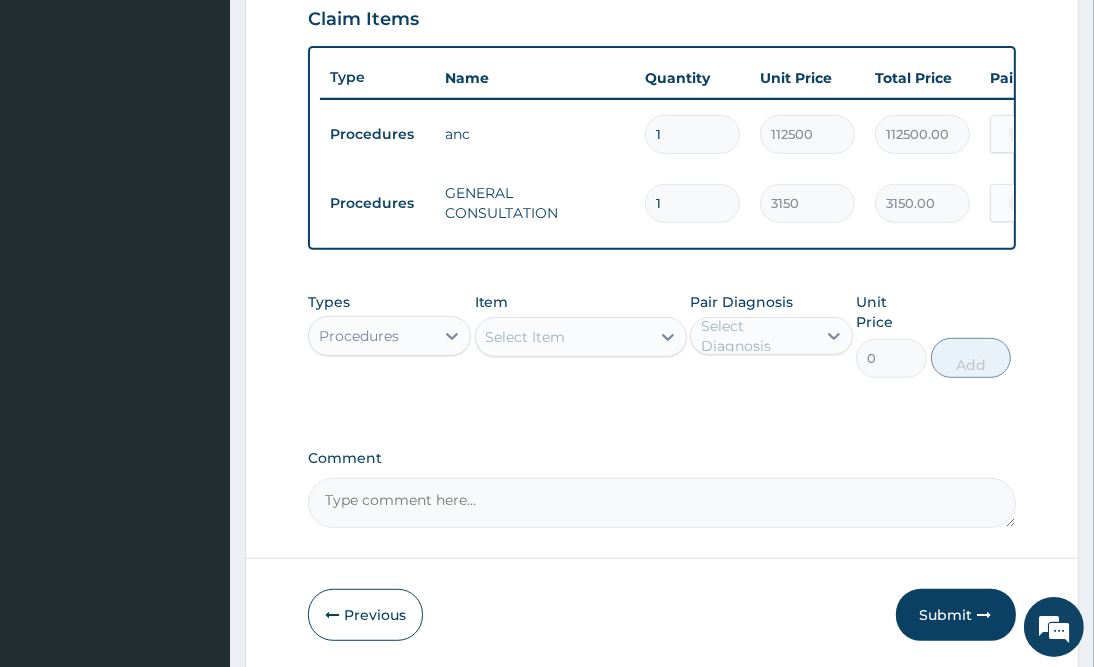 click on "PA Code / Prescription Code PA/B5751B Encounter Date 07-07-2025 Important Notice Please enter PA codes before entering items that are not attached to a PA code   All diagnoses entered must be linked to a claim item. Diagnosis & Claim Items that are visible but inactive cannot be edited because they were imported from an already approved PA code. Diagnosis Term pregnancy confirmed NB: All diagnosis must be linked to a claim item Claim Items Type Name Quantity Unit Price Total Price Pair Diagnosis Actions Procedures anc 1 112500 112500.00 Term pregnancy Delete Procedures GENERAL CONSULTATION 1 3150 3150.00 Term pregnancy Delete Types Procedures Item Select Item Pair Diagnosis Select Diagnosis Unit Price 0 Add Comment" at bounding box center [661, 10] 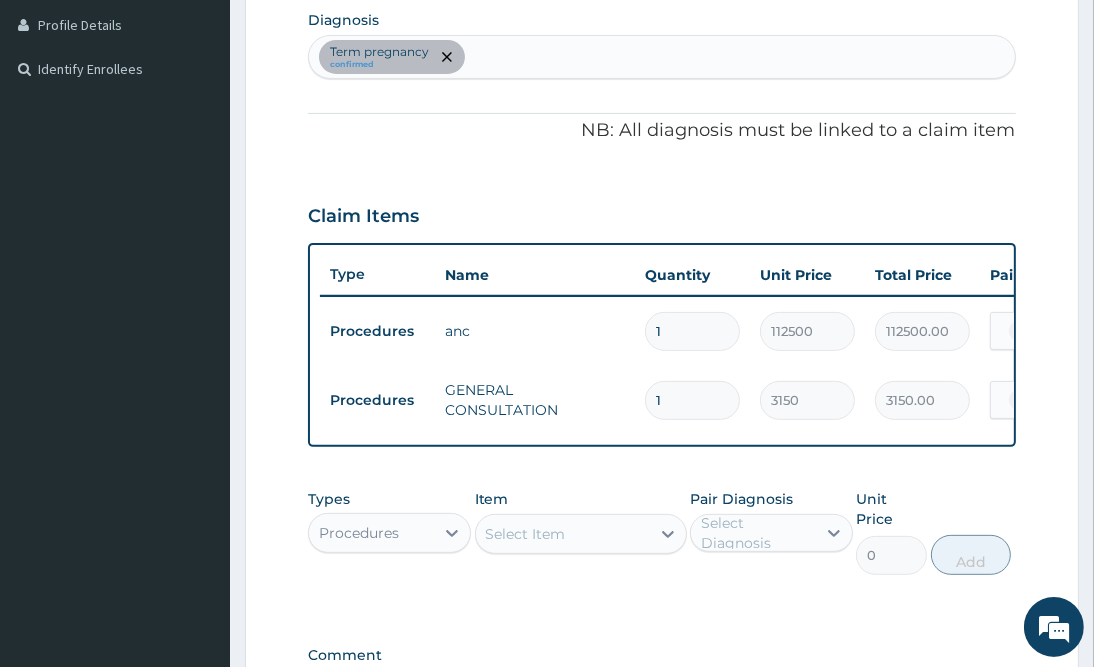 scroll, scrollTop: 548, scrollLeft: 0, axis: vertical 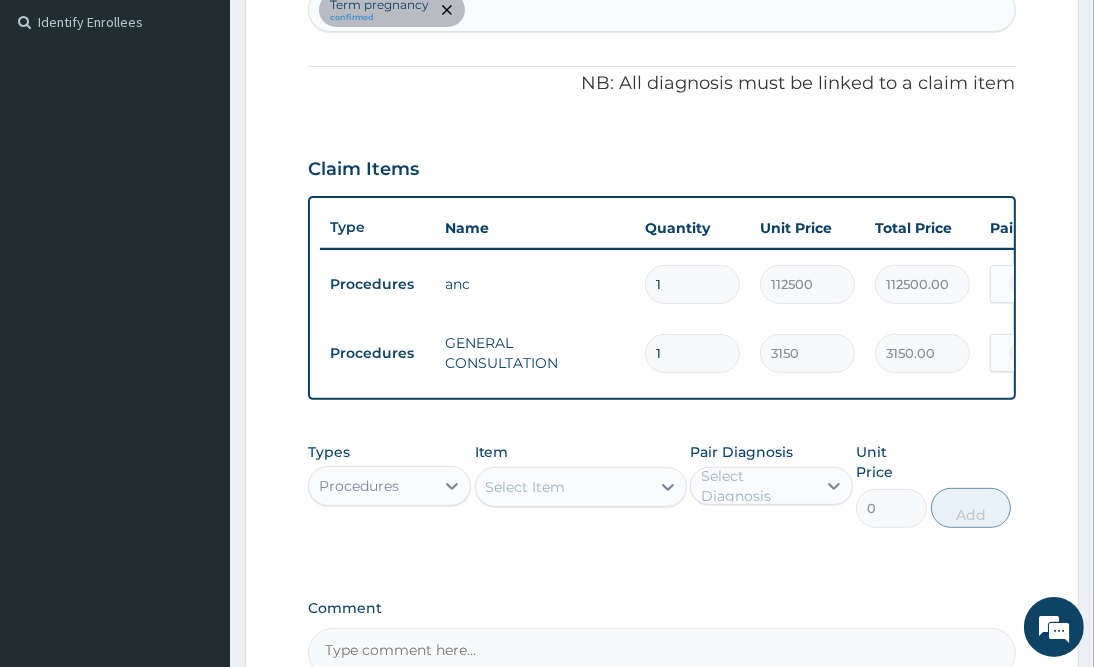 click on "Types Procedures Item Select Item Pair Diagnosis Select Diagnosis Unit Price 0 Add" at bounding box center [661, 485] 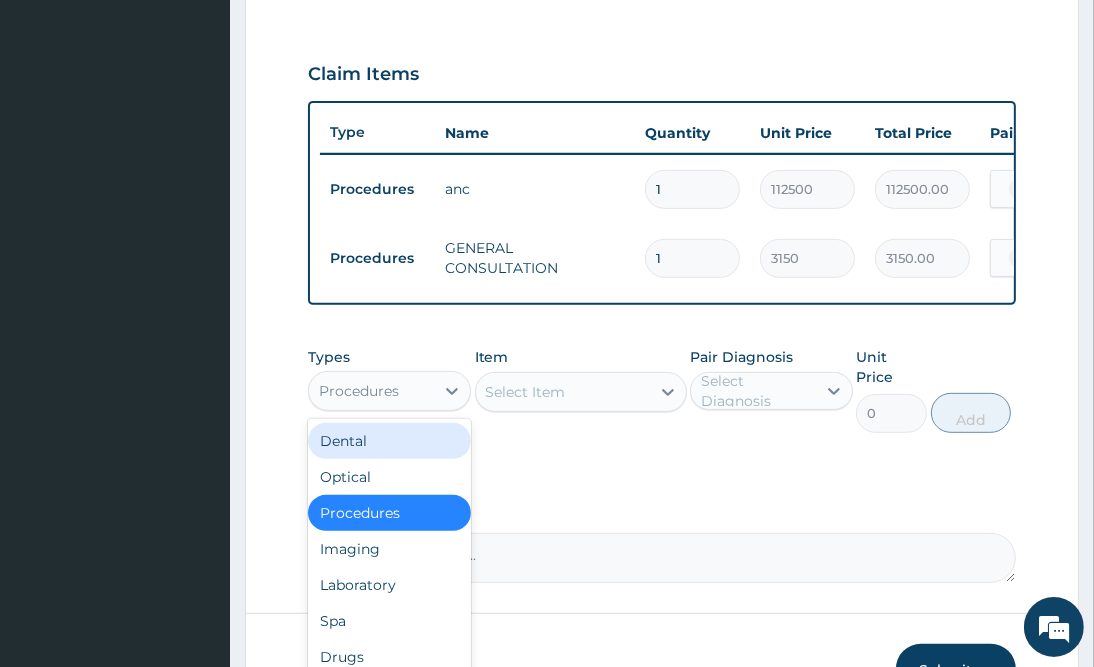 scroll, scrollTop: 768, scrollLeft: 0, axis: vertical 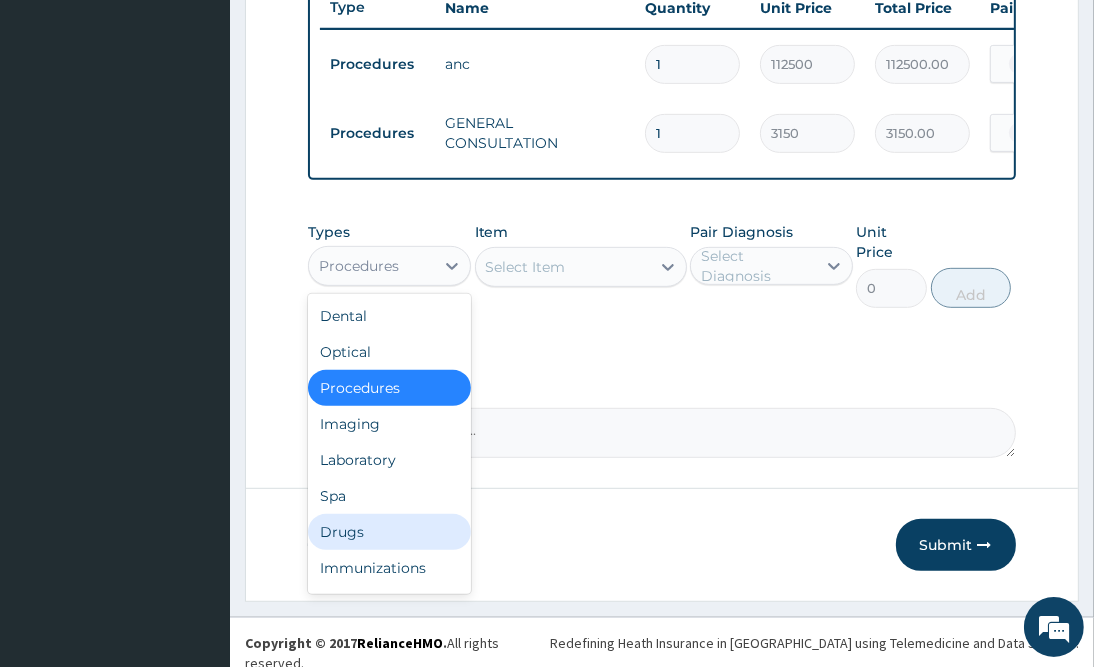click on "Drugs" at bounding box center (389, 532) 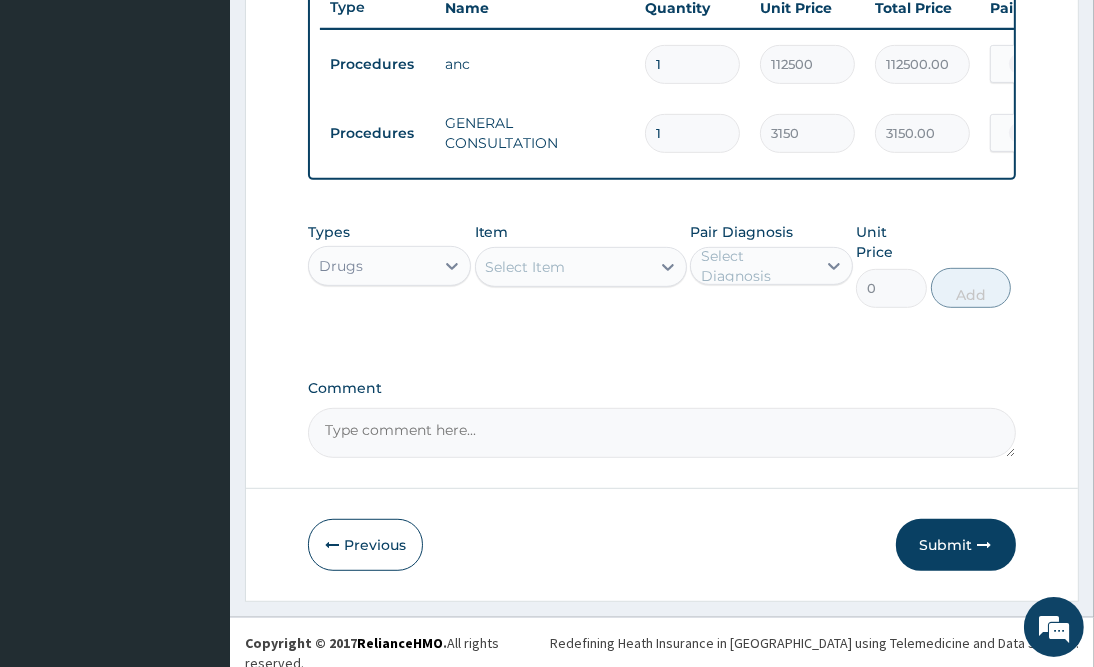 click on "PA Code / Prescription Code PA/B5751B Encounter Date 07-07-2025 Important Notice Please enter PA codes before entering items that are not attached to a PA code   All diagnoses entered must be linked to a claim item. Diagnosis & Claim Items that are visible but inactive cannot be edited because they were imported from an already approved PA code. Diagnosis Term pregnancy confirmed NB: All diagnosis must be linked to a claim item Claim Items Type Name Quantity Unit Price Total Price Pair Diagnosis Actions Procedures anc 1 112500 112500.00 Term pregnancy Delete Procedures GENERAL CONSULTATION 1 3150 3150.00 Term pregnancy Delete Types Drugs Item Select Item Pair Diagnosis Select Diagnosis Unit Price 0 Add Comment" at bounding box center (661, -60) 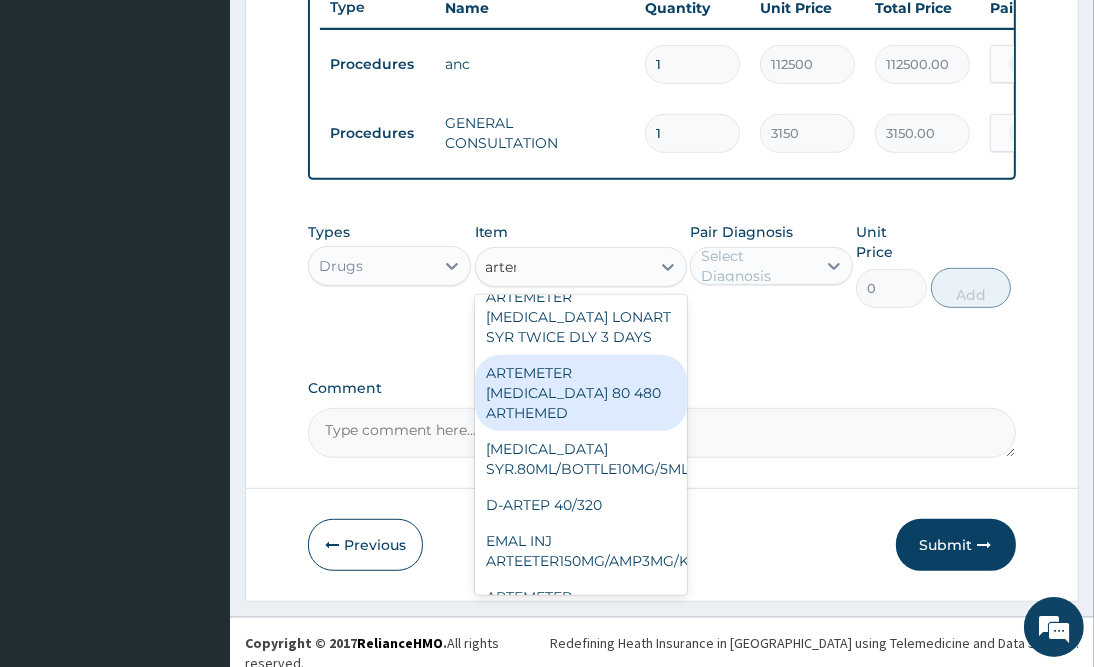 scroll, scrollTop: 192, scrollLeft: 0, axis: vertical 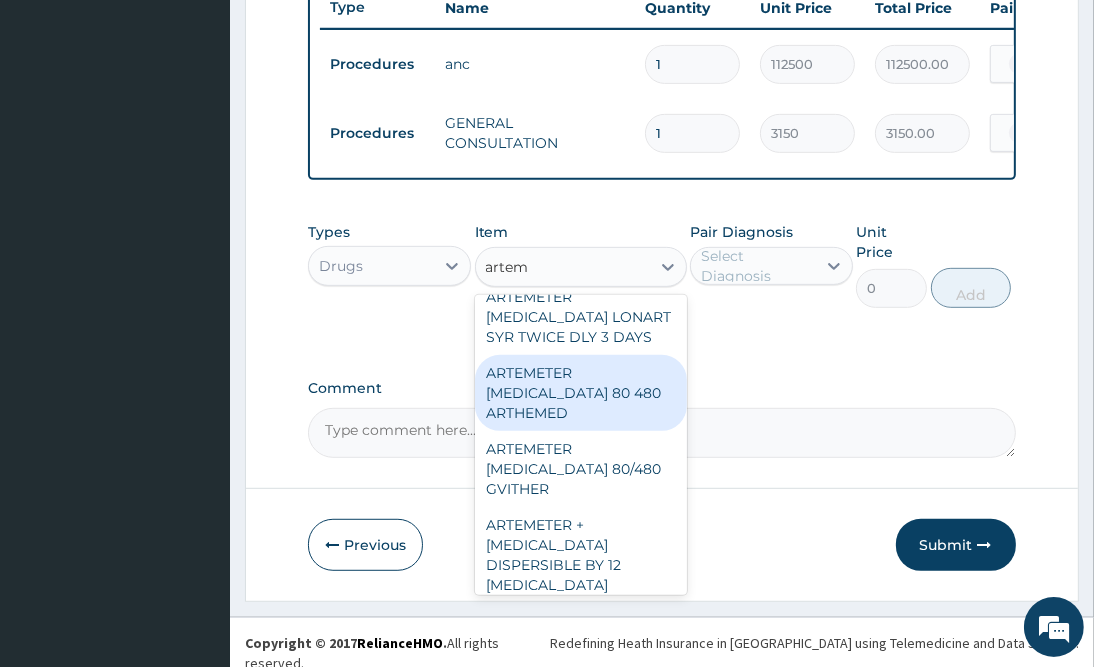 type on "arteme" 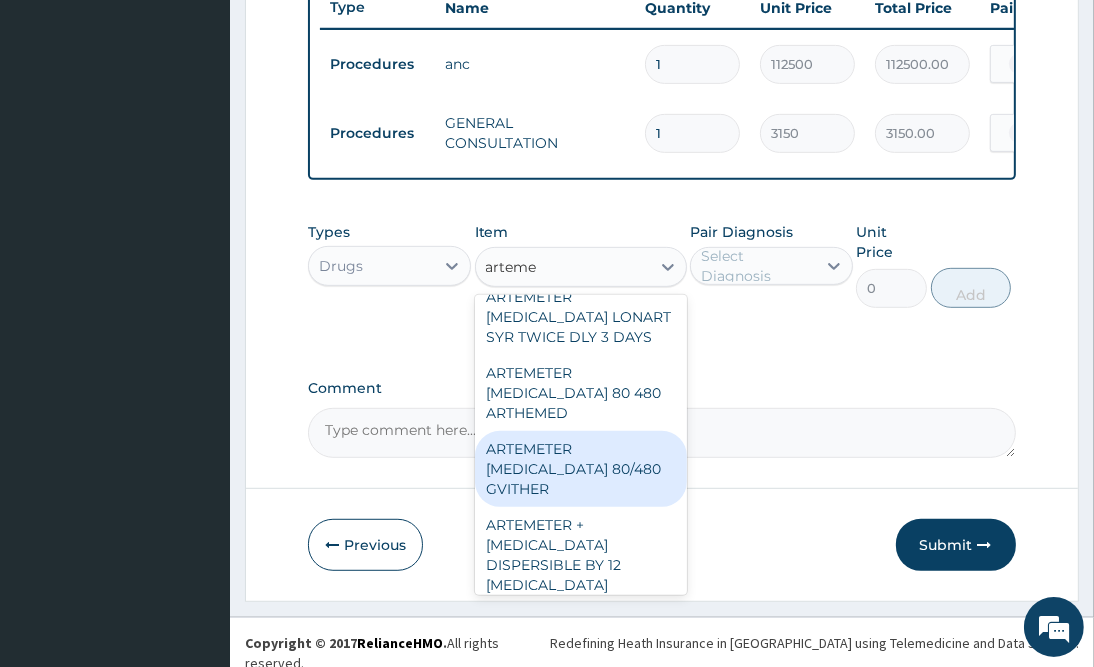 click on "ARTEMETER LUMEFANTRINE 80/480 GVITHER" at bounding box center [581, 469] 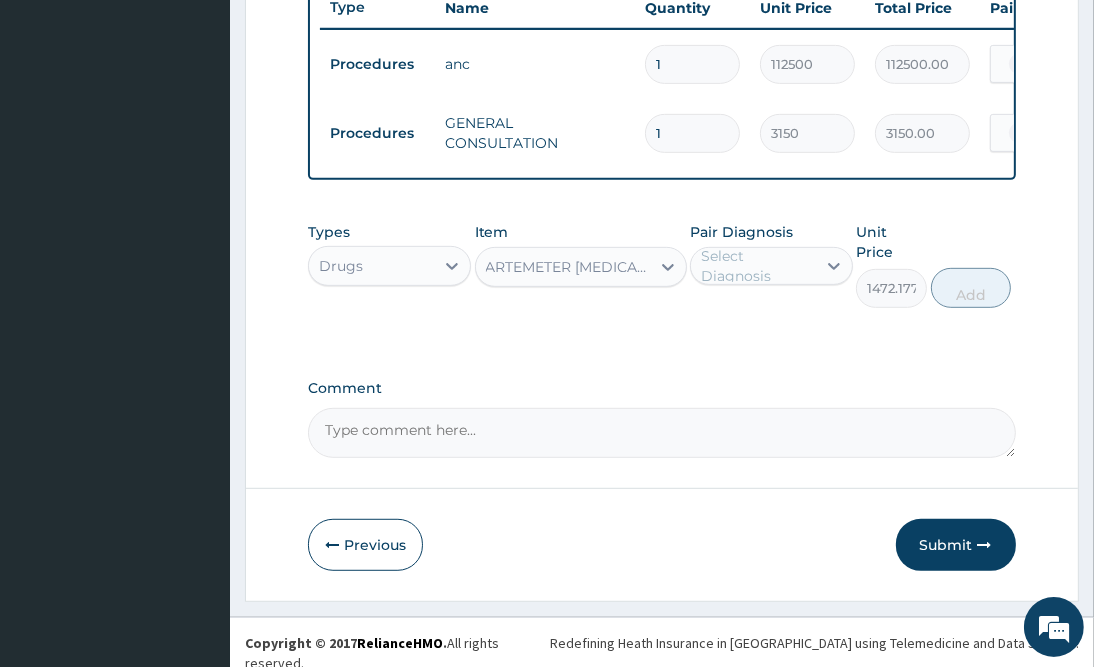 drag, startPoint x: 754, startPoint y: 409, endPoint x: 724, endPoint y: 388, distance: 36.619667 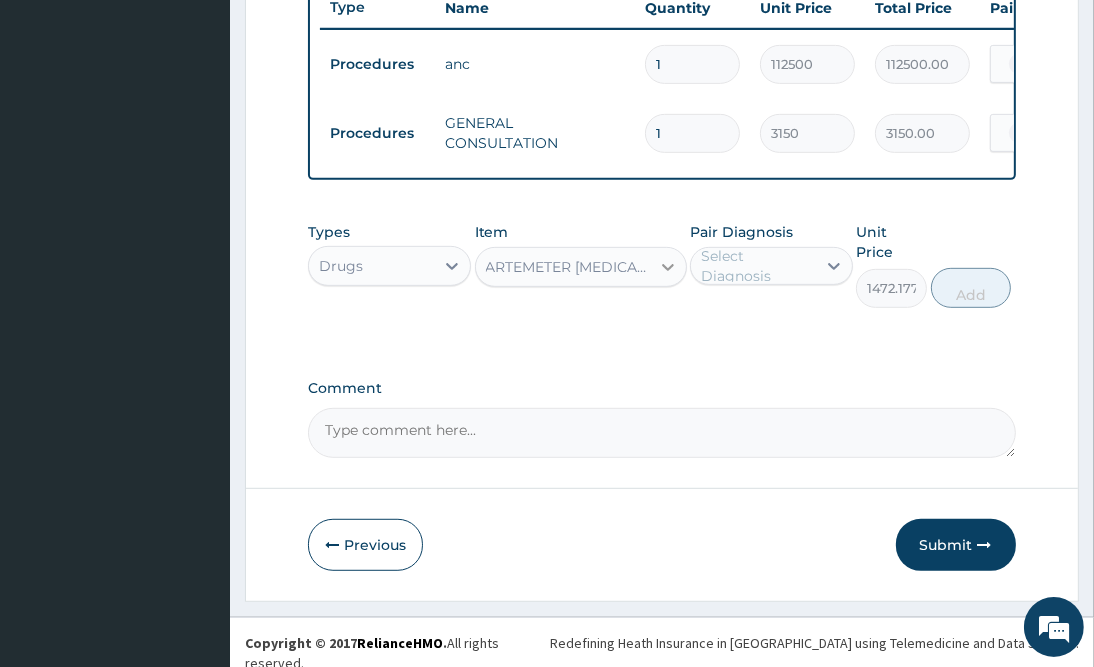 click at bounding box center (668, 267) 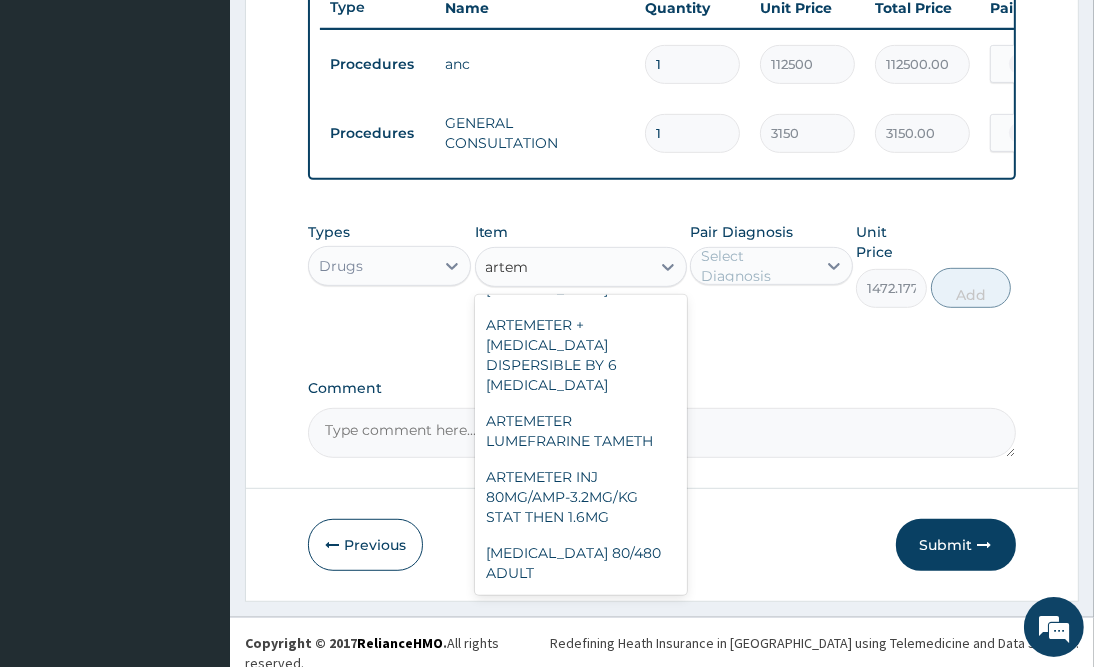 scroll, scrollTop: 244, scrollLeft: 0, axis: vertical 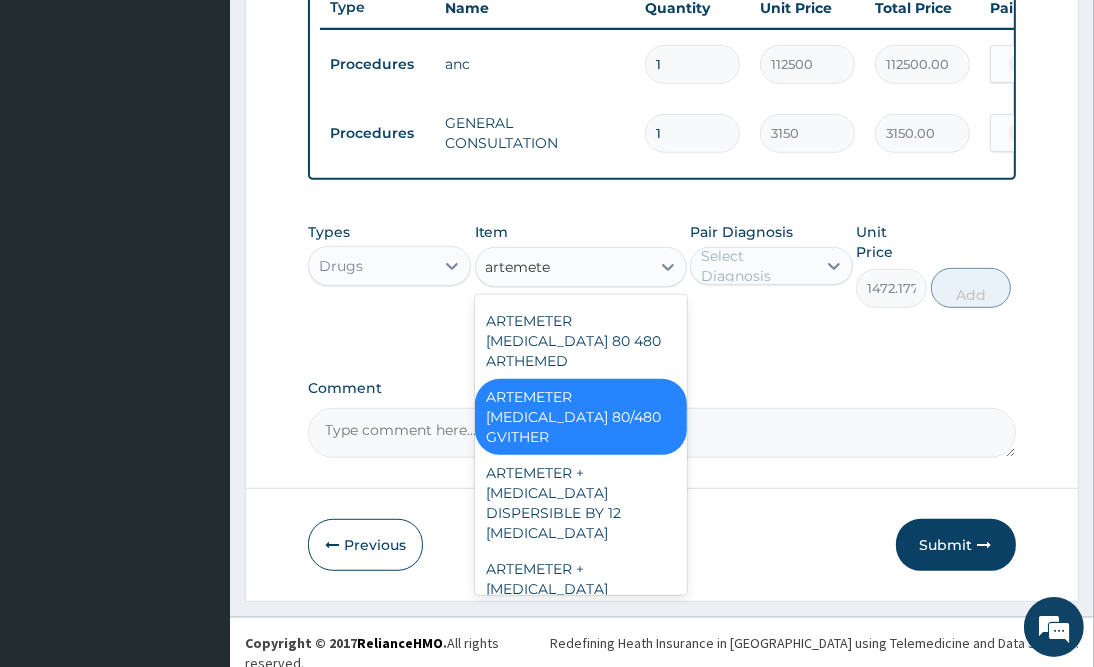 type on "artemeter" 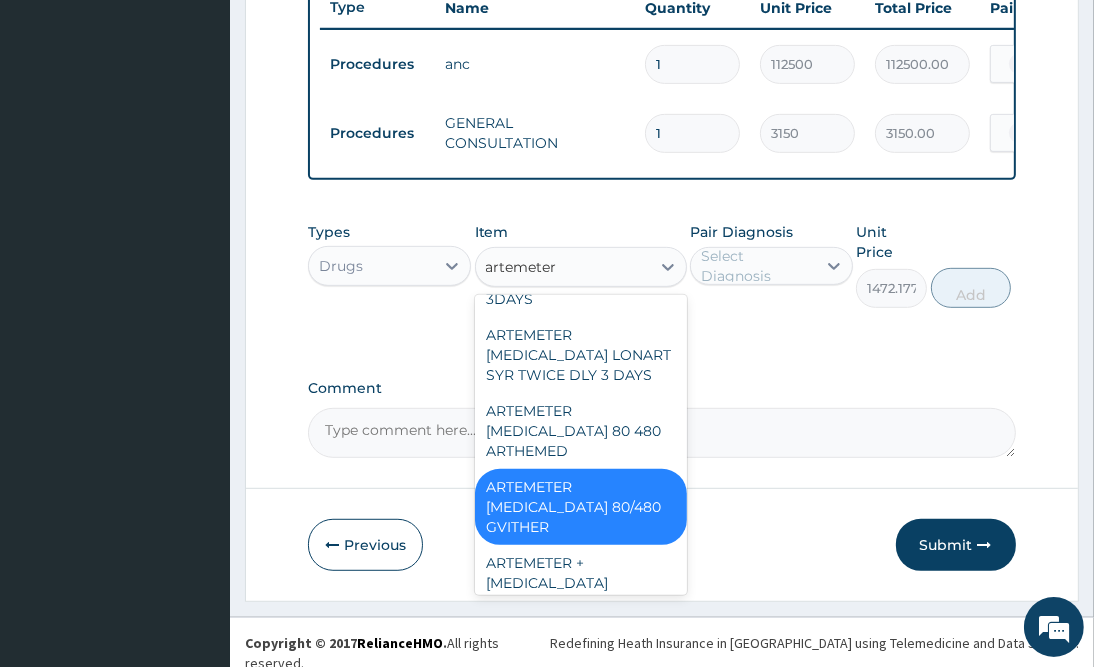 scroll, scrollTop: 0, scrollLeft: 0, axis: both 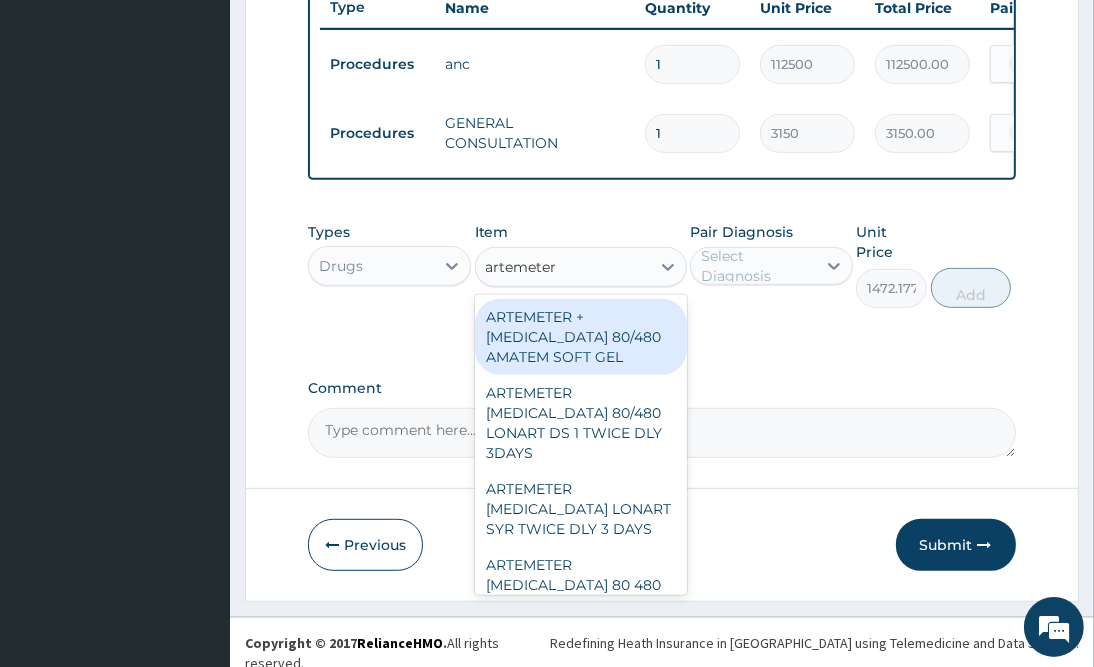 click on "ARTEMETER + LUMEFANTRINE 80/480 AMATEM SOFT GEL" at bounding box center (581, 337) 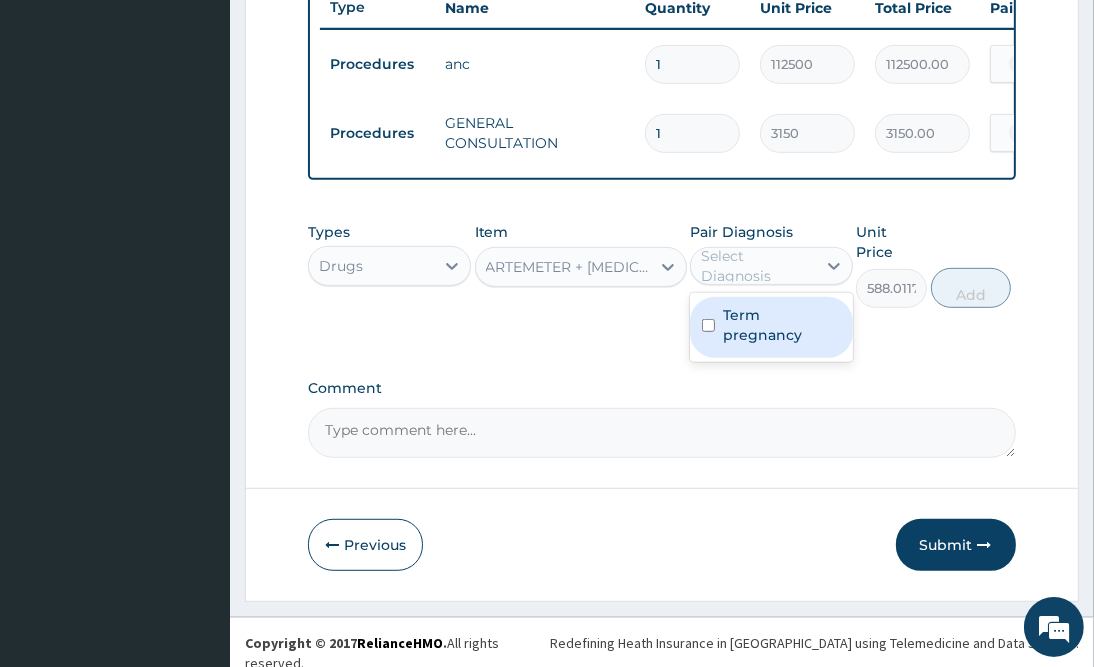 click on "Select Diagnosis" at bounding box center (757, 266) 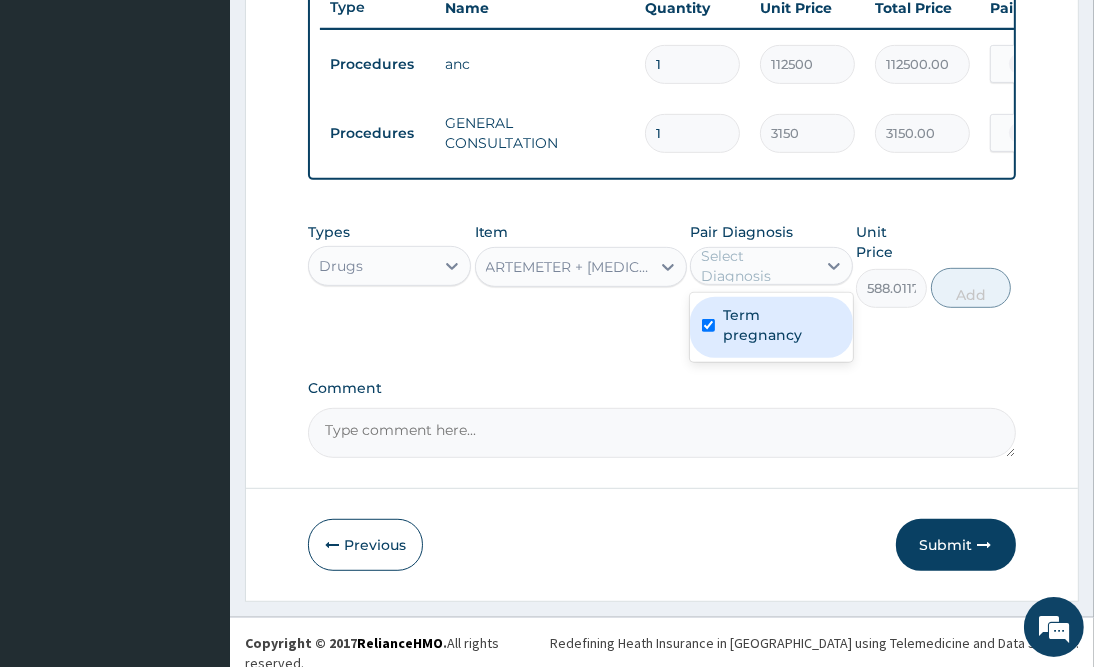 checkbox on "true" 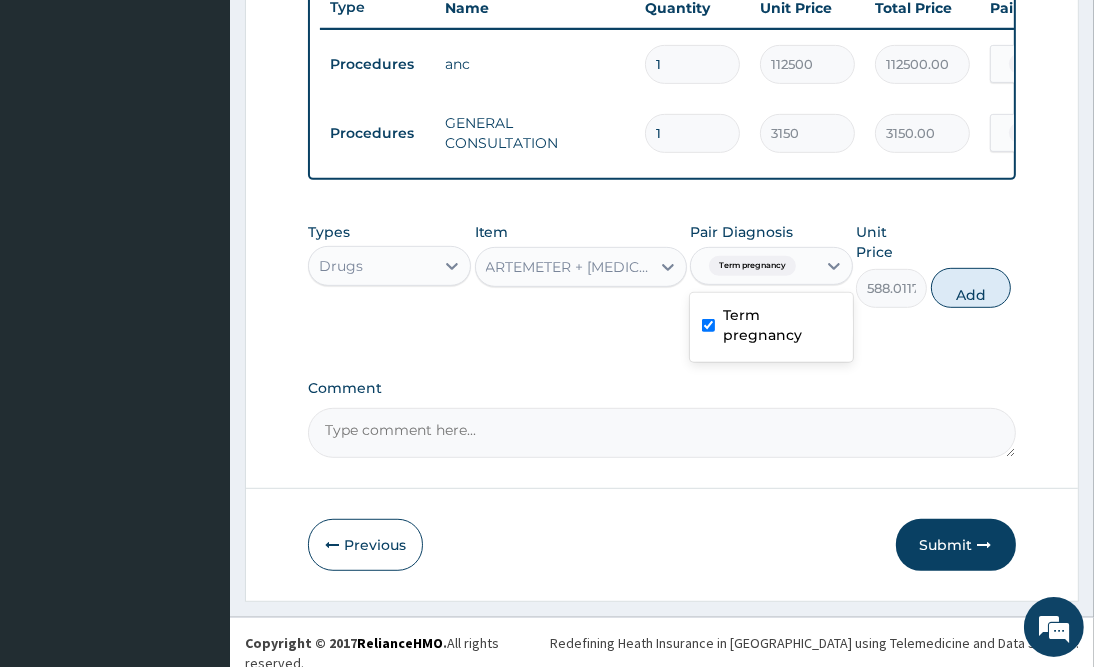 click on "Add" at bounding box center [971, 288] 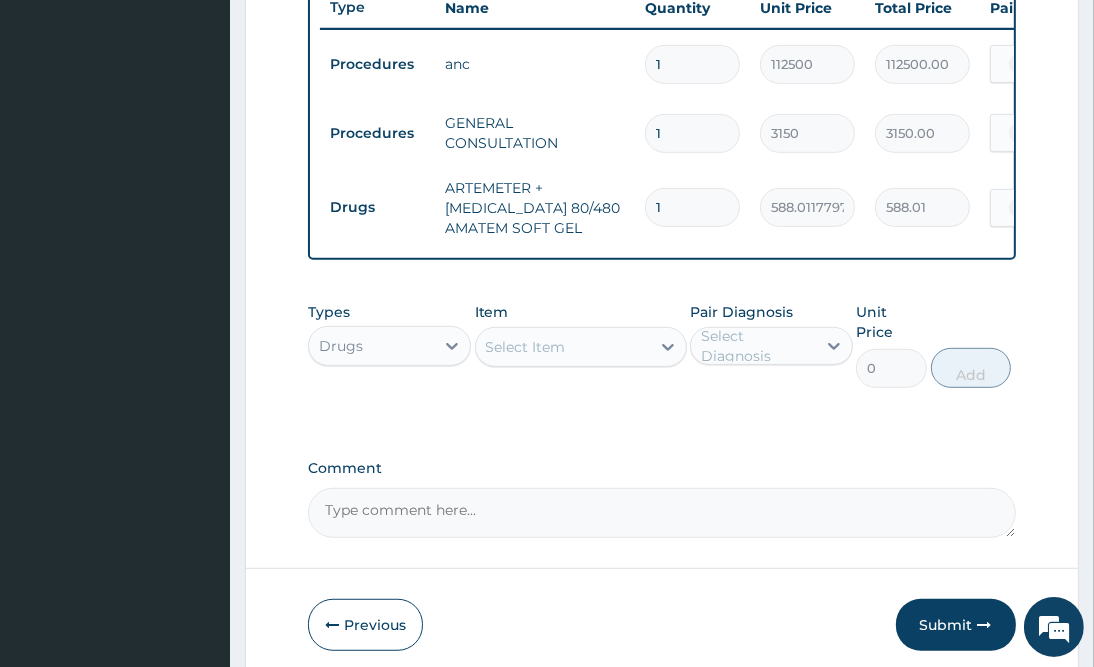 drag, startPoint x: 726, startPoint y: 210, endPoint x: 530, endPoint y: 246, distance: 199.2787 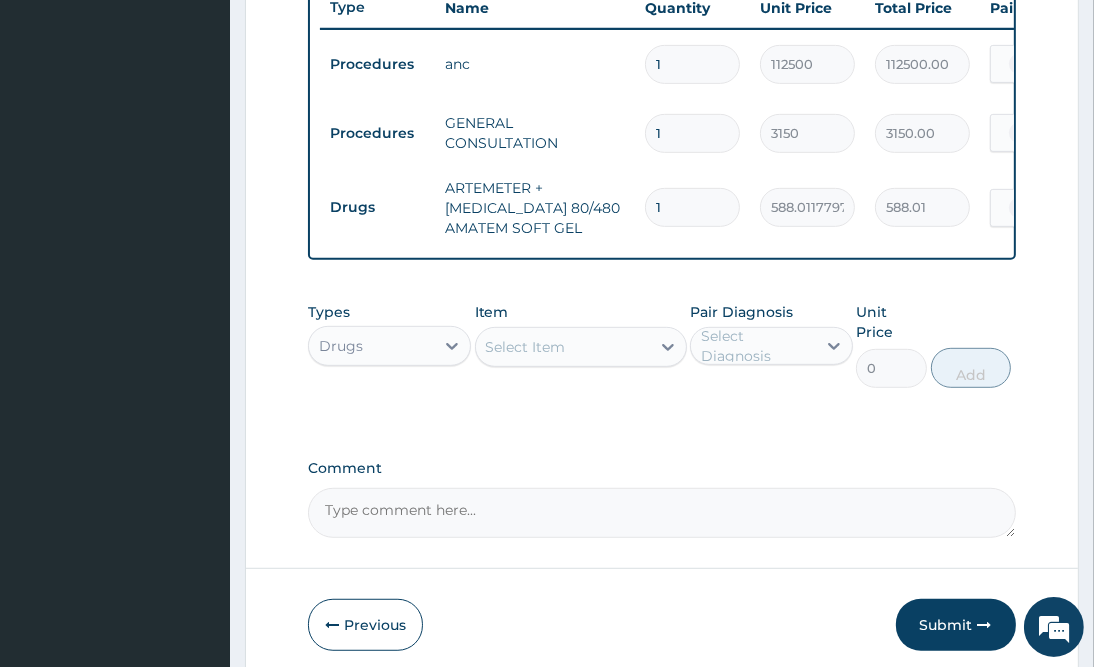 type on "6" 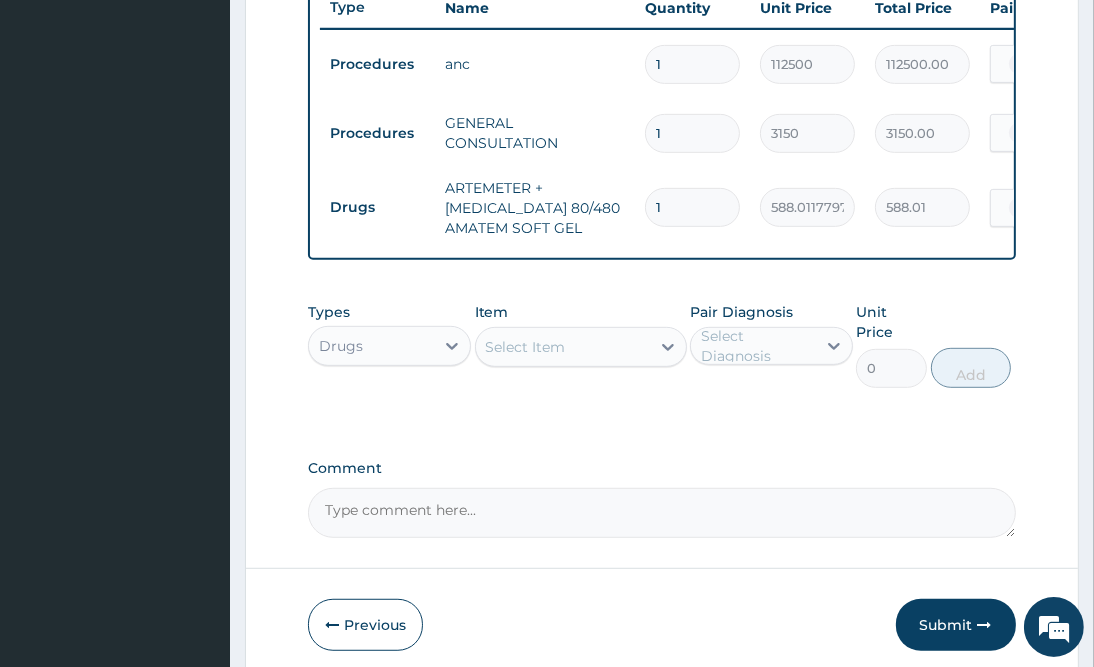 type on "3528.07" 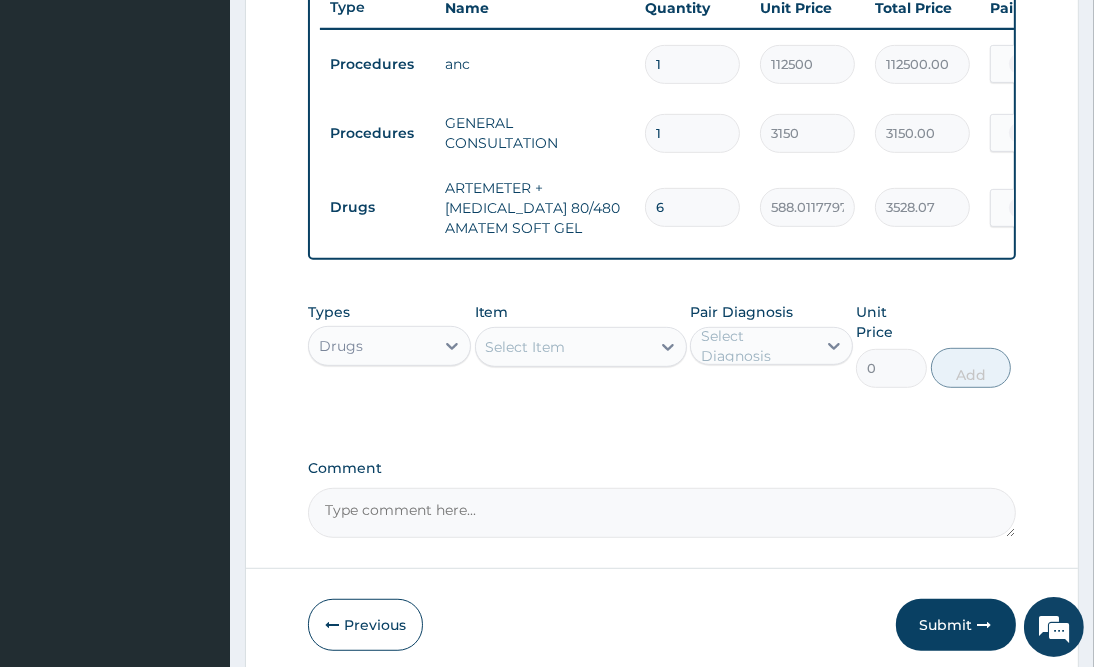 type on "6" 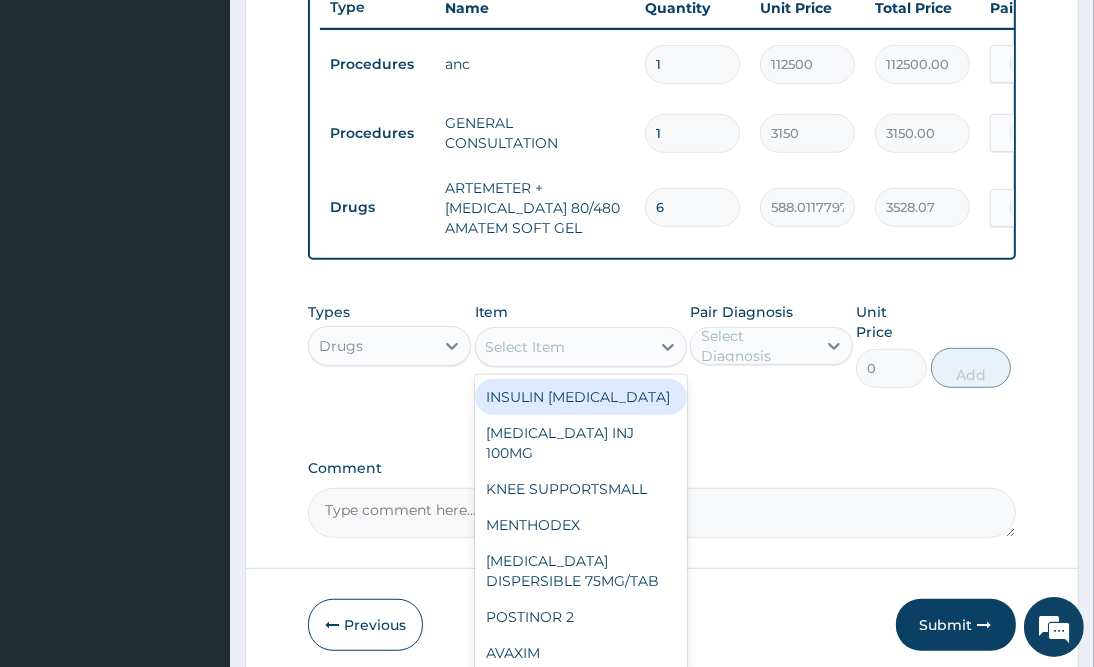 click on "Select Item" at bounding box center [563, 347] 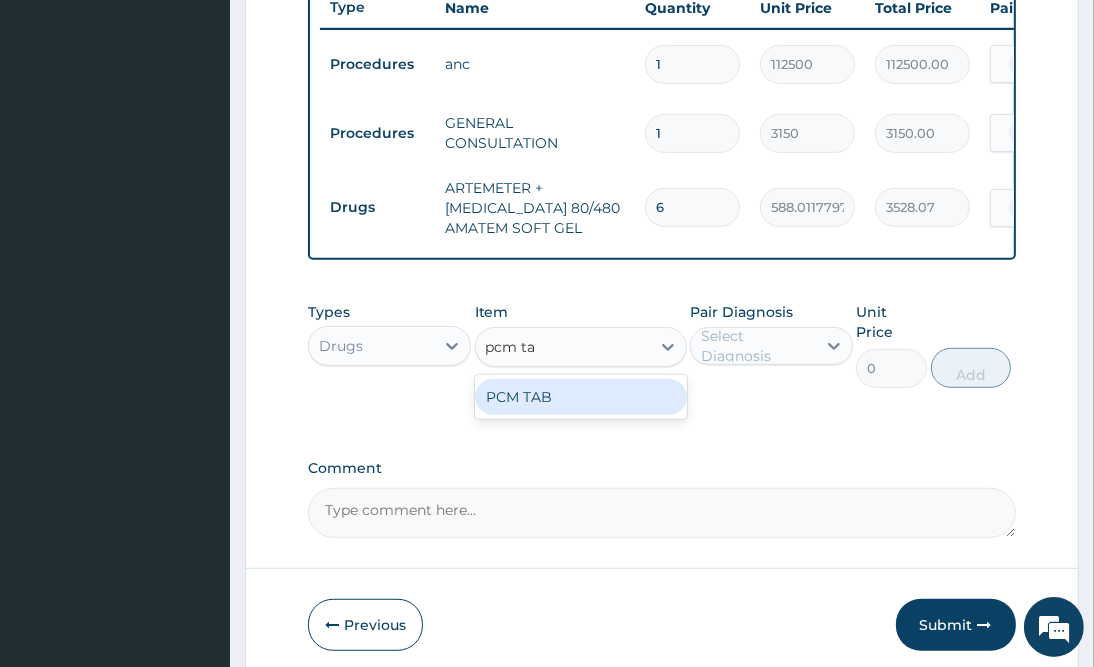 type on "pcm tab" 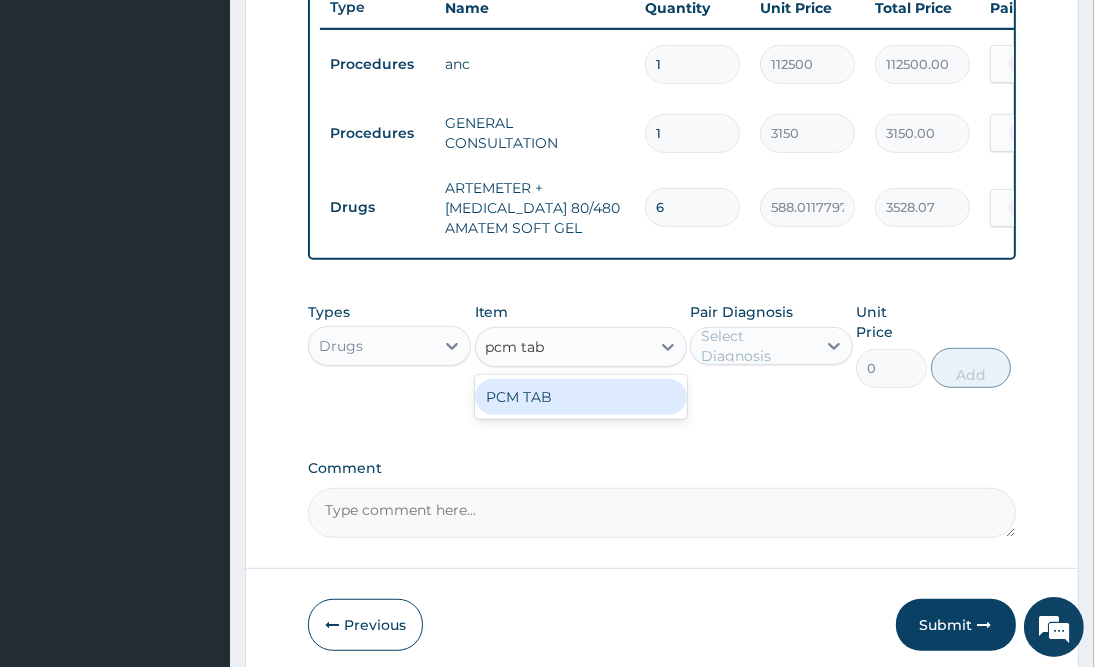click on "PCM TAB" at bounding box center [581, 397] 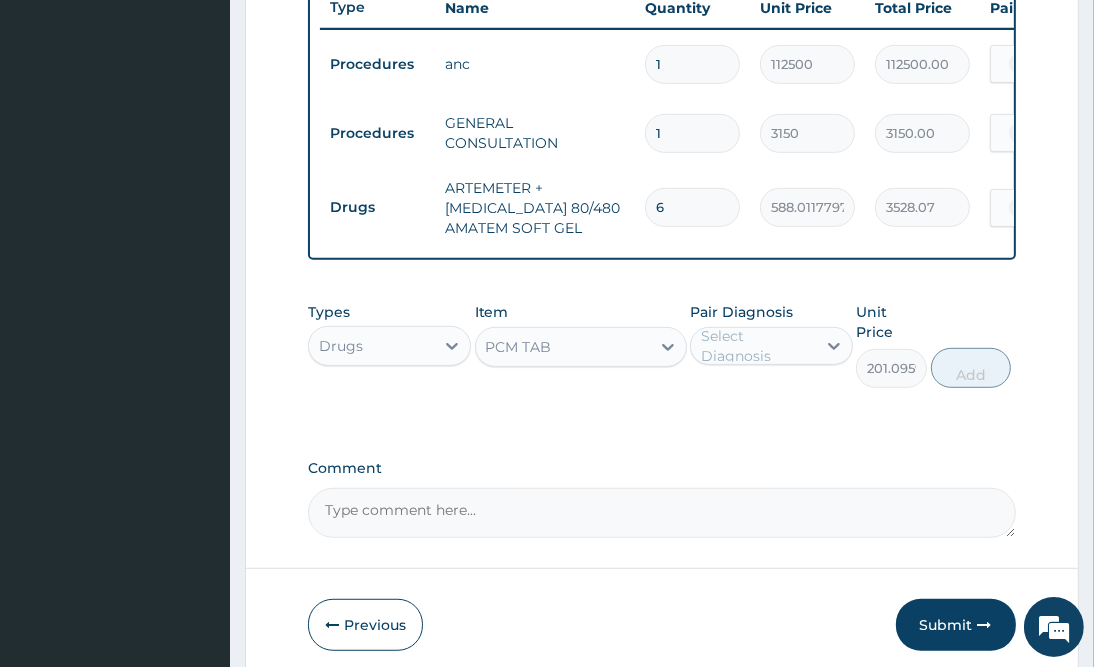 click on "Select Diagnosis" at bounding box center (757, 346) 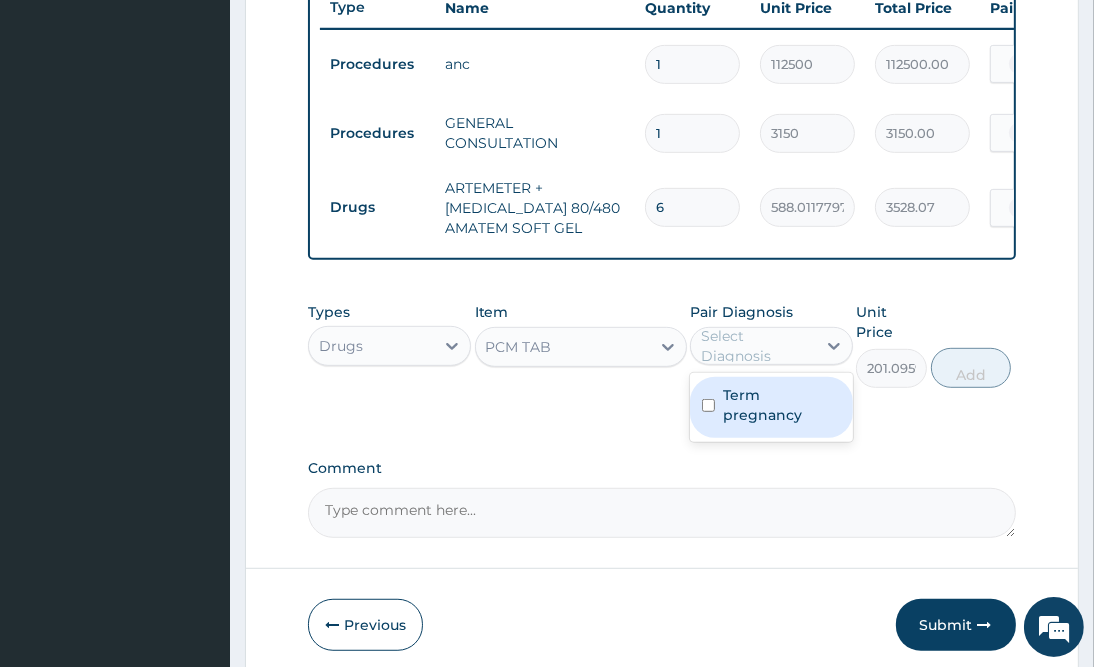 click on "Term pregnancy" at bounding box center [782, 405] 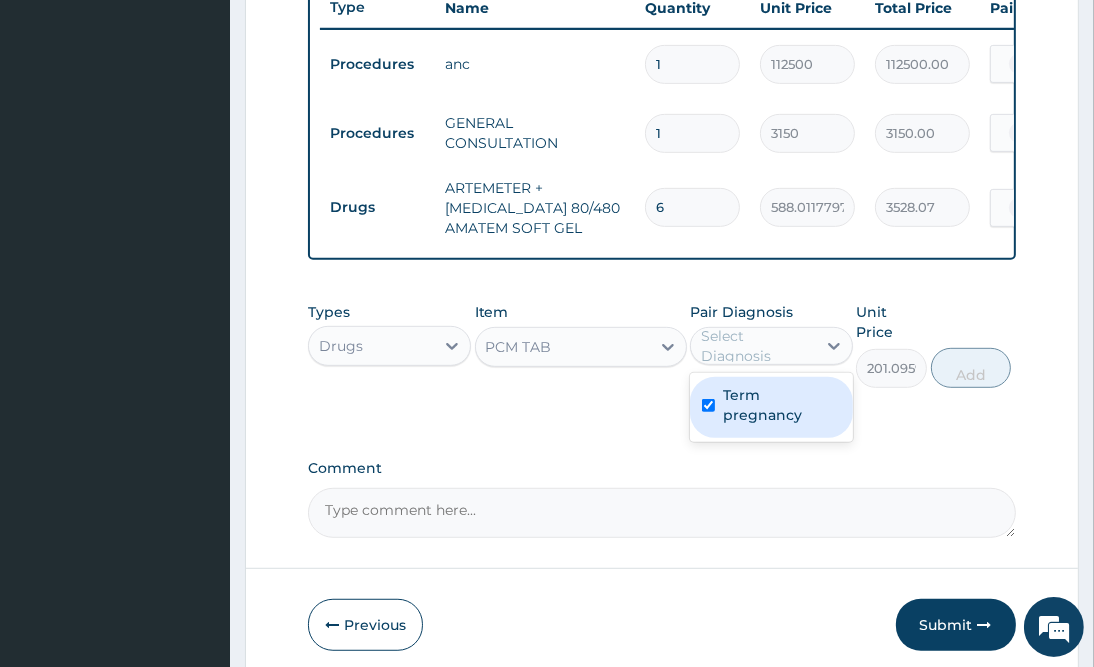 checkbox on "true" 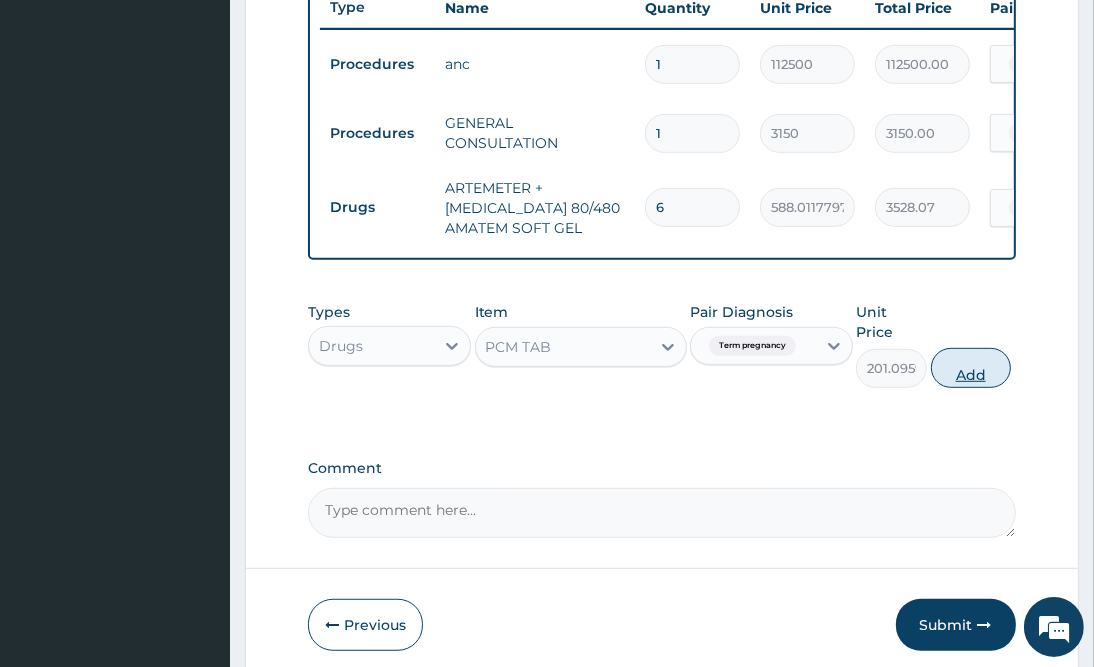 click on "Add" at bounding box center [971, 368] 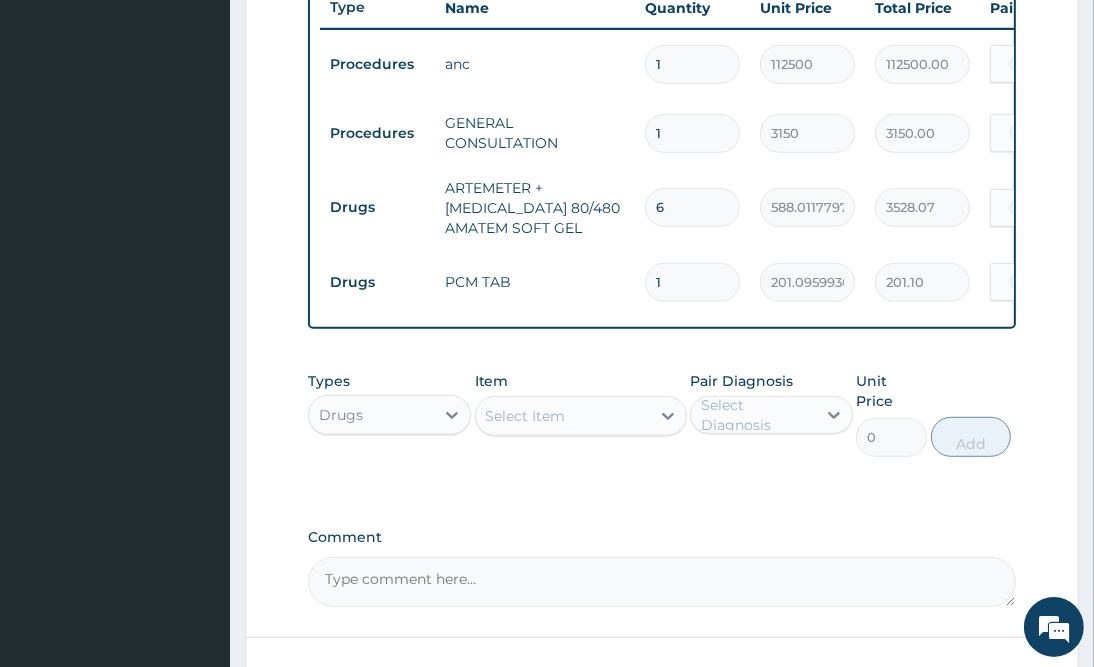 click on "1" at bounding box center (692, 282) 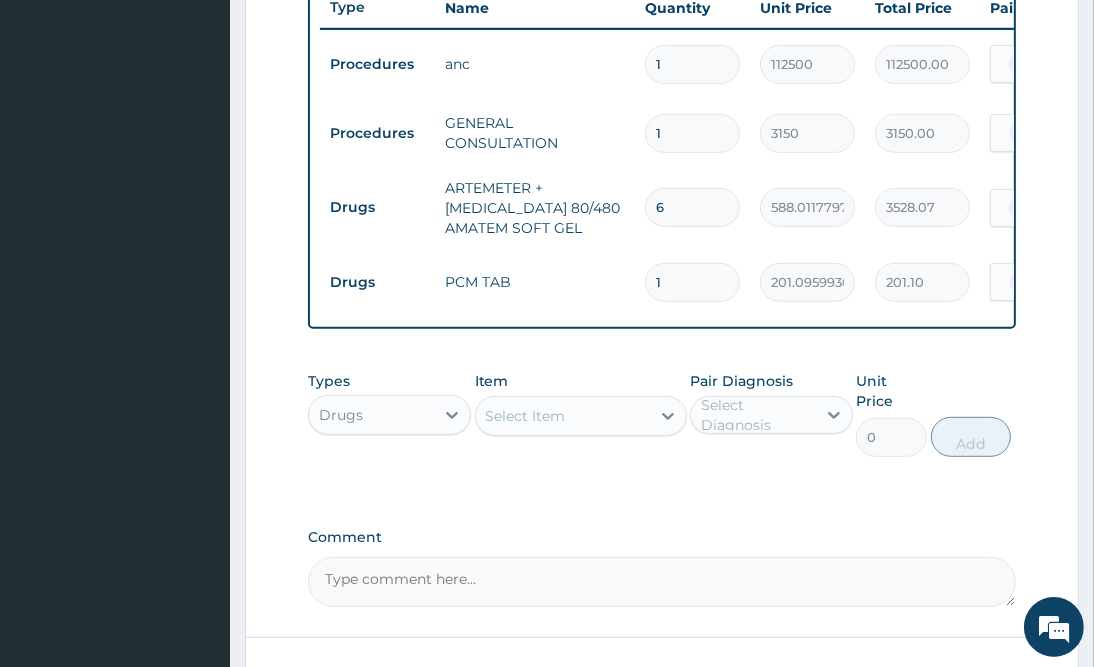 type on "18" 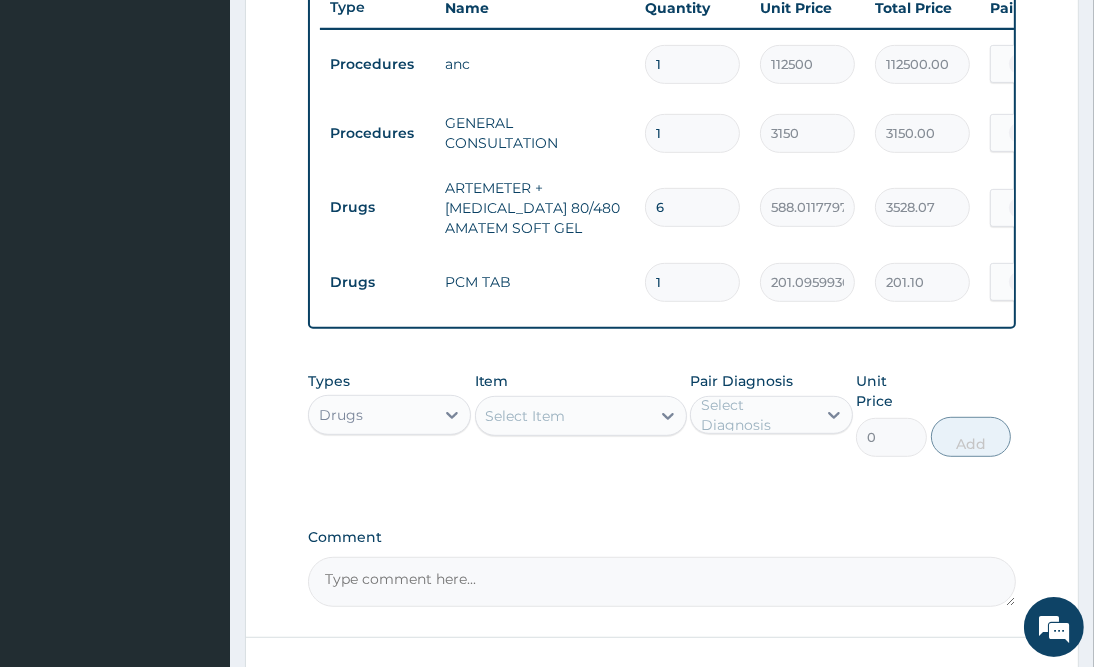 type on "3619.73" 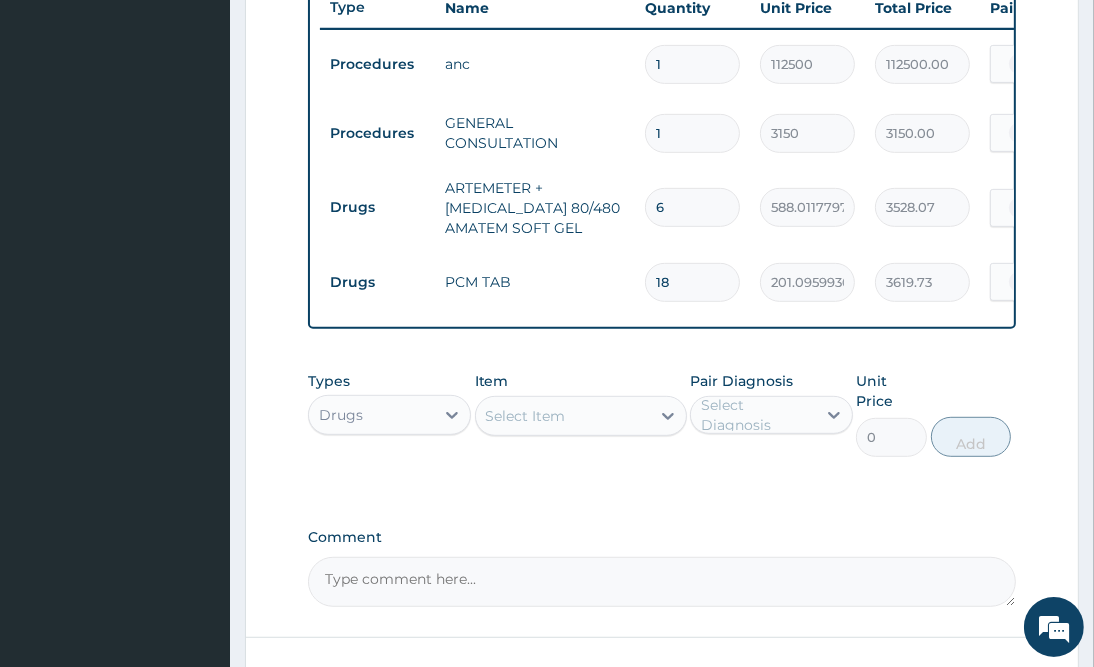 type on "18" 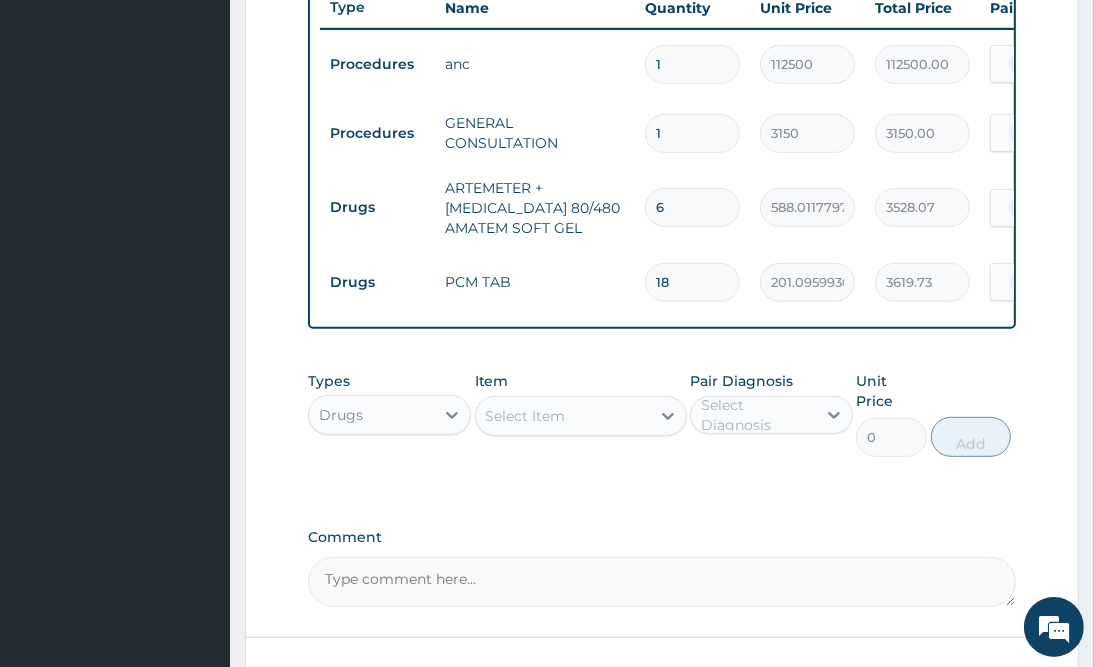 click on "Types Drugs Item Select Item Pair Diagnosis Select Diagnosis Unit Price 0 Add" at bounding box center (661, 429) 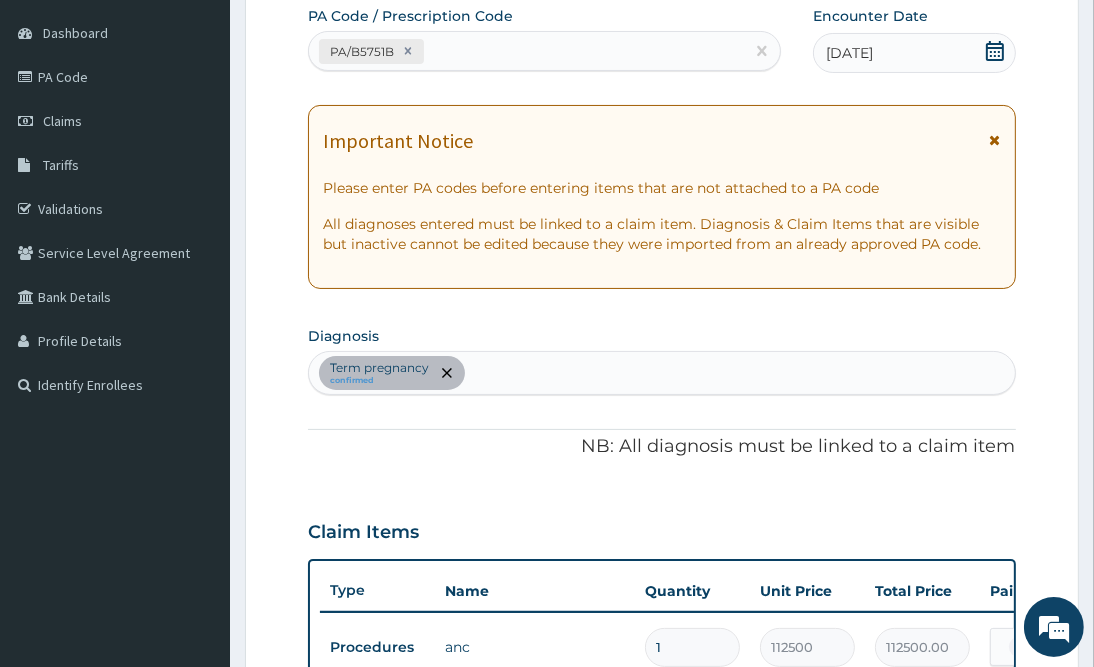 scroll, scrollTop: 0, scrollLeft: 0, axis: both 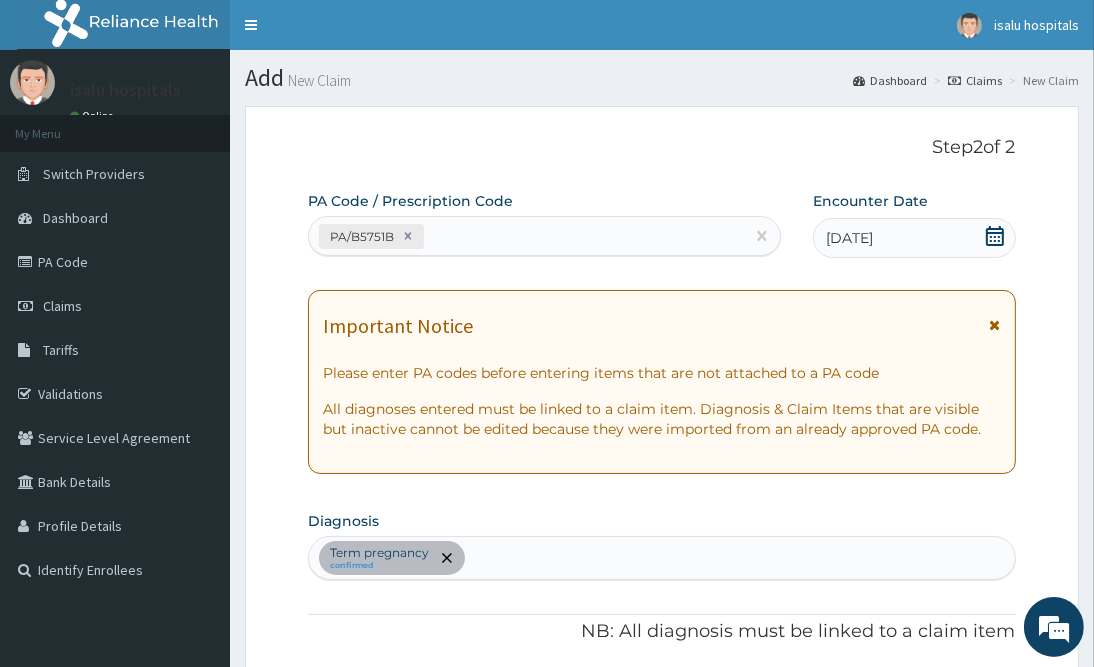 click on "Term pregnancy confirmed" at bounding box center (661, 558) 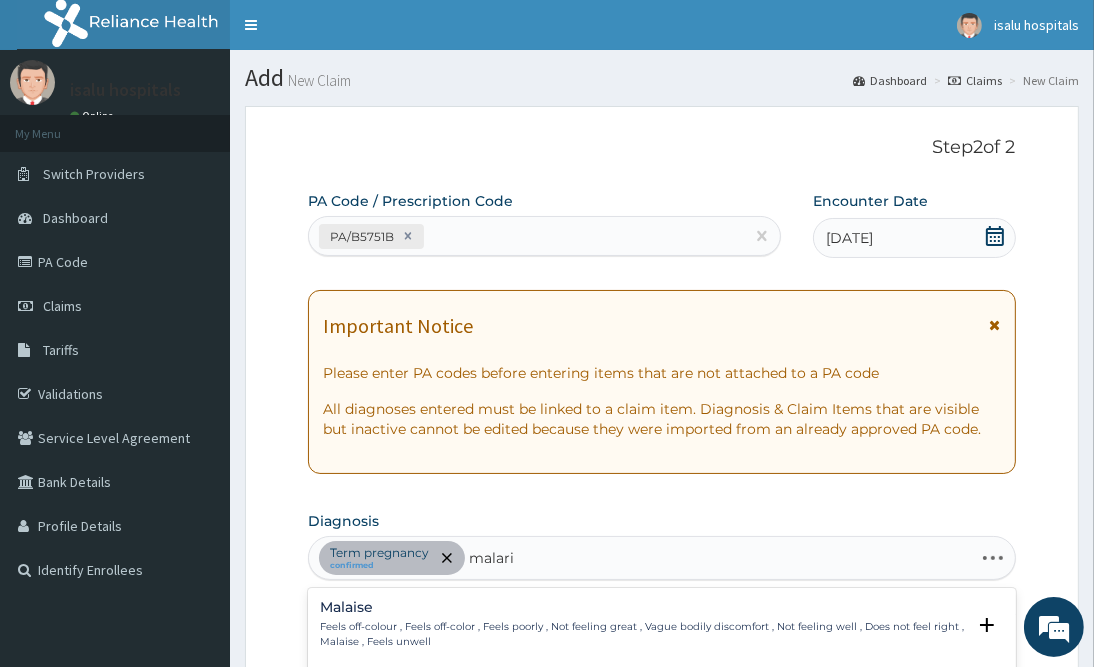 type on "malaria" 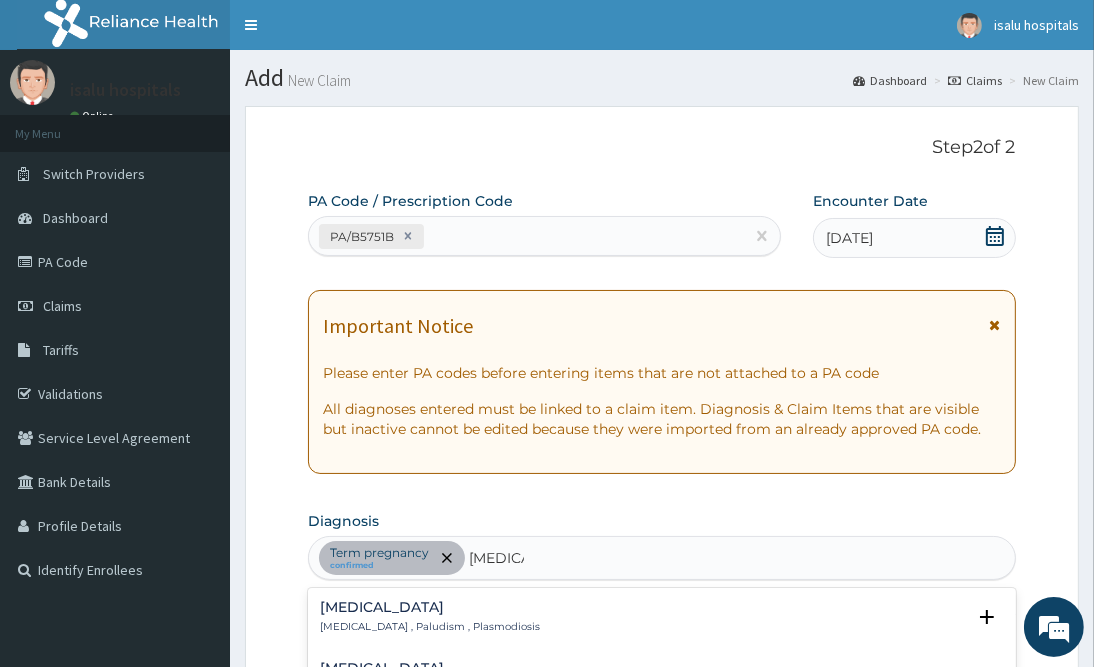 click on "[MEDICAL_DATA]" at bounding box center [430, 607] 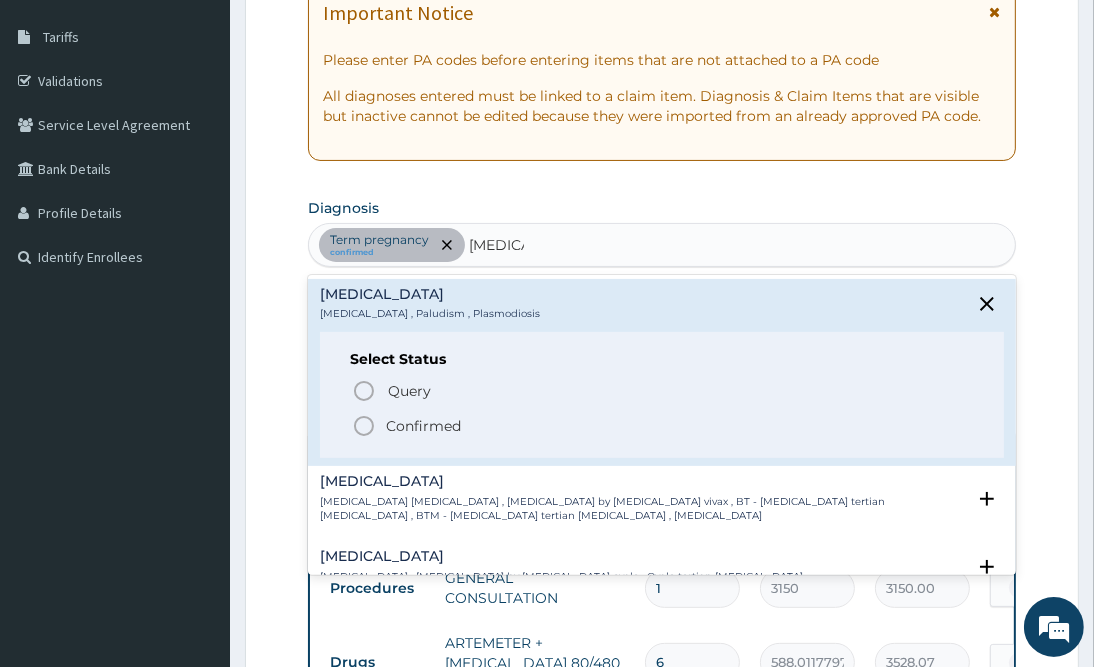 scroll, scrollTop: 450, scrollLeft: 0, axis: vertical 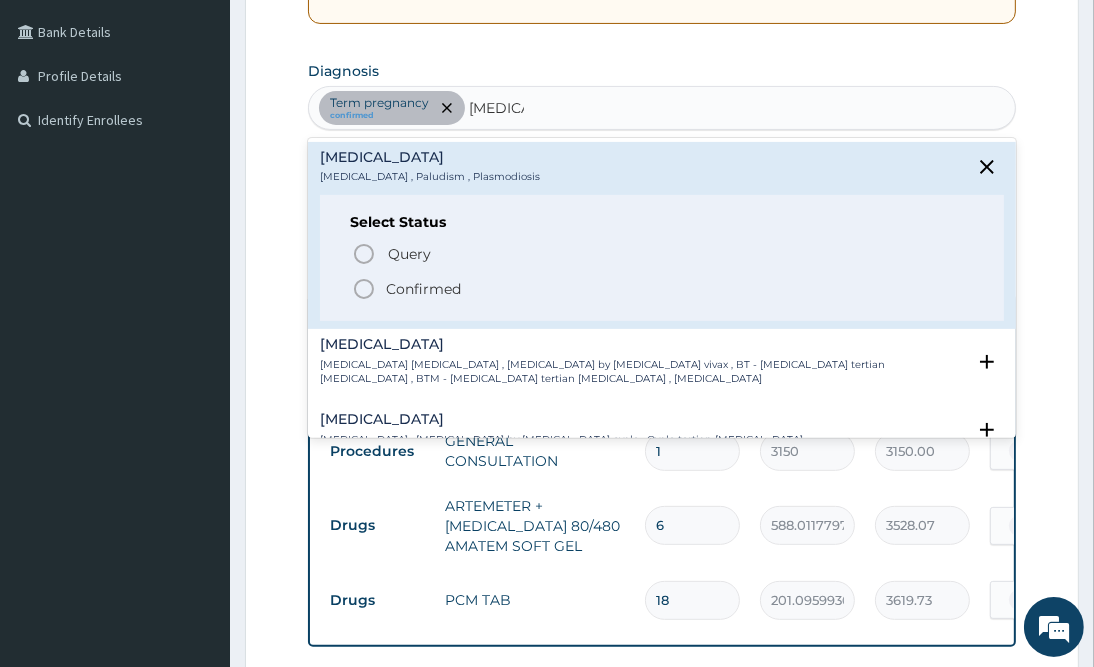 click 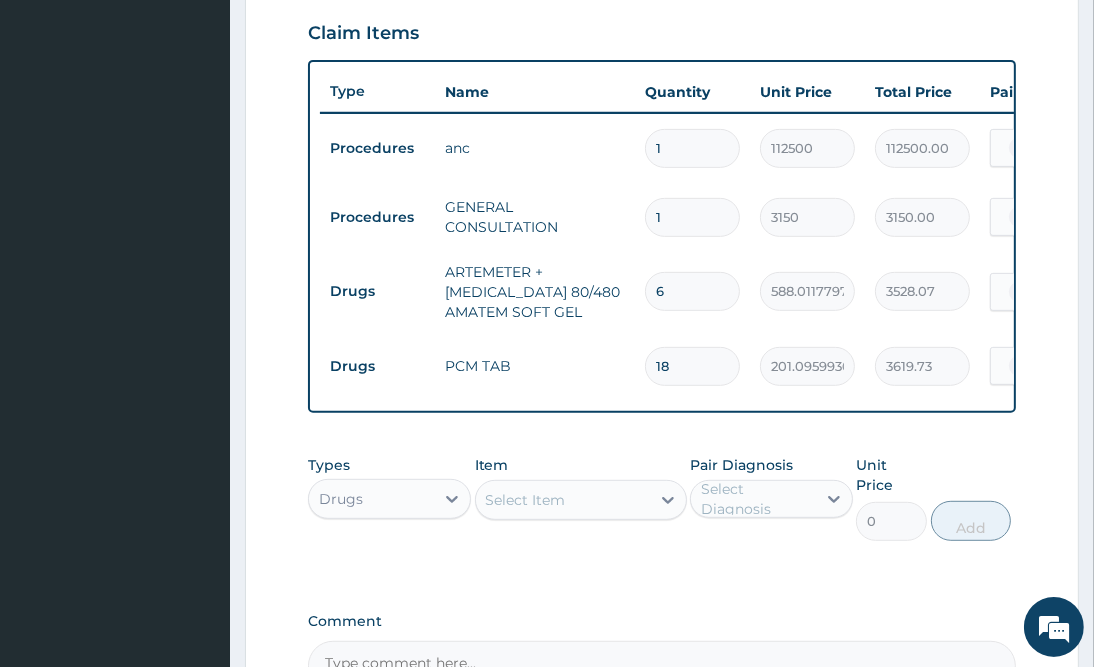 scroll, scrollTop: 900, scrollLeft: 0, axis: vertical 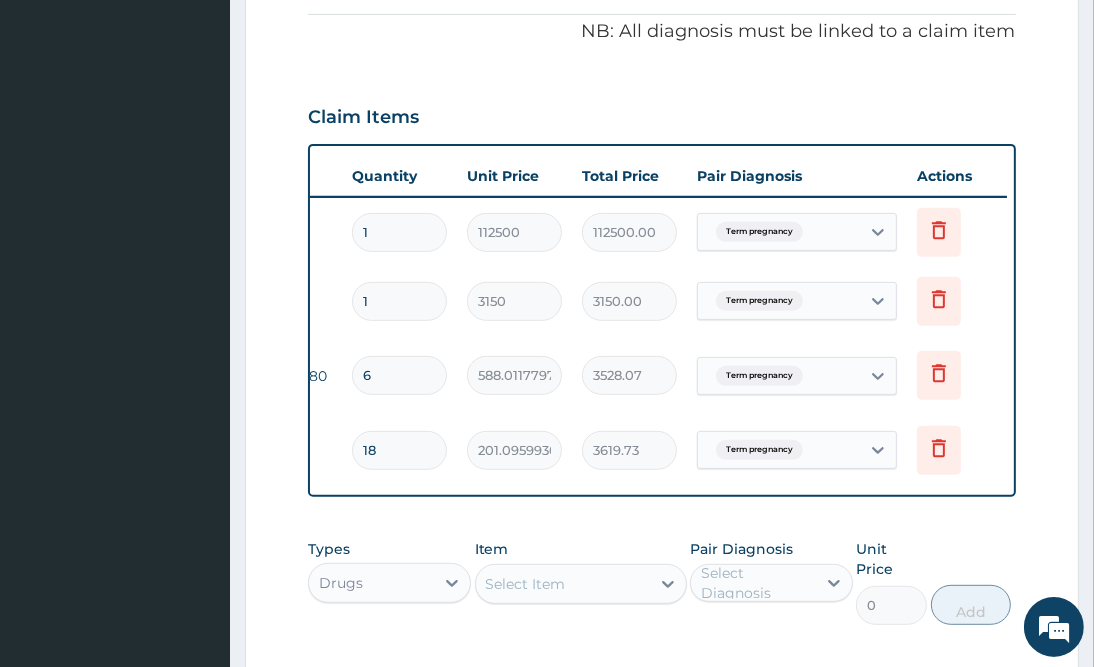 drag, startPoint x: 833, startPoint y: 294, endPoint x: 837, endPoint y: 318, distance: 24.33105 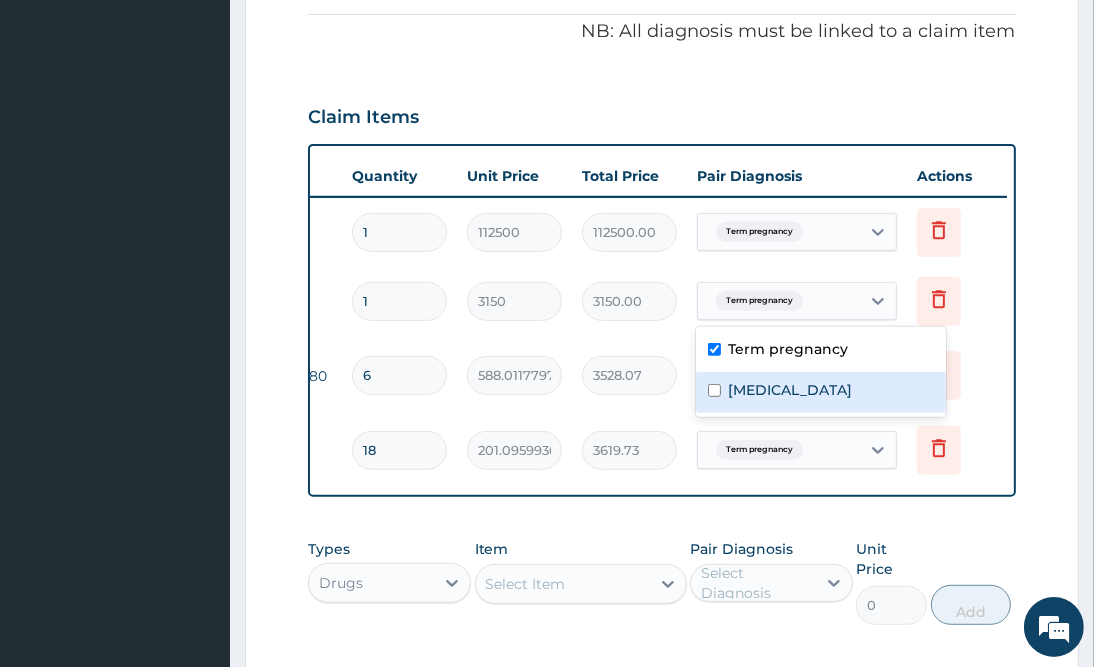 click on "[MEDICAL_DATA]" at bounding box center [821, 392] 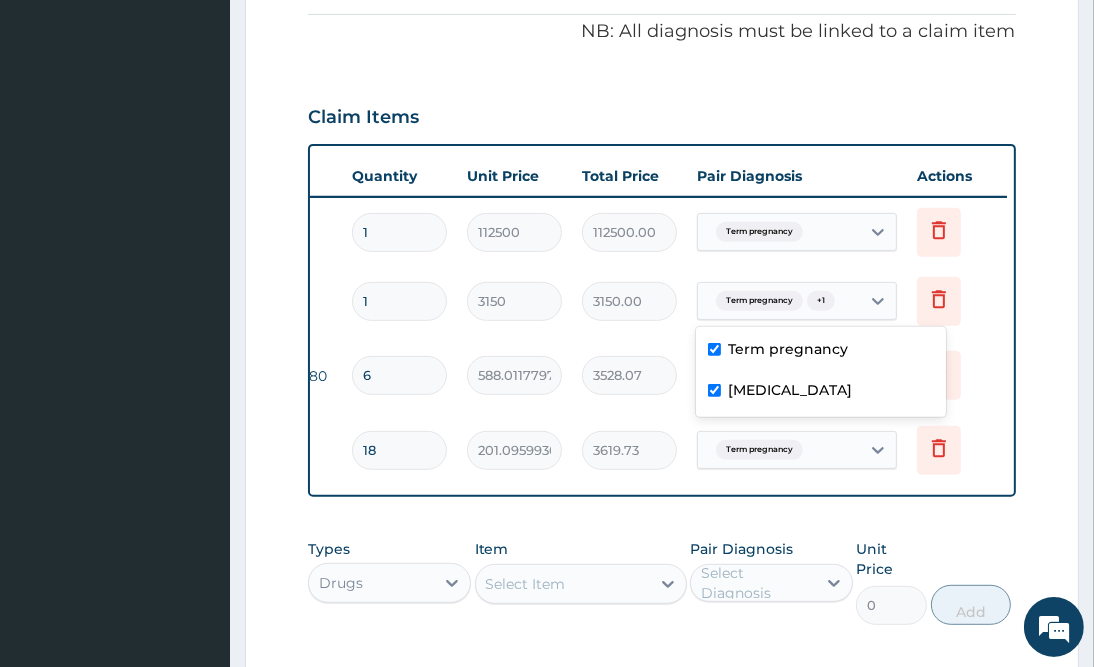 click on "[MEDICAL_DATA]" at bounding box center (821, 392) 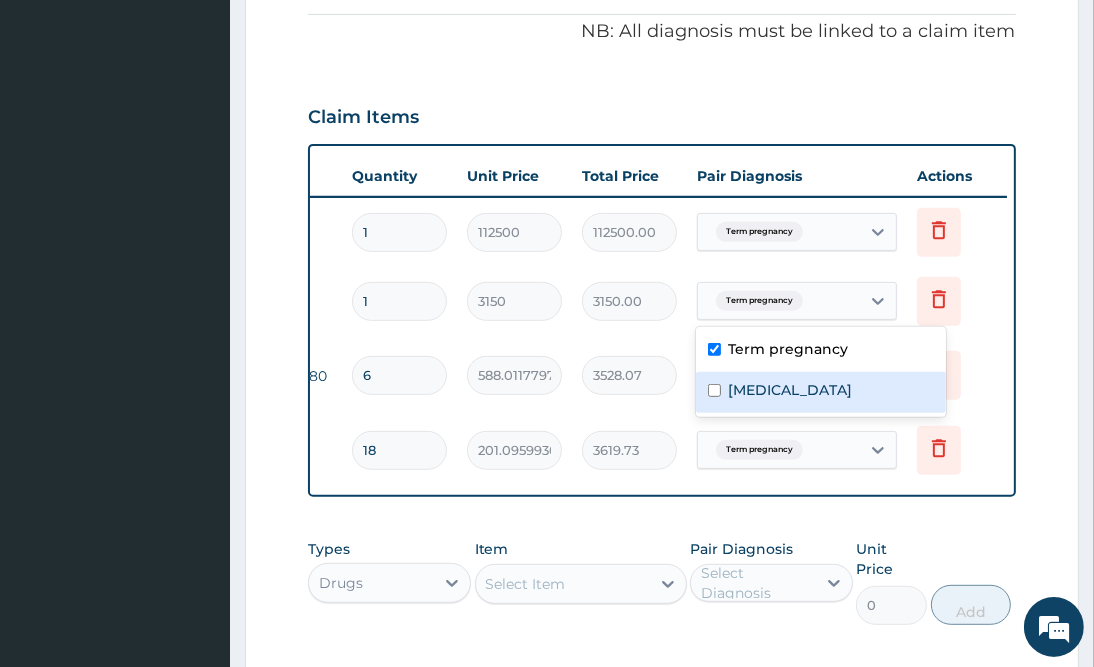 click on "[MEDICAL_DATA]" at bounding box center [821, 392] 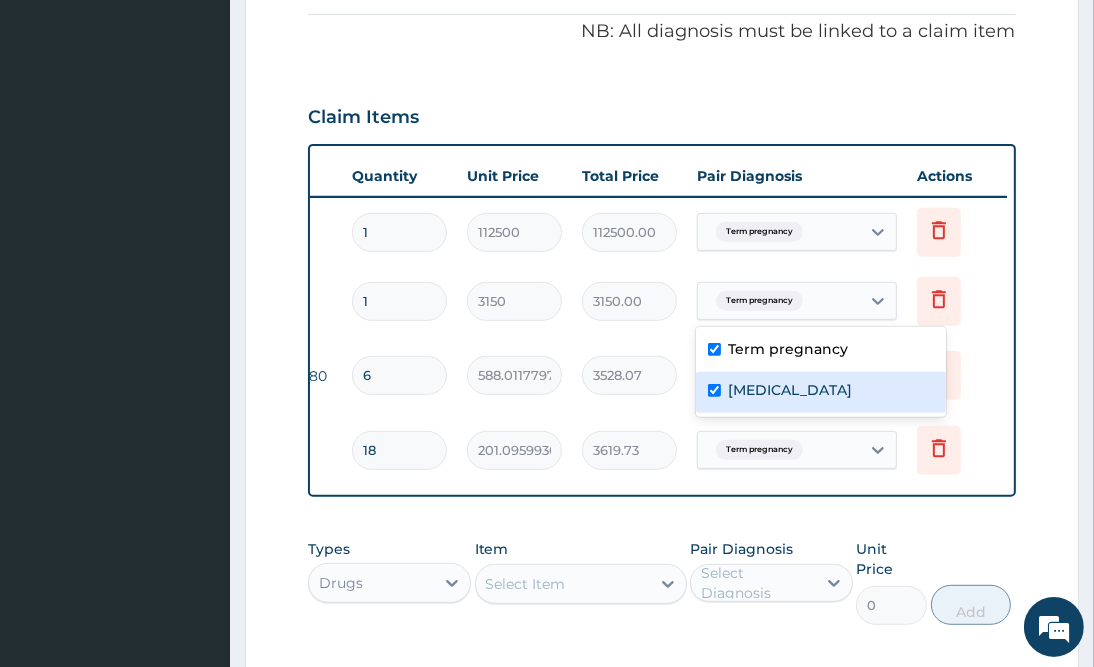 checkbox on "true" 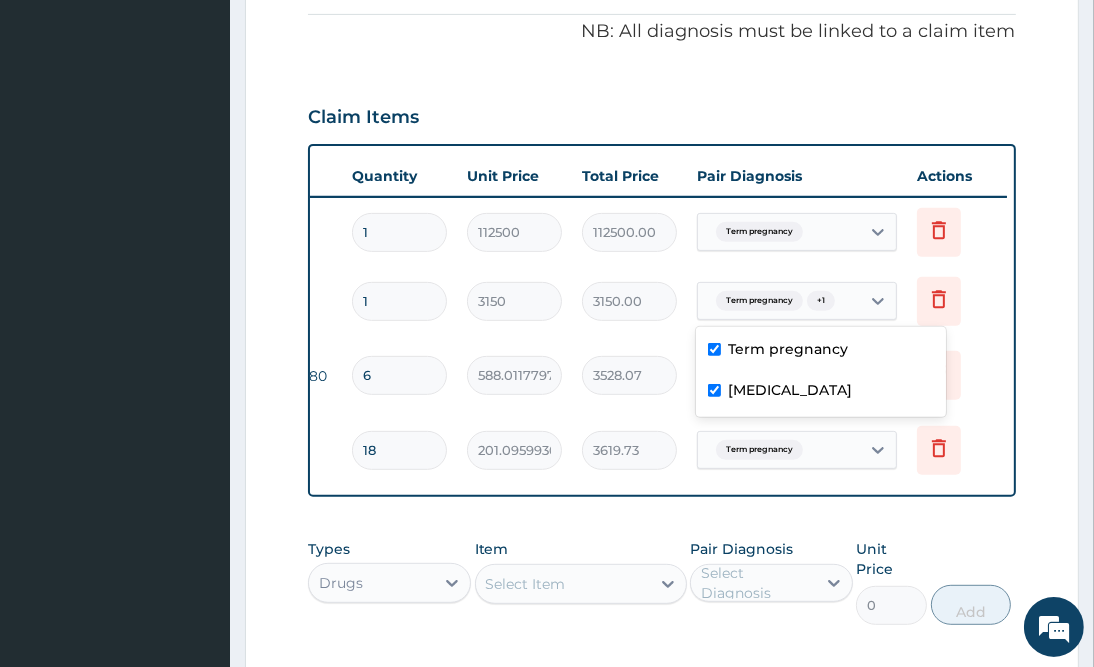 click on "Drugs ARTEMETER + LUMEFANTRINE 80/480 AMATEM SOFT GEL 6 588.0117797851562 3528.07 Term pregnancy Delete" at bounding box center (517, 376) 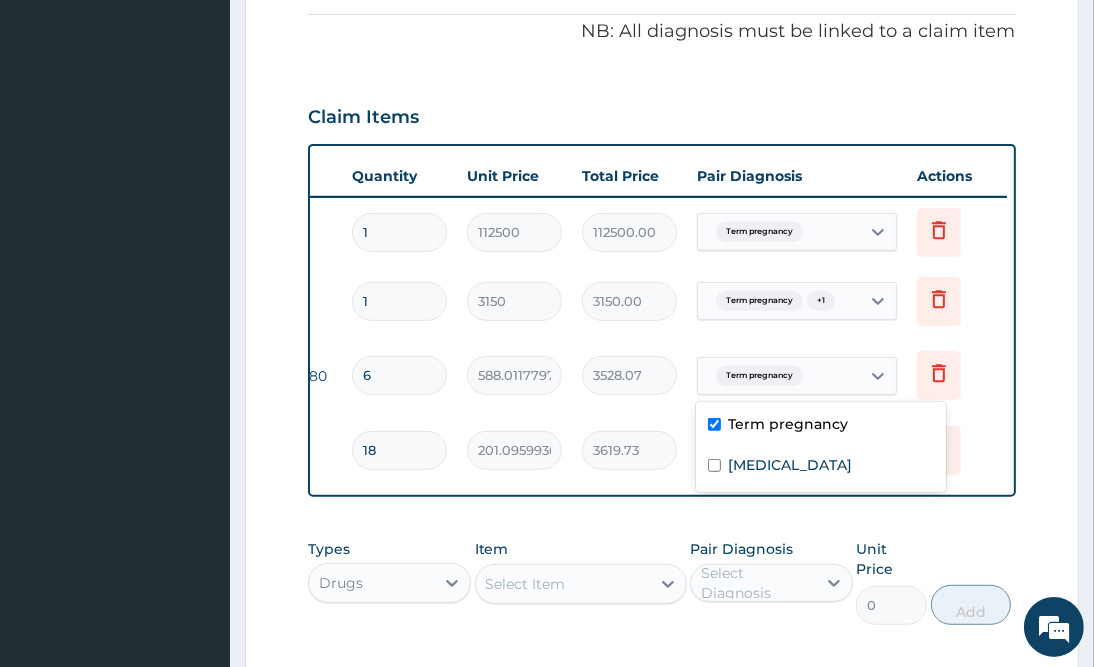 click on "Term pregnancy" at bounding box center (779, 376) 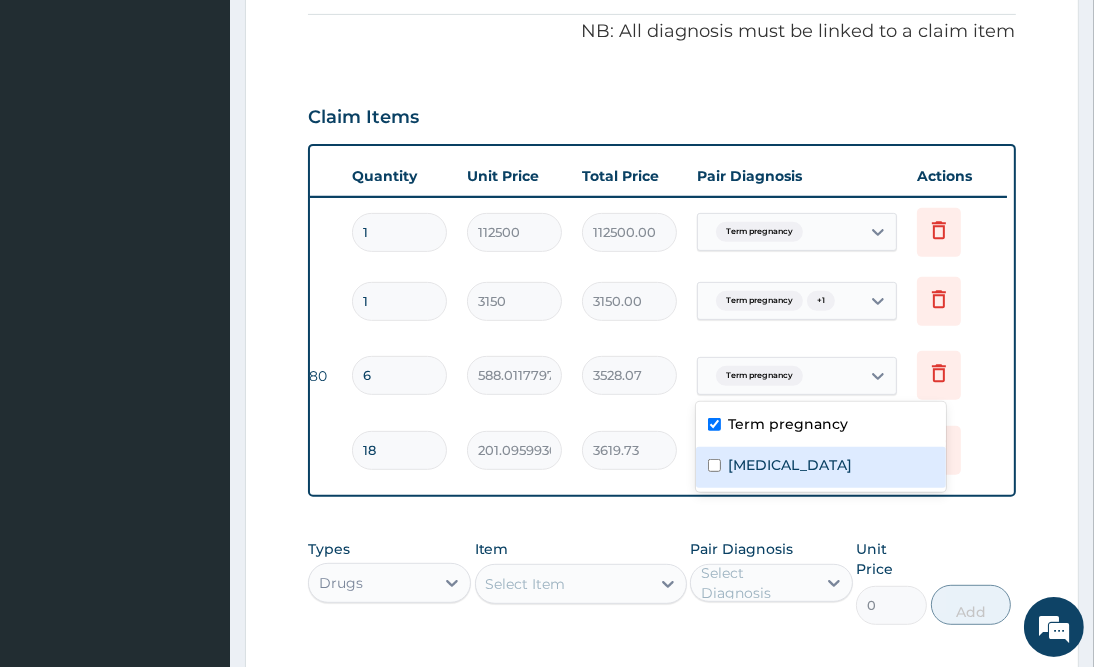 click on "[MEDICAL_DATA]" at bounding box center [821, 467] 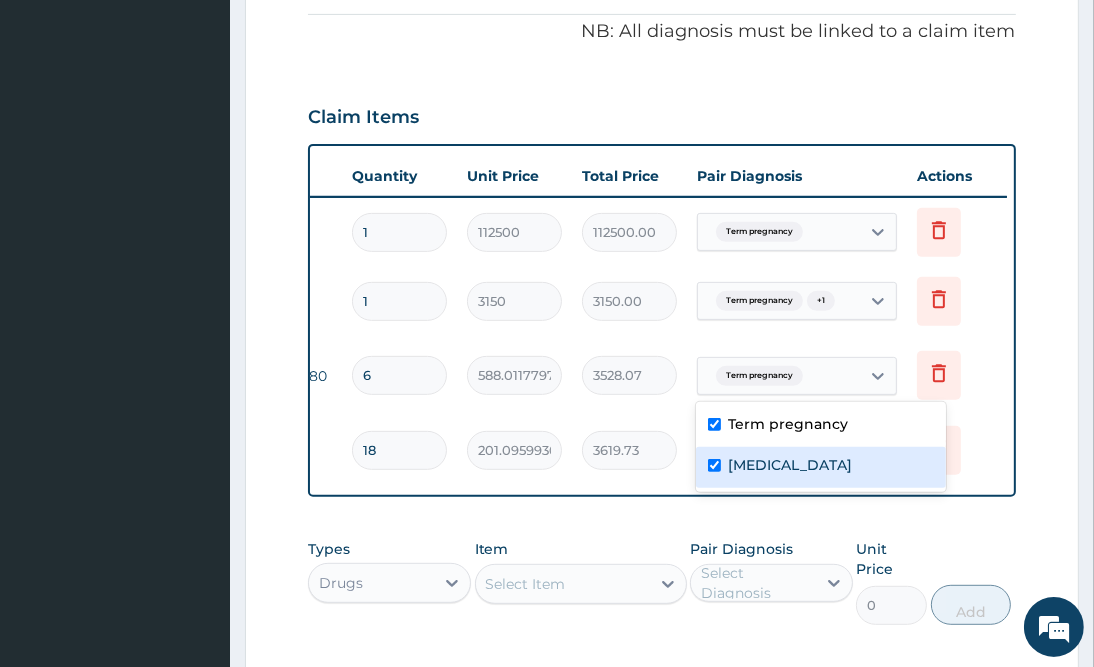 checkbox on "true" 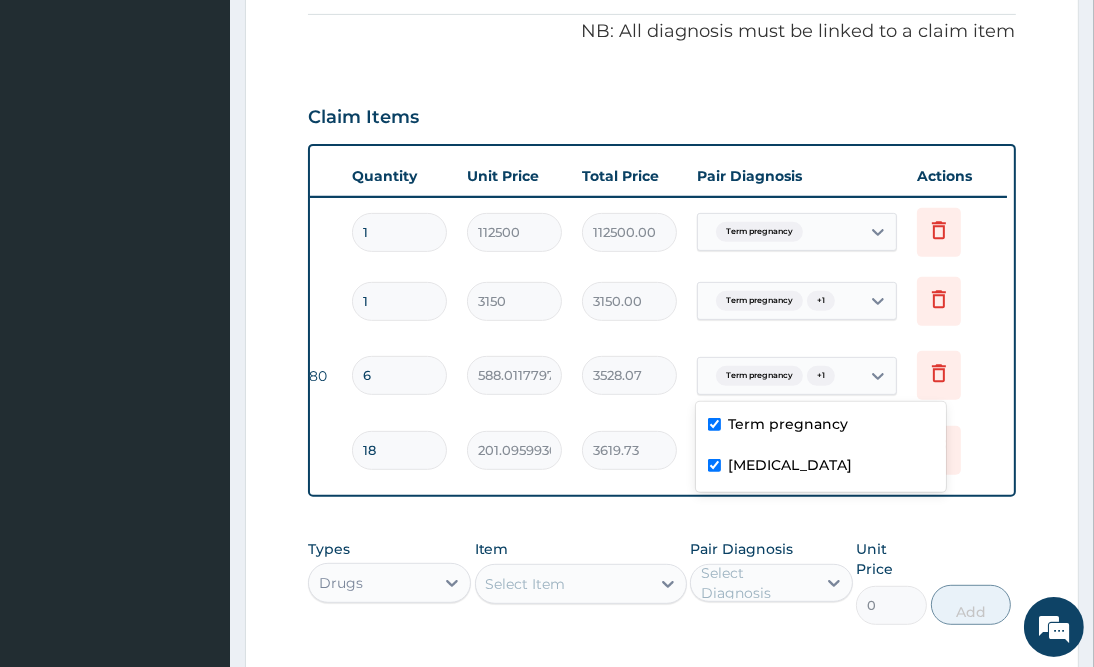 click on "Drugs PCM TAB 18 201.0959930419922 3619.73 Term pregnancy Delete" at bounding box center [517, 450] 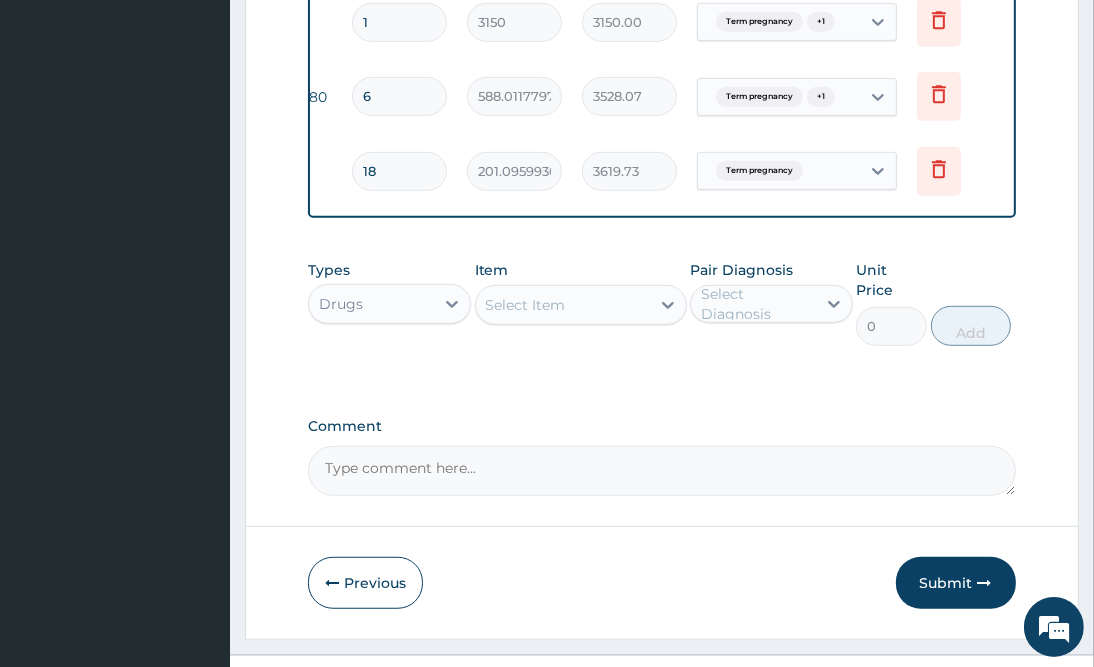 scroll, scrollTop: 900, scrollLeft: 0, axis: vertical 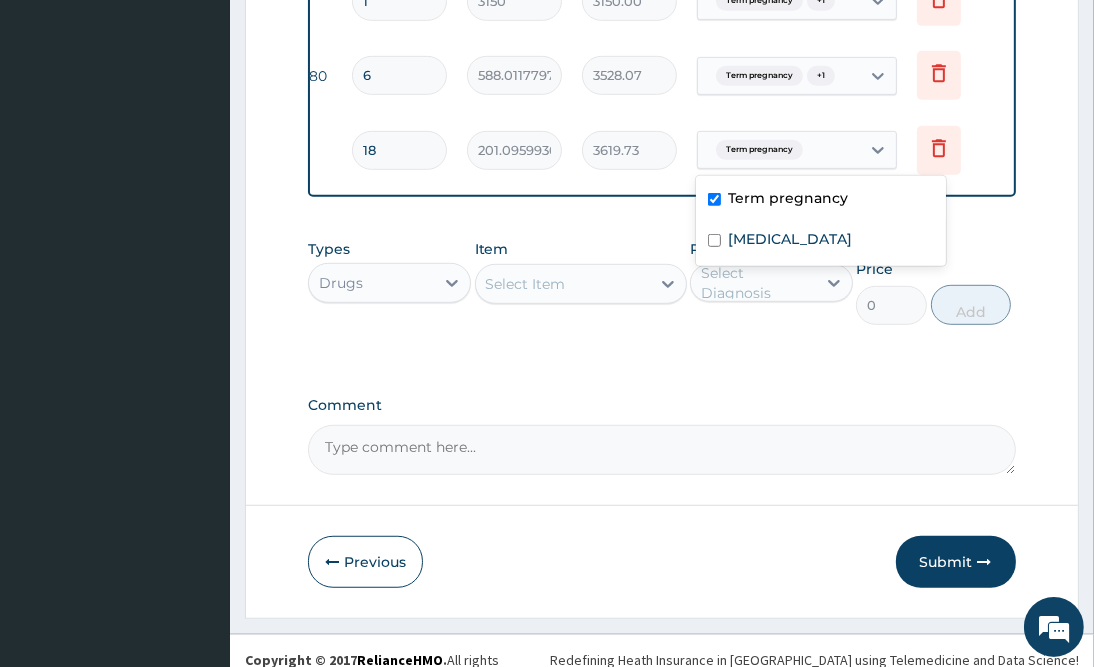 click on "Term pregnancy" at bounding box center (779, 150) 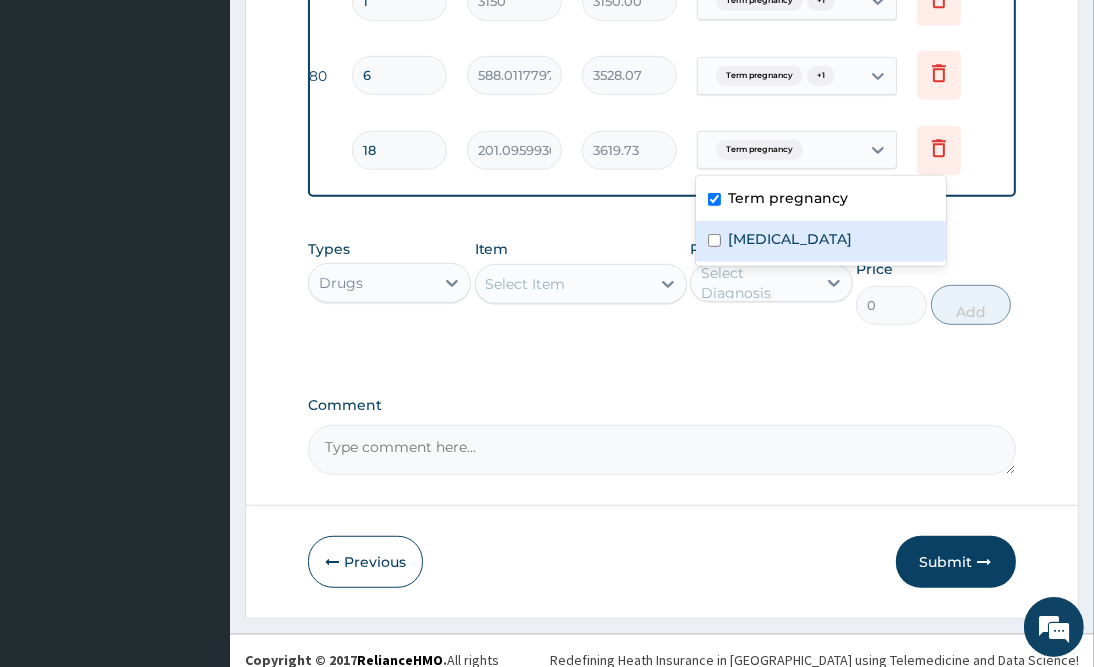 click on "[MEDICAL_DATA]" at bounding box center (821, 241) 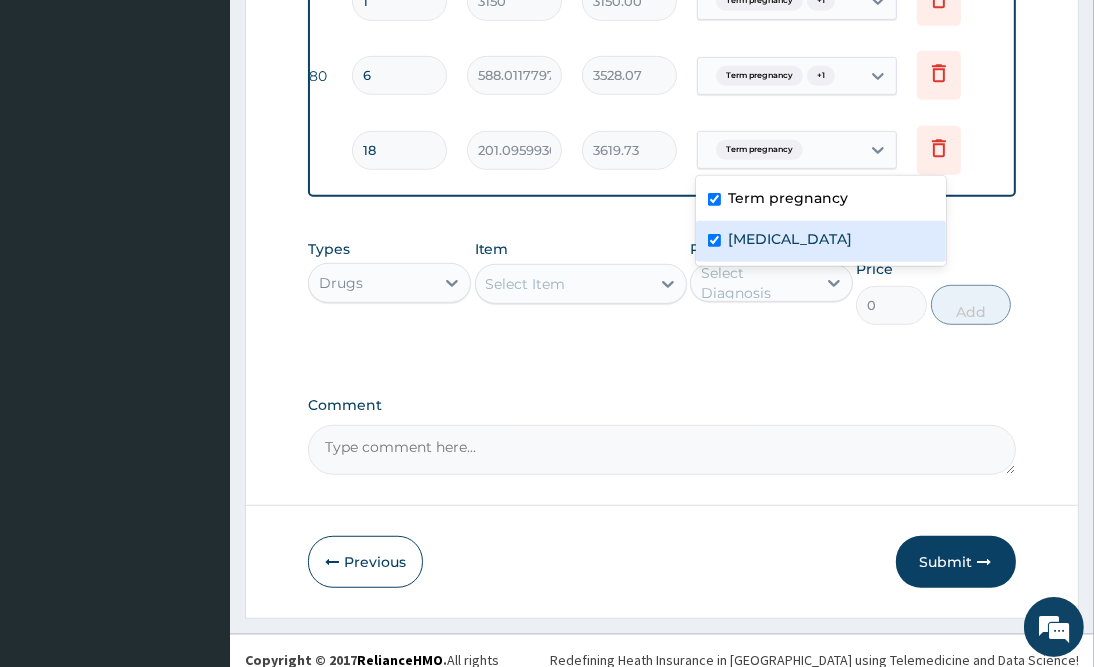checkbox on "true" 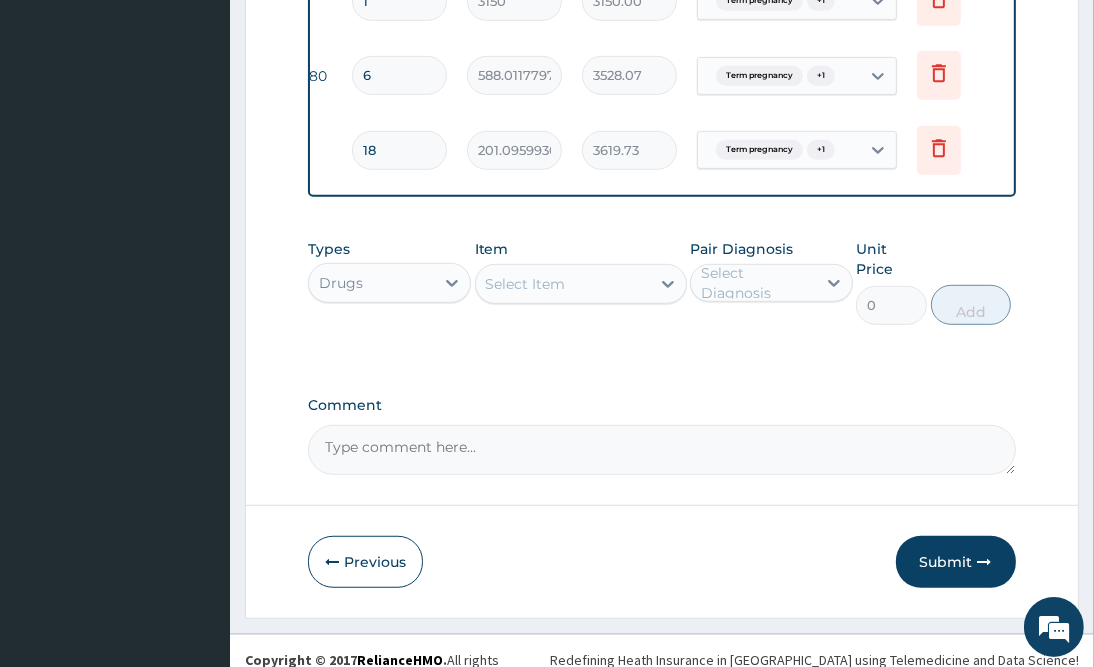 click on "PA Code / Prescription Code PA/B5751B Encounter Date 07-07-2025 Important Notice Please enter PA codes before entering items that are not attached to a PA code   All diagnoses entered must be linked to a claim item. Diagnosis & Claim Items that are visible but inactive cannot be edited because they were imported from an already approved PA code. Diagnosis Term pregnancy confirmed Malaria Confirmed NB: All diagnosis must be linked to a claim item Claim Items Type Name Quantity Unit Price Total Price Pair Diagnosis Actions Procedures anc 1 112500 112500.00 Term pregnancy Delete Procedures GENERAL CONSULTATION 1 3150 3150.00 Term pregnancy  + 1 Delete Drugs ARTEMETER + LUMEFANTRINE 80/480 AMATEM SOFT GEL 6 588.0117797851562 3528.07 Term pregnancy  + 1 Delete Drugs PCM TAB 18 201.0959930419922 3619.73 Term pregnancy  + 1 Delete Types Drugs Item Select Item Pair Diagnosis Select Diagnosis Unit Price 0 Add Comment" at bounding box center [661, -117] 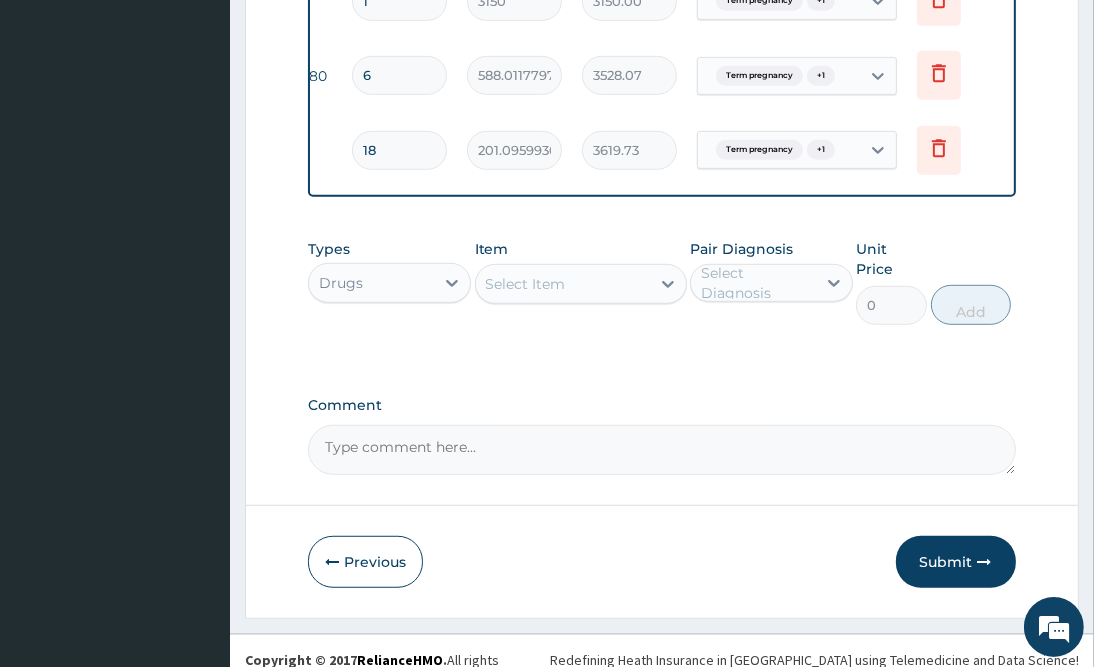 click on "Select Item" at bounding box center (563, 284) 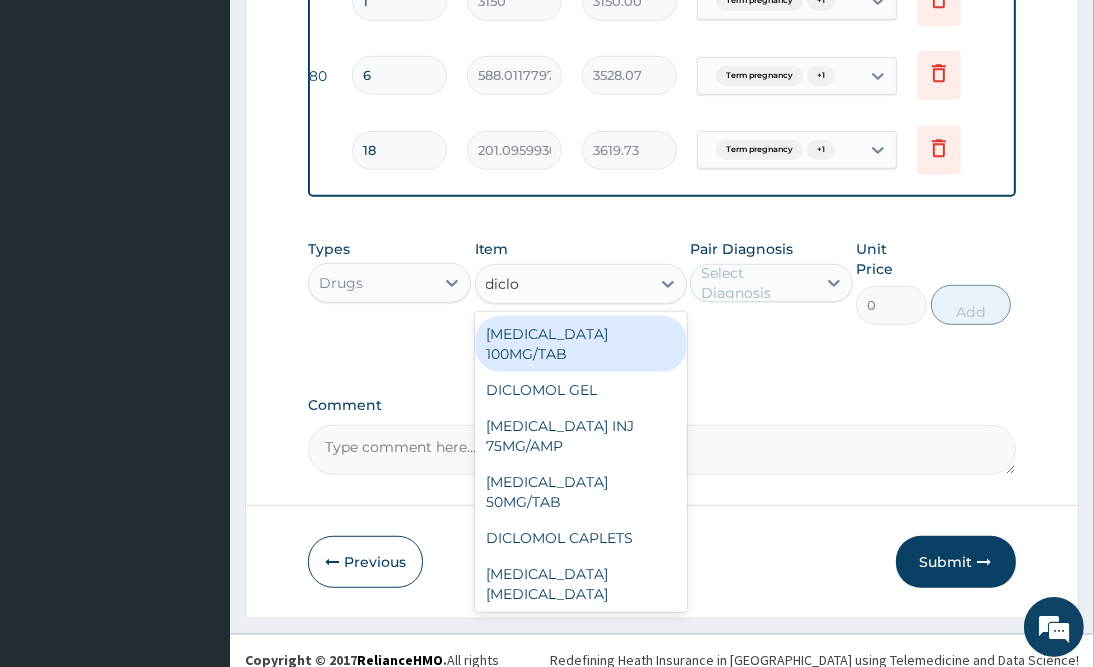 type on "diclom" 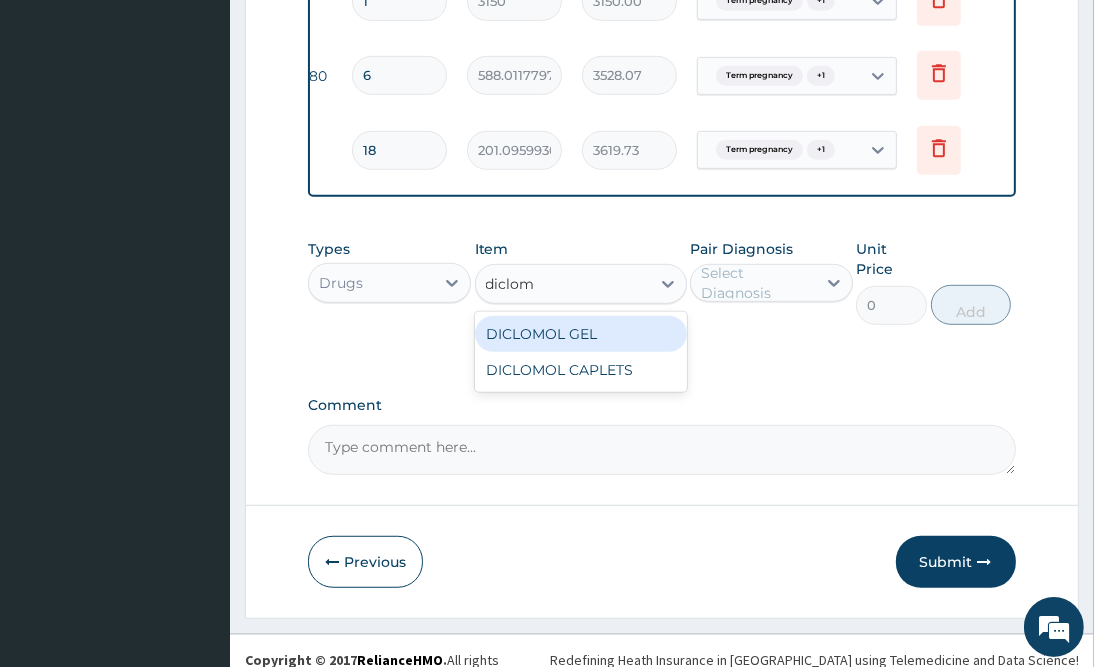 click on "DICLOMOL GEL" at bounding box center (581, 334) 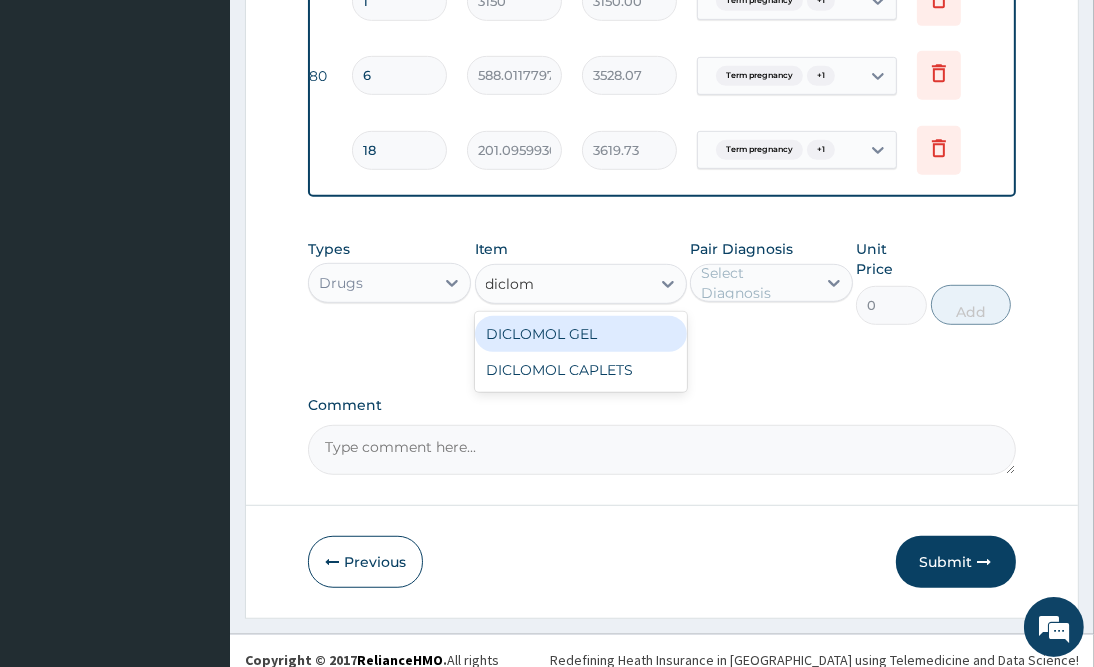 type 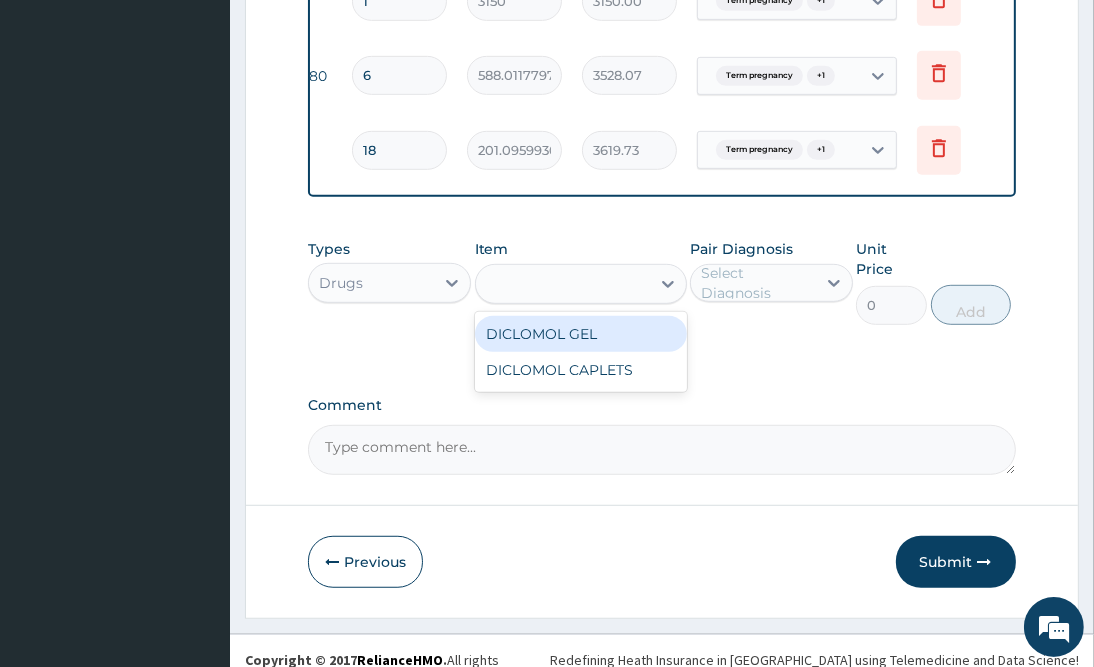 type on "1896.65283203125" 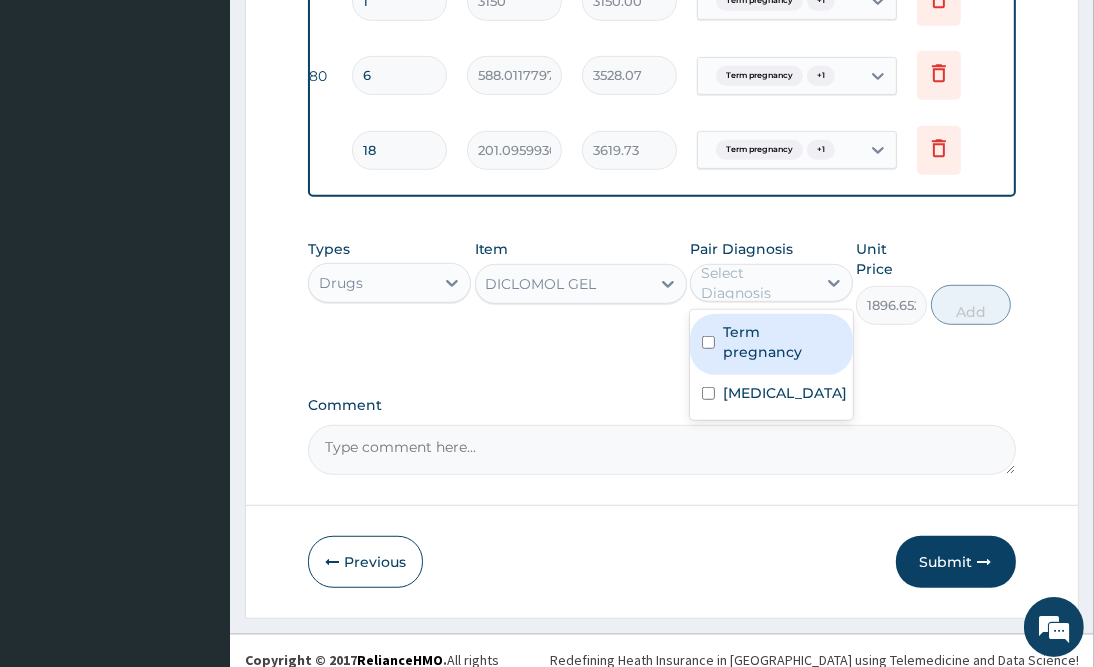drag, startPoint x: 798, startPoint y: 312, endPoint x: 808, endPoint y: 322, distance: 14.142136 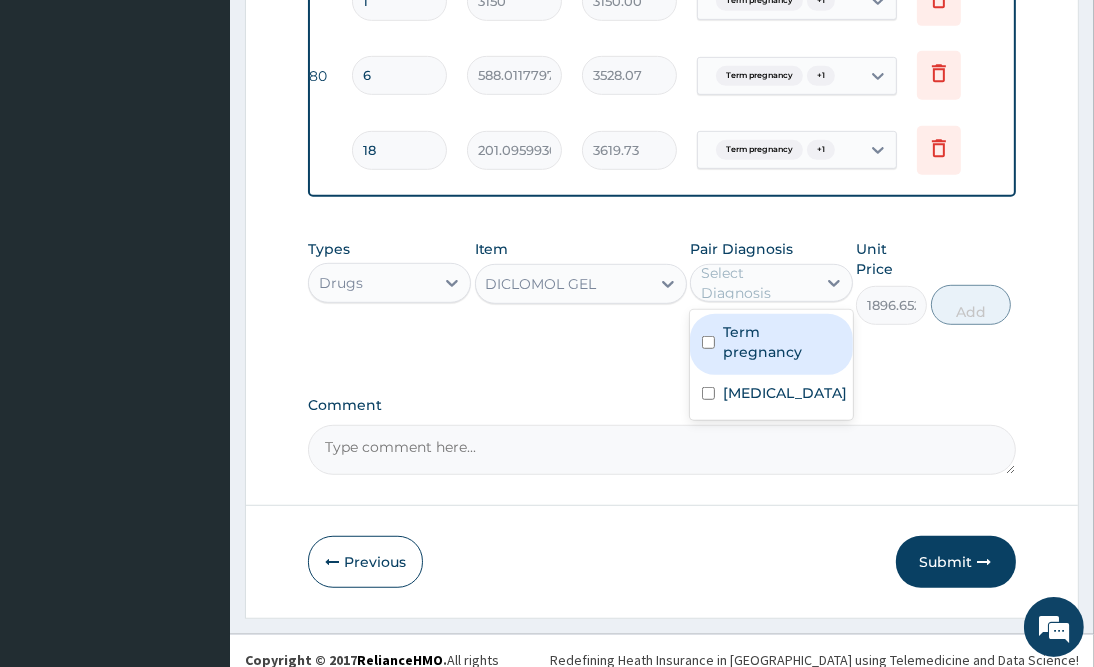 click on "Term pregnancy" at bounding box center (782, 342) 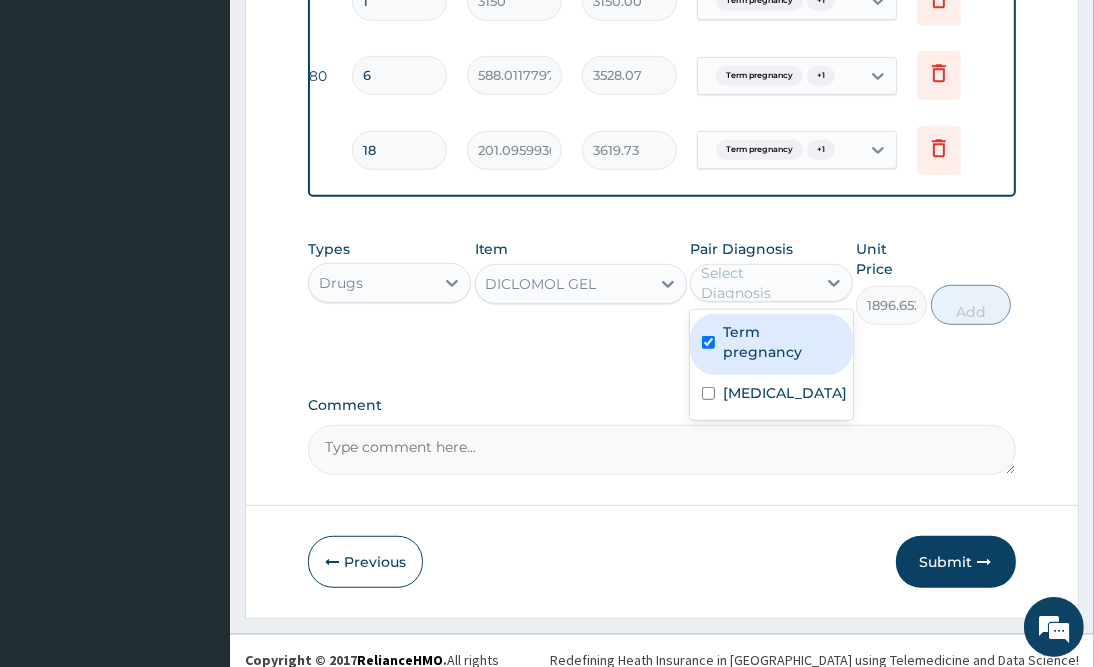 checkbox on "true" 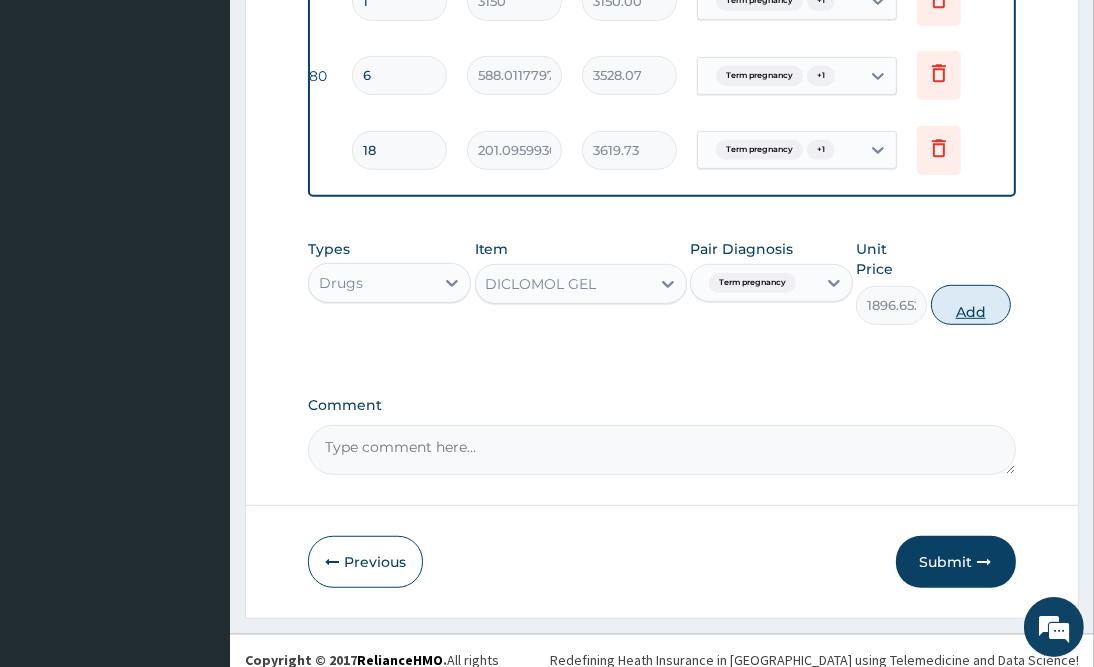 click on "Add" at bounding box center [971, 305] 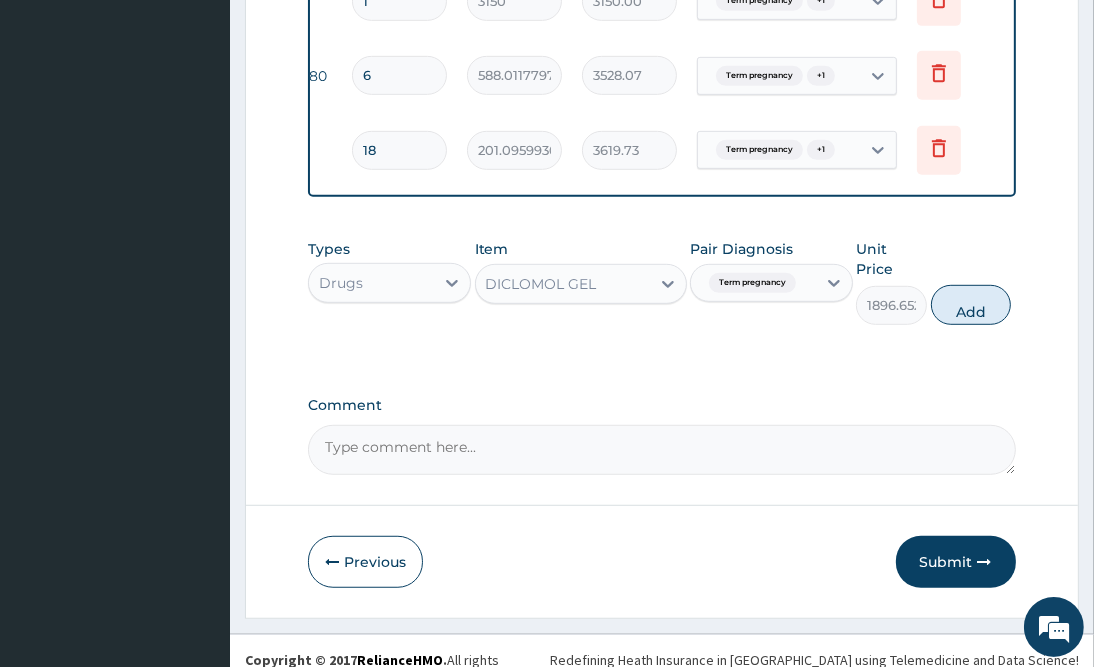 type on "0" 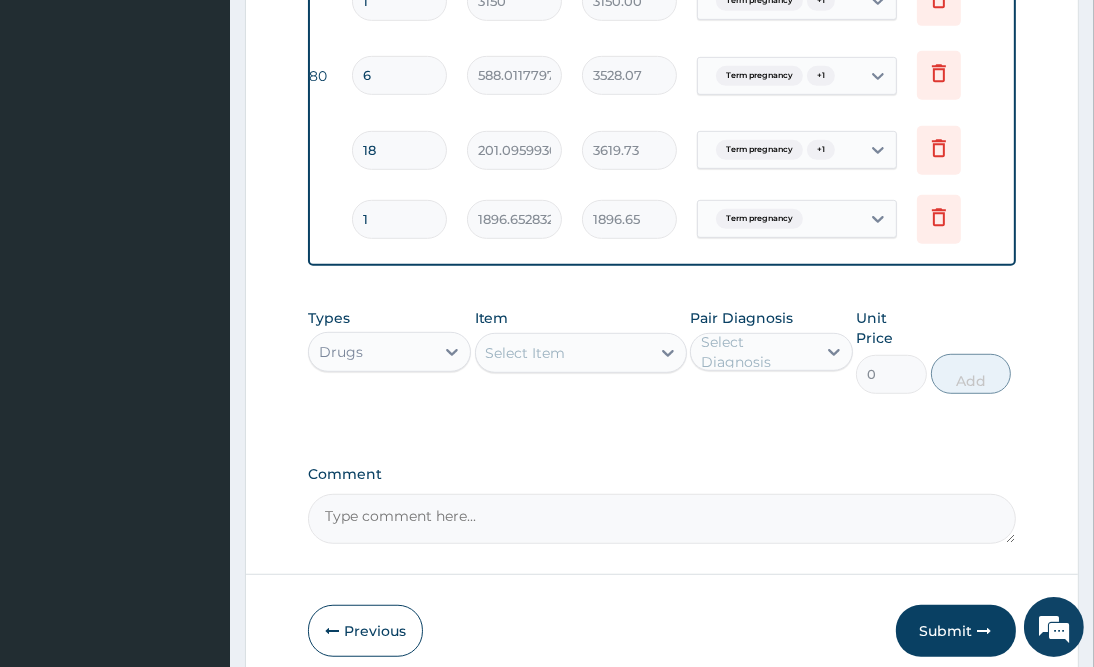 scroll, scrollTop: 0, scrollLeft: 0, axis: both 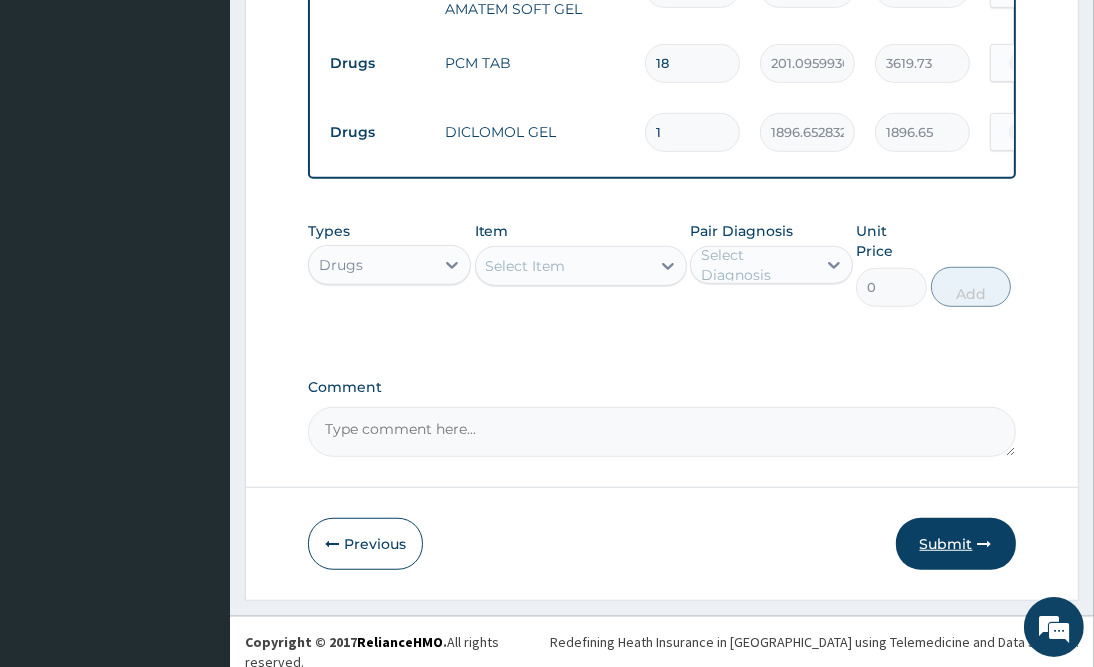 click on "Submit" at bounding box center (956, 544) 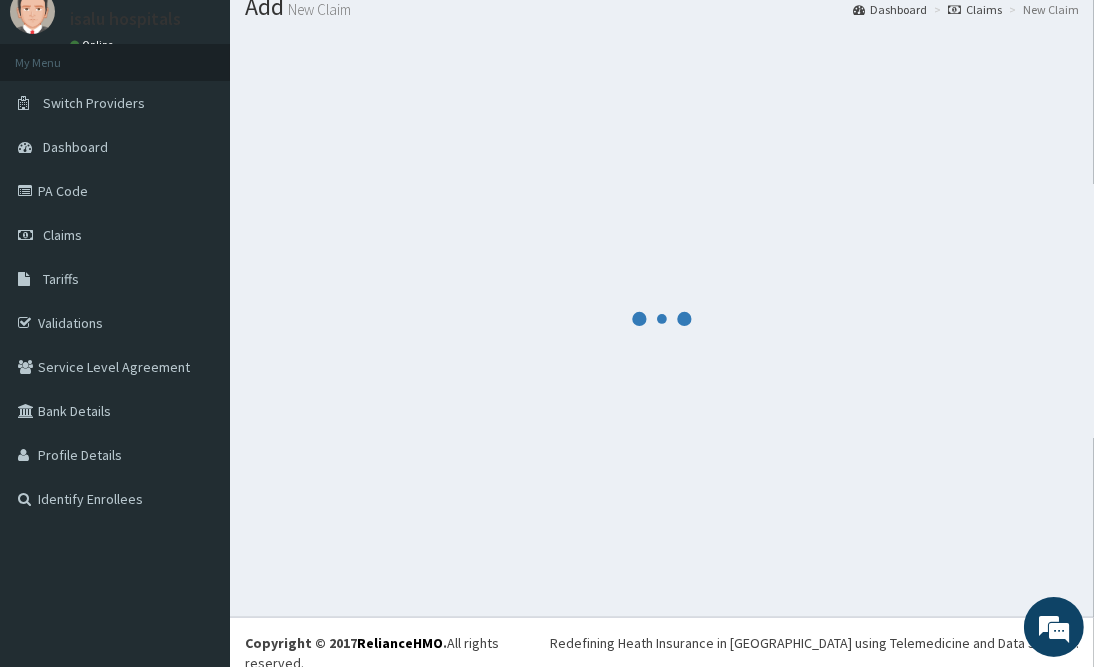 scroll, scrollTop: 987, scrollLeft: 0, axis: vertical 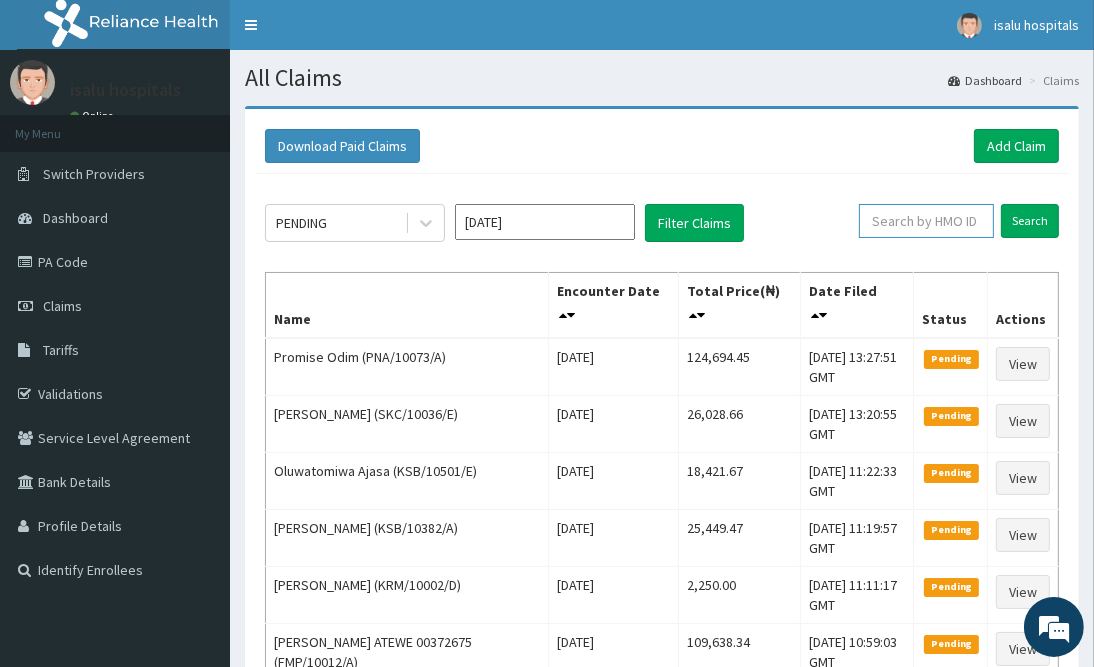 click at bounding box center [926, 221] 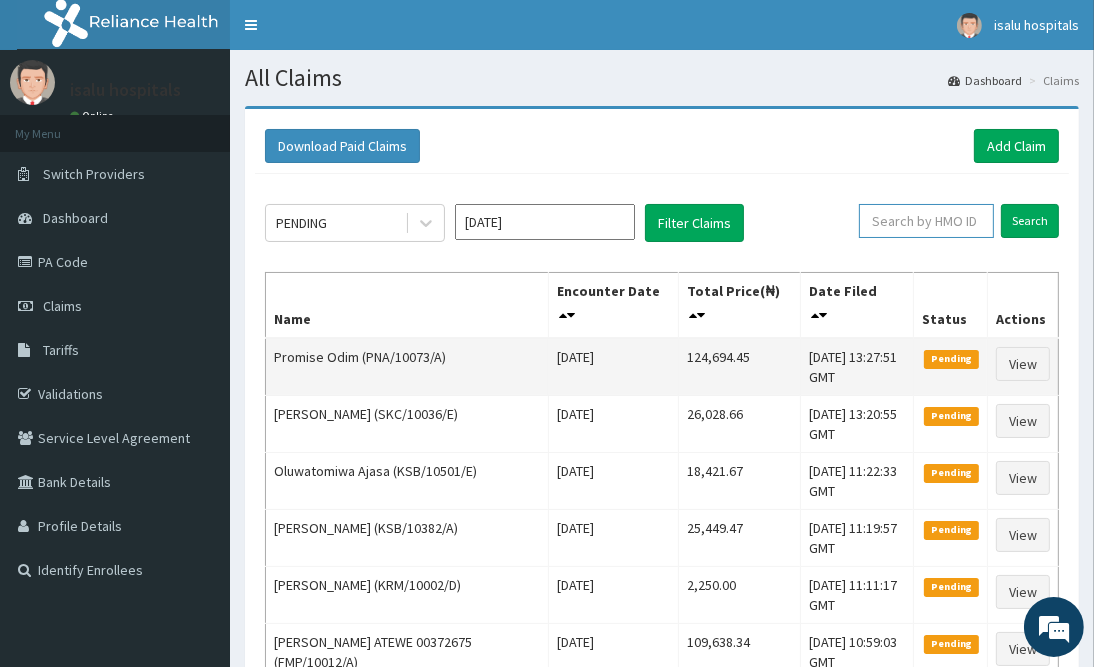 paste on "PNA/10073/A" 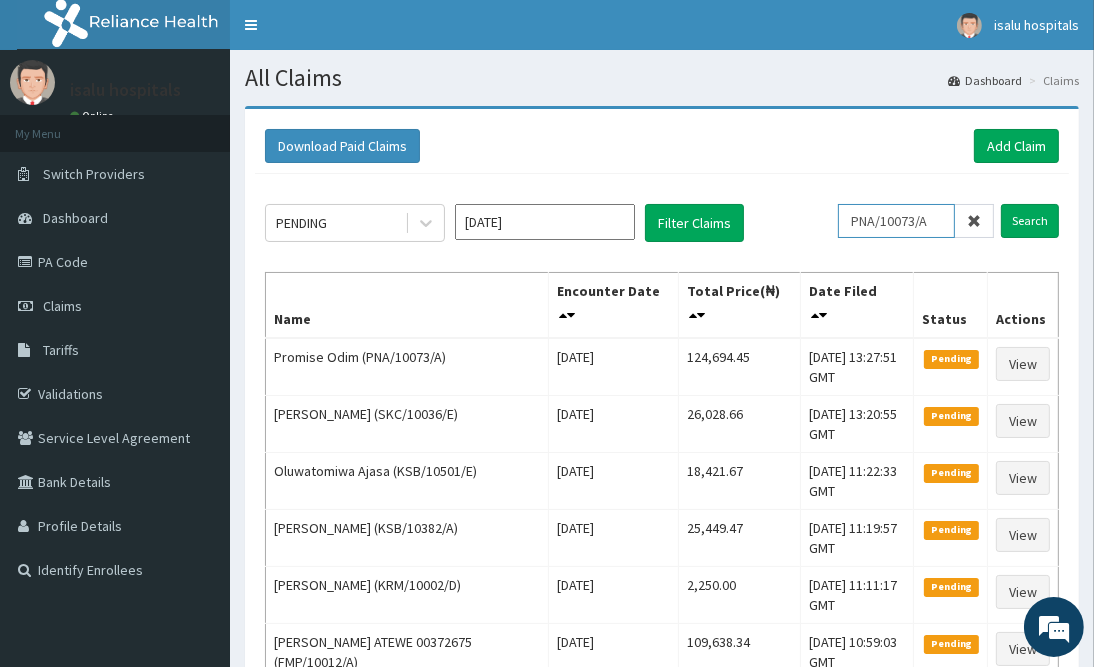 click on "PNA/10073/A" at bounding box center (896, 221) 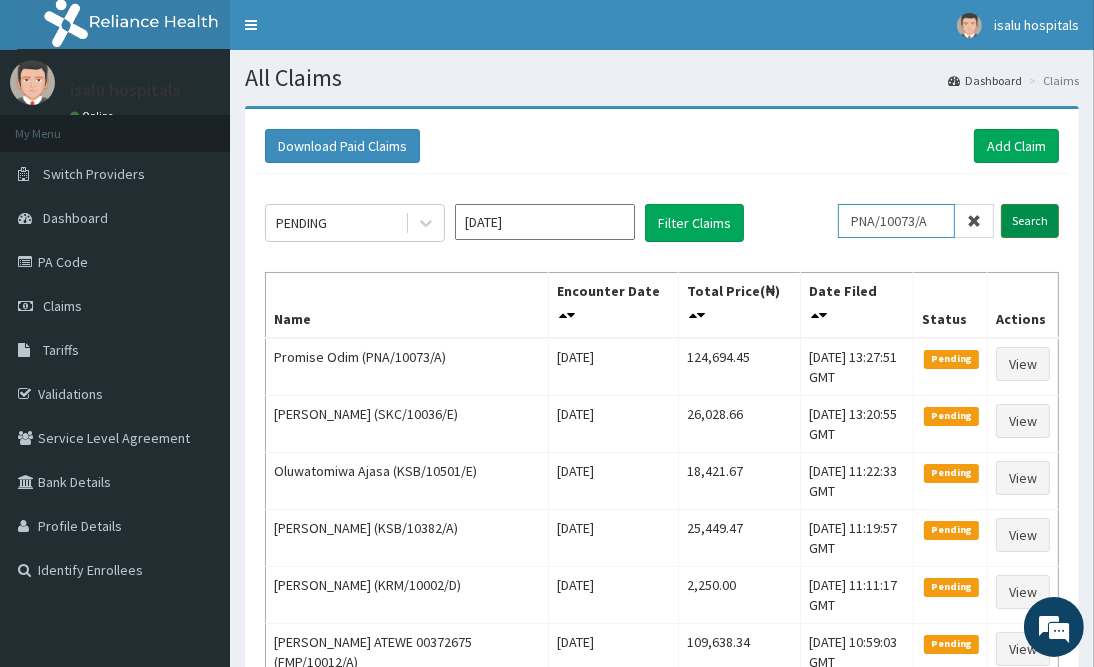 type on "PNA/10073/A" 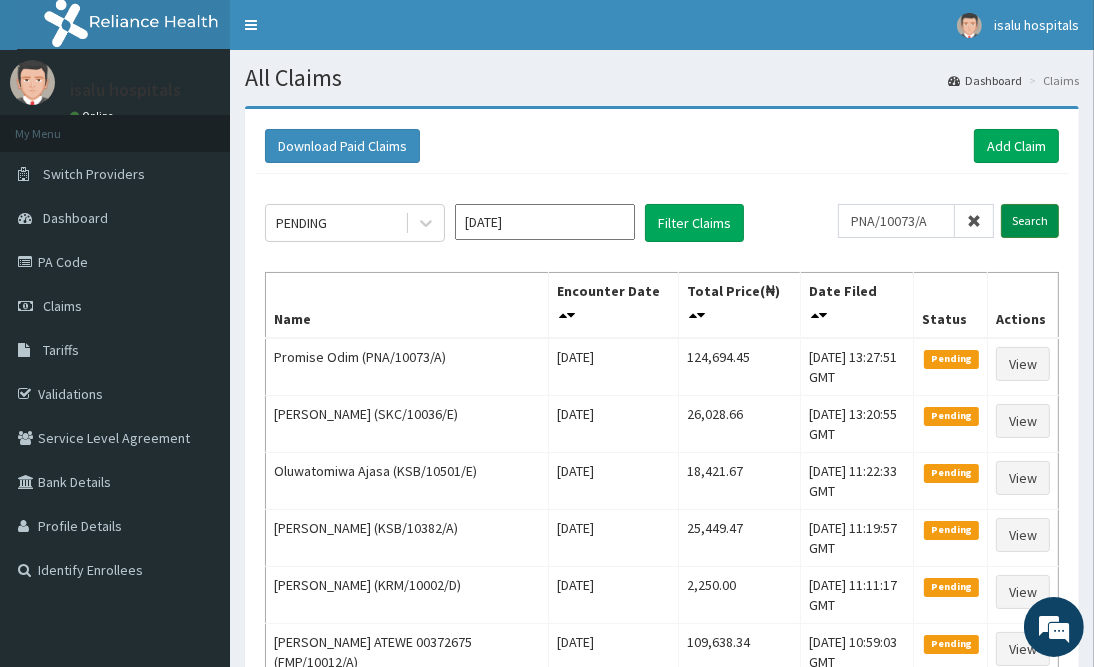click on "Search" at bounding box center (1030, 221) 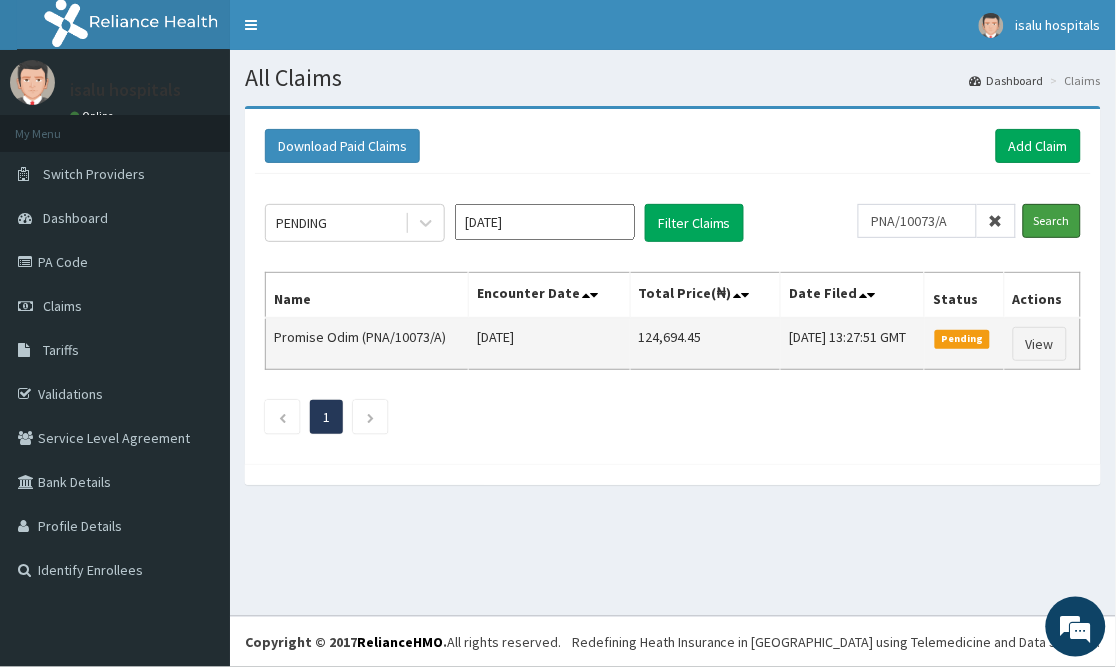 scroll, scrollTop: 0, scrollLeft: 0, axis: both 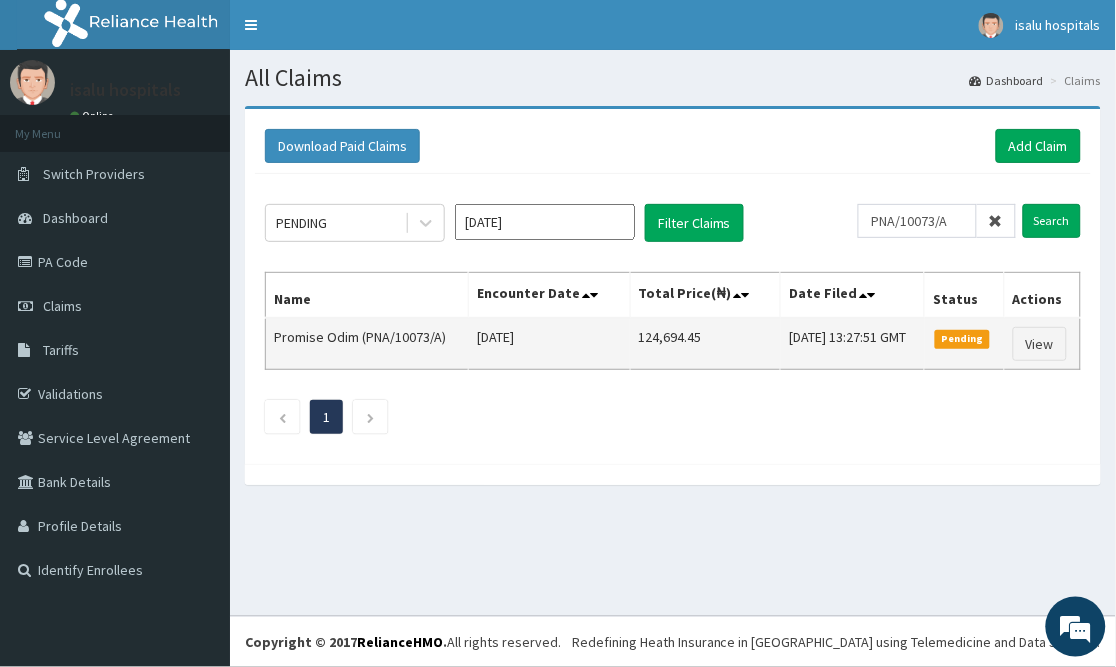 drag, startPoint x: 603, startPoint y: 327, endPoint x: 668, endPoint y: 326, distance: 65.00769 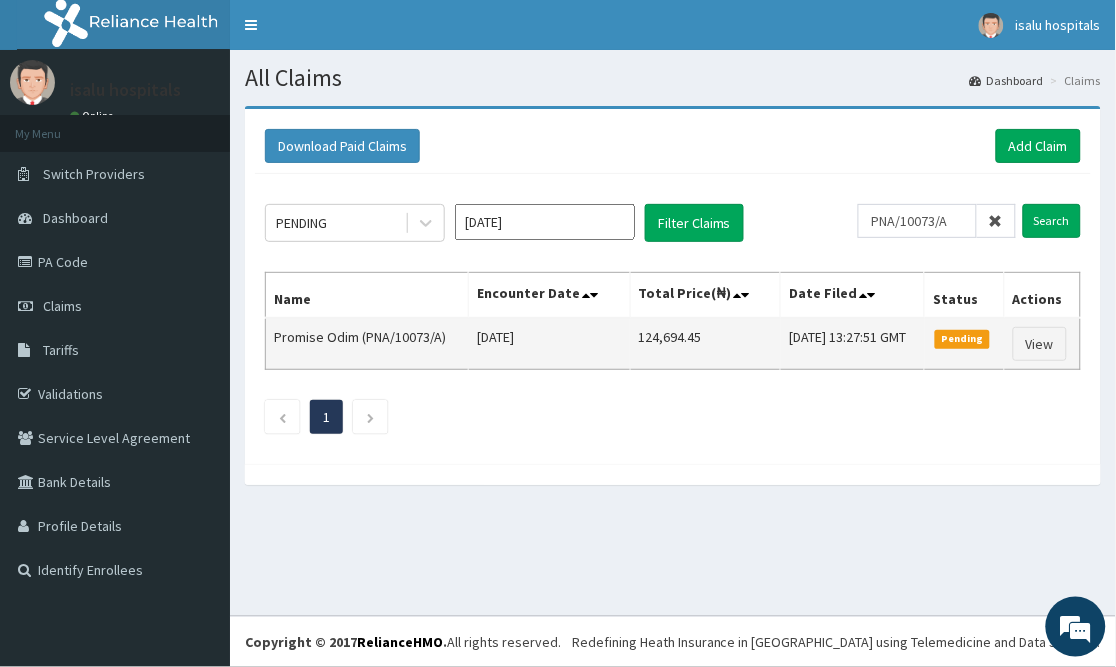 copy on "124,694.45" 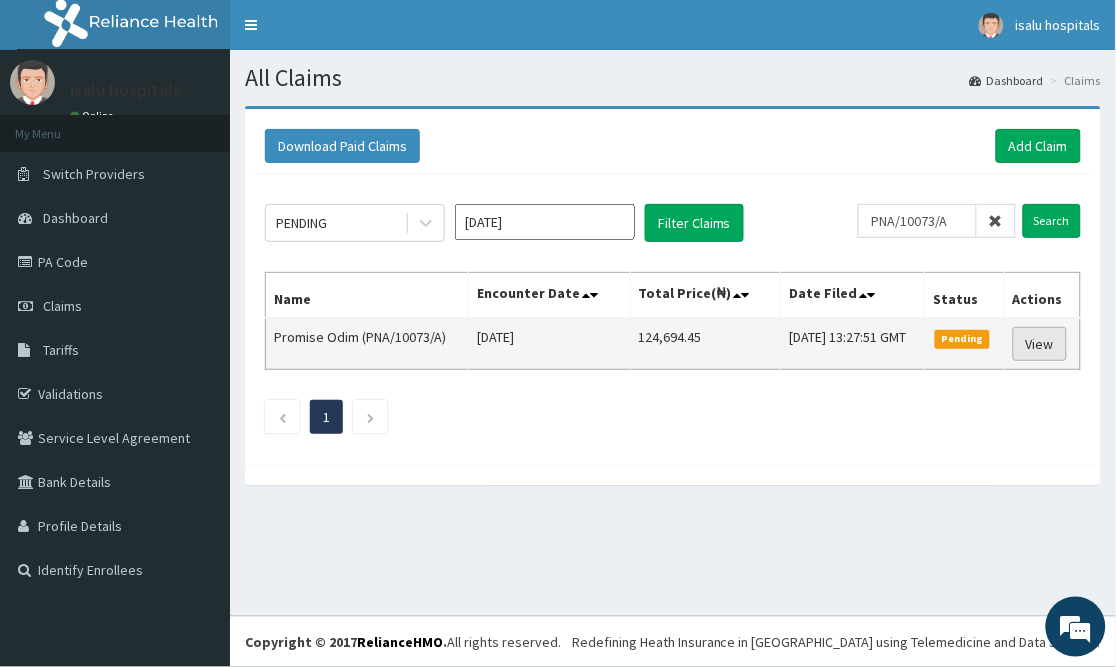 click on "View" at bounding box center (1040, 344) 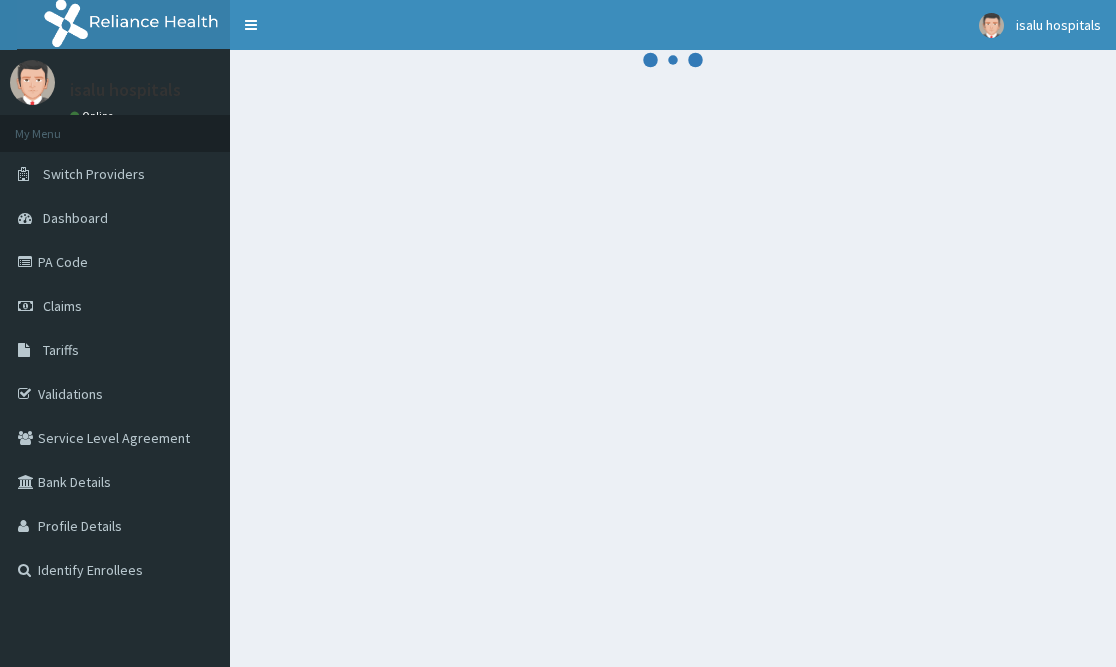 scroll, scrollTop: 0, scrollLeft: 0, axis: both 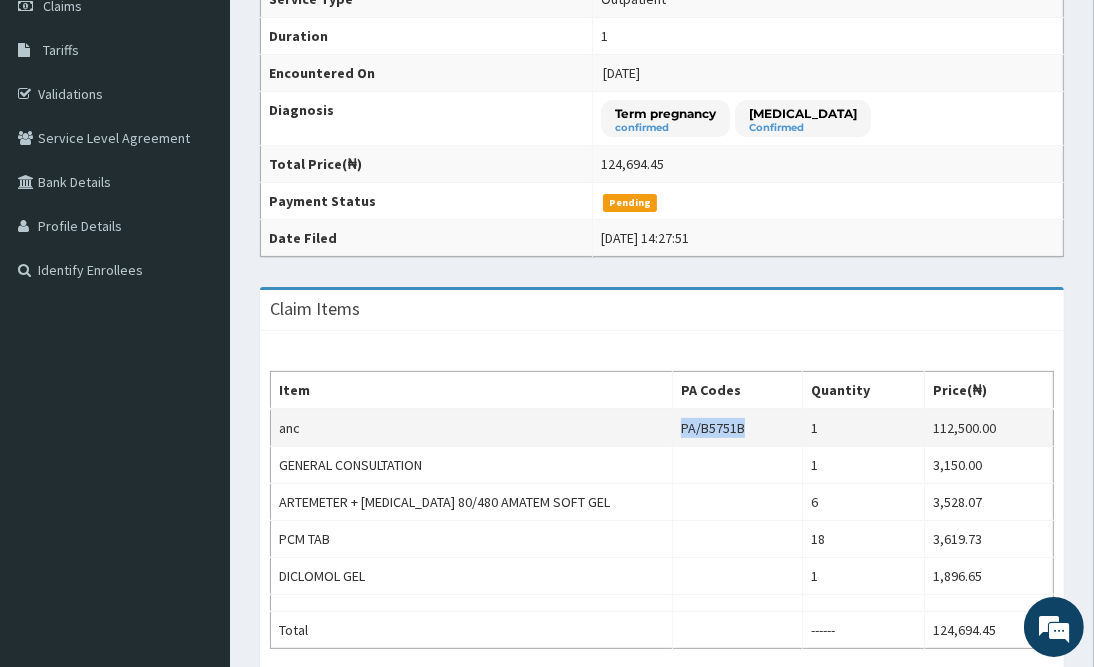 drag, startPoint x: 678, startPoint y: 422, endPoint x: 757, endPoint y: 419, distance: 79.05694 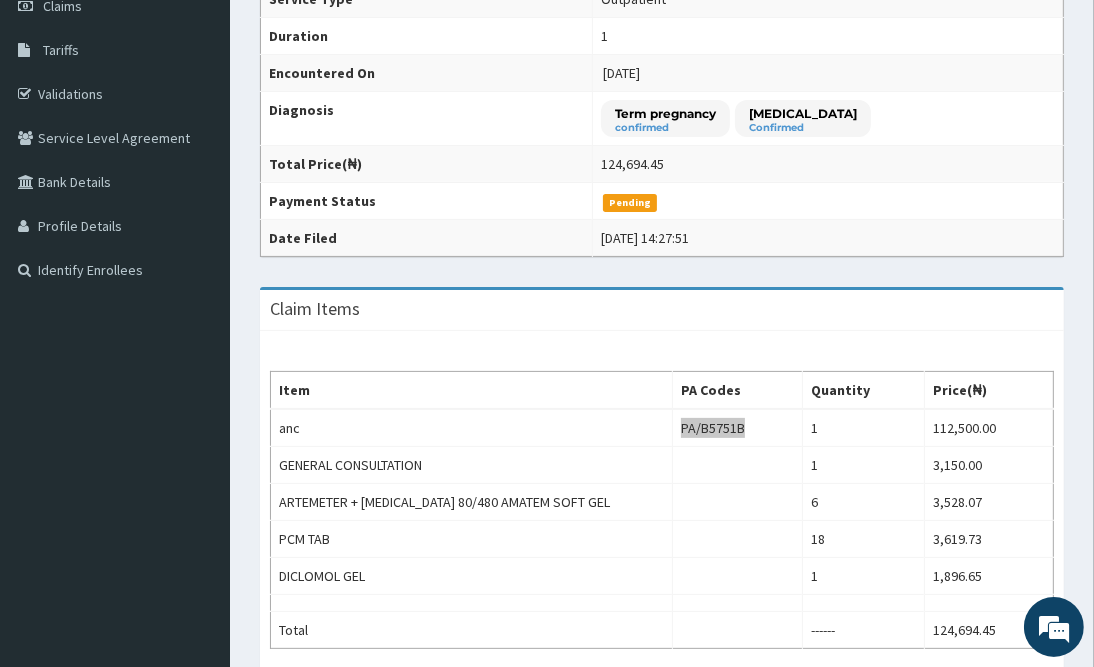 scroll, scrollTop: 0, scrollLeft: 0, axis: both 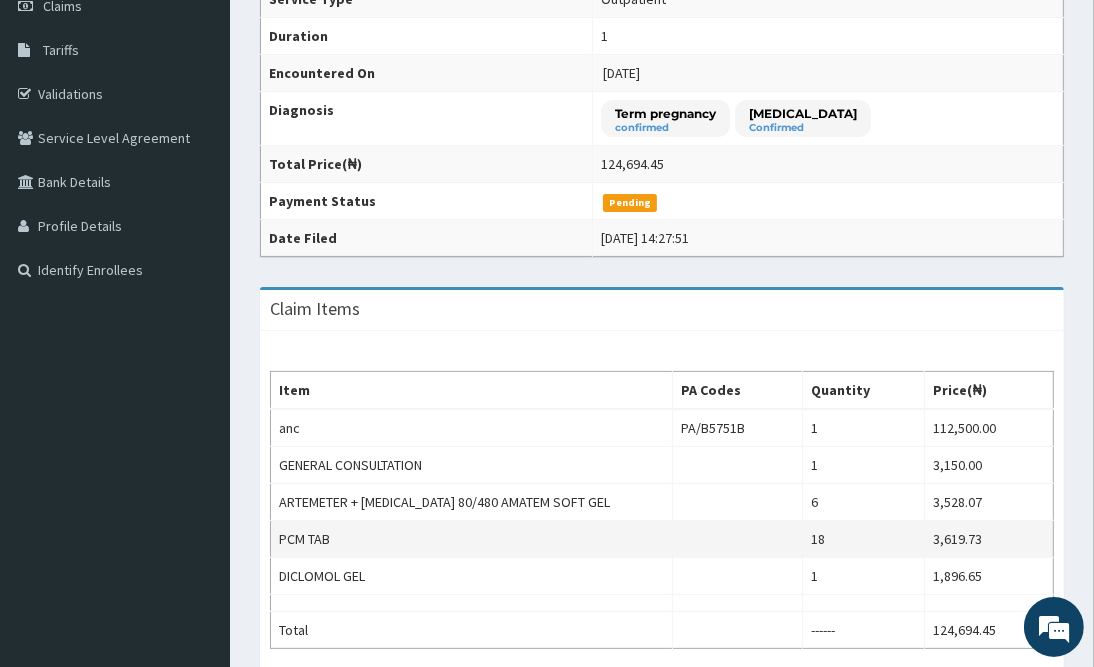 click on "PCM TAB" at bounding box center (472, 539) 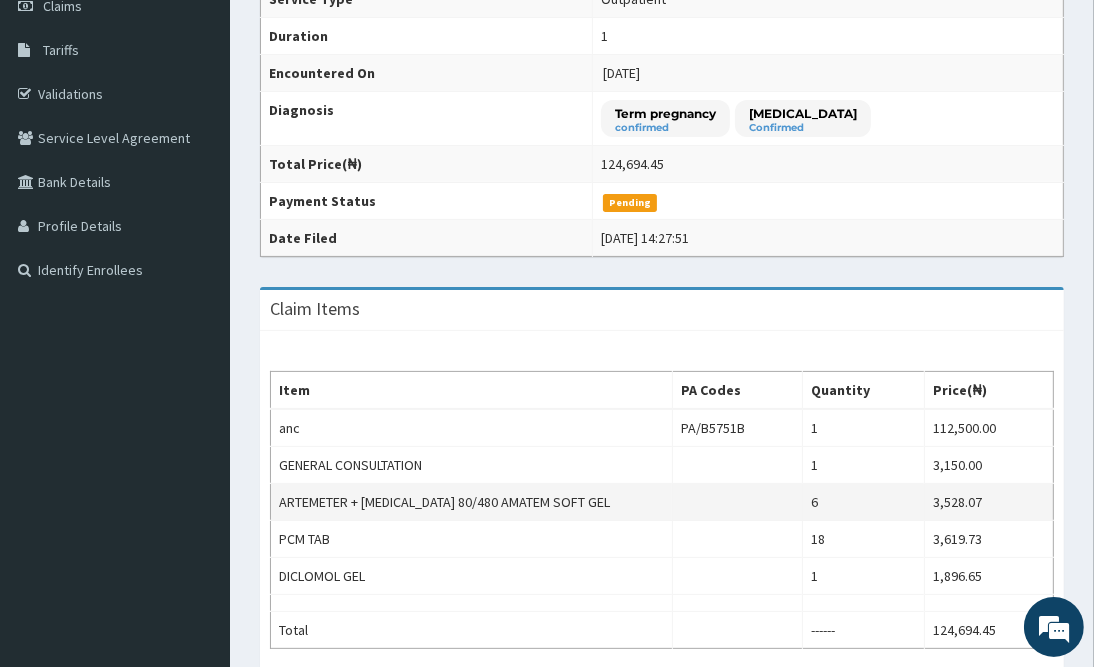click on "ARTEMETER + LUMEFANTRINE 80/480 AMATEM SOFT GEL" at bounding box center [472, 502] 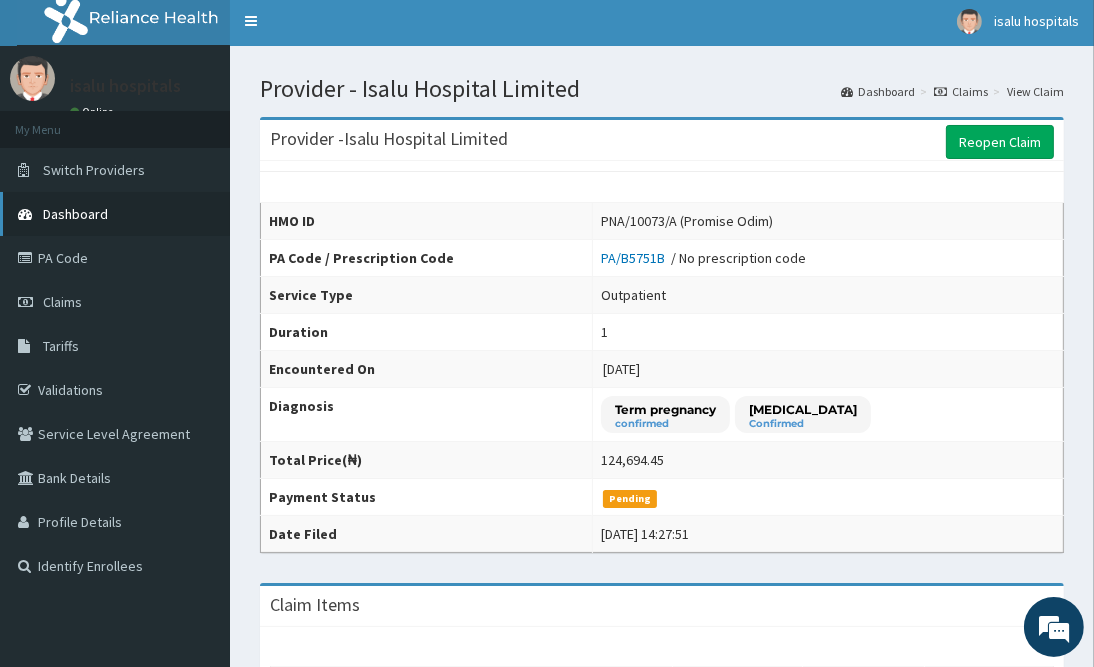 scroll, scrollTop: 0, scrollLeft: 0, axis: both 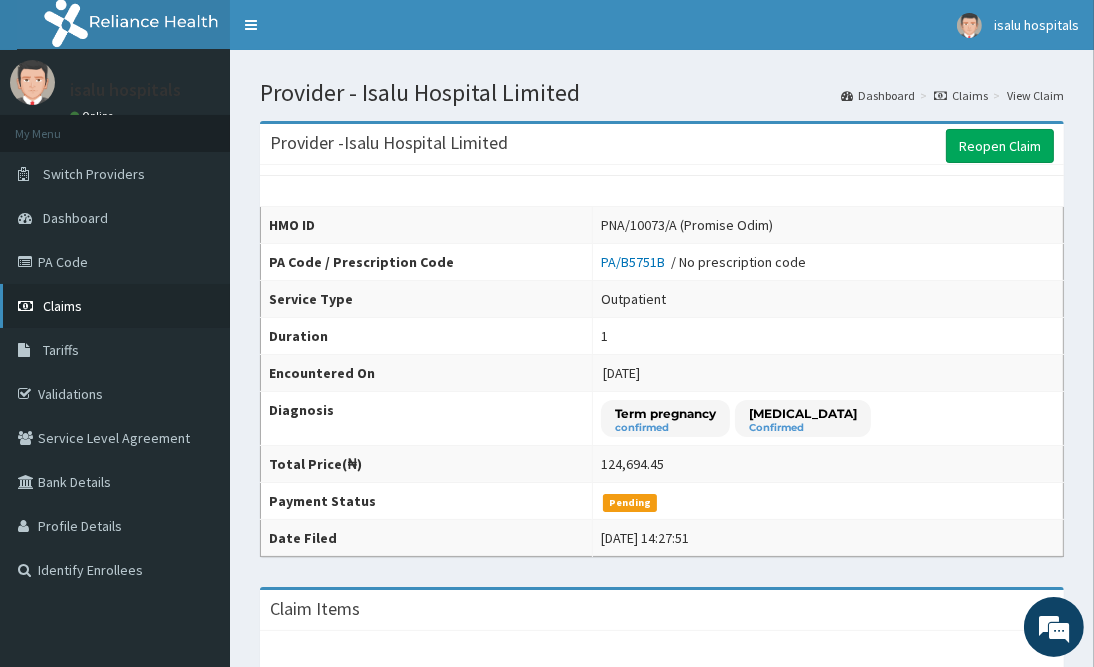 click on "Claims" at bounding box center [115, 306] 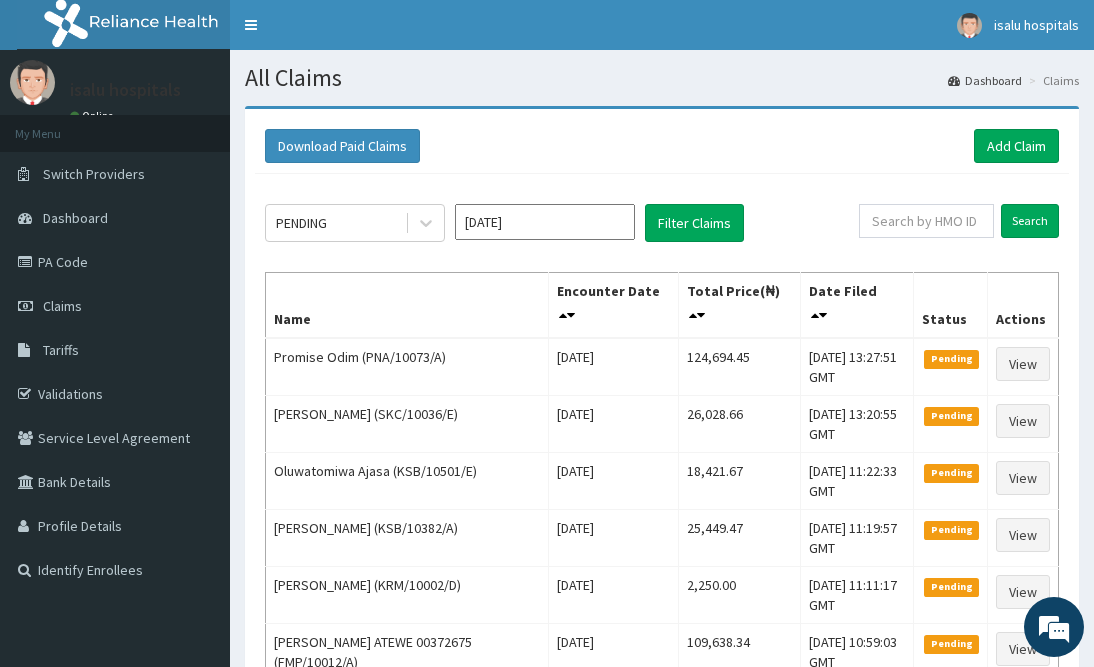 scroll, scrollTop: 0, scrollLeft: 0, axis: both 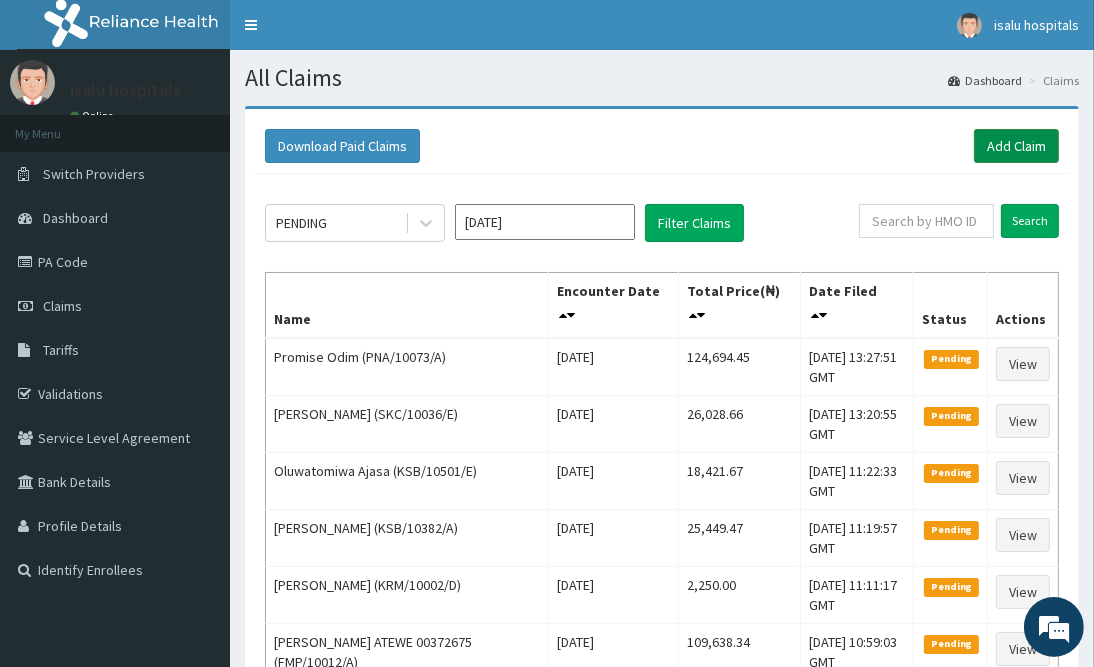 click on "Add Claim" at bounding box center (1016, 146) 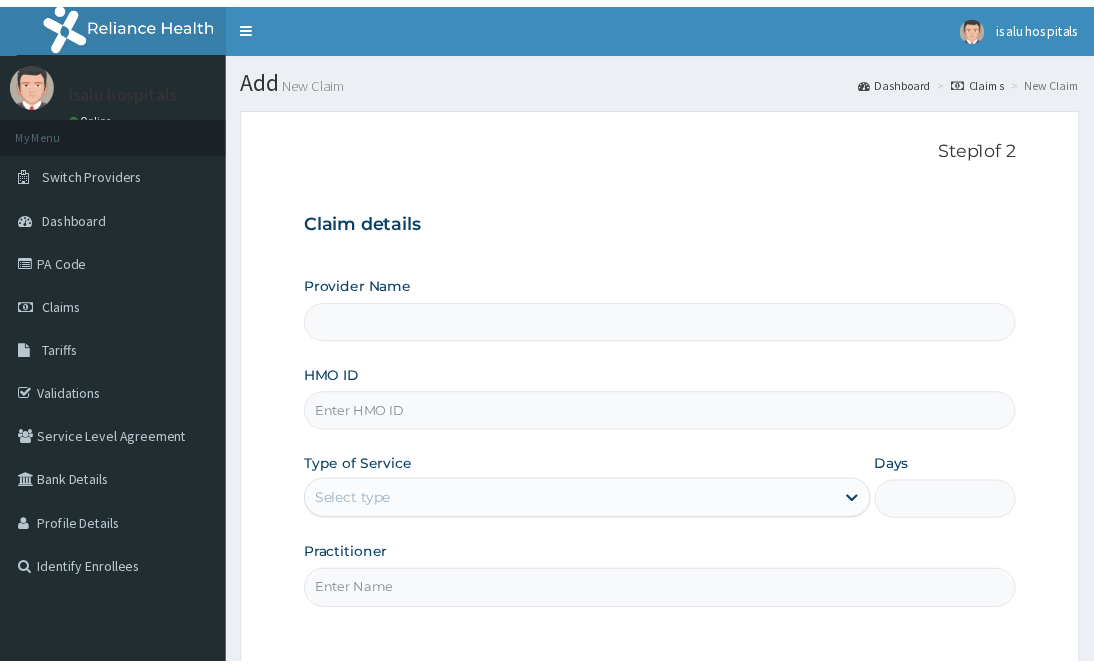 scroll, scrollTop: 0, scrollLeft: 0, axis: both 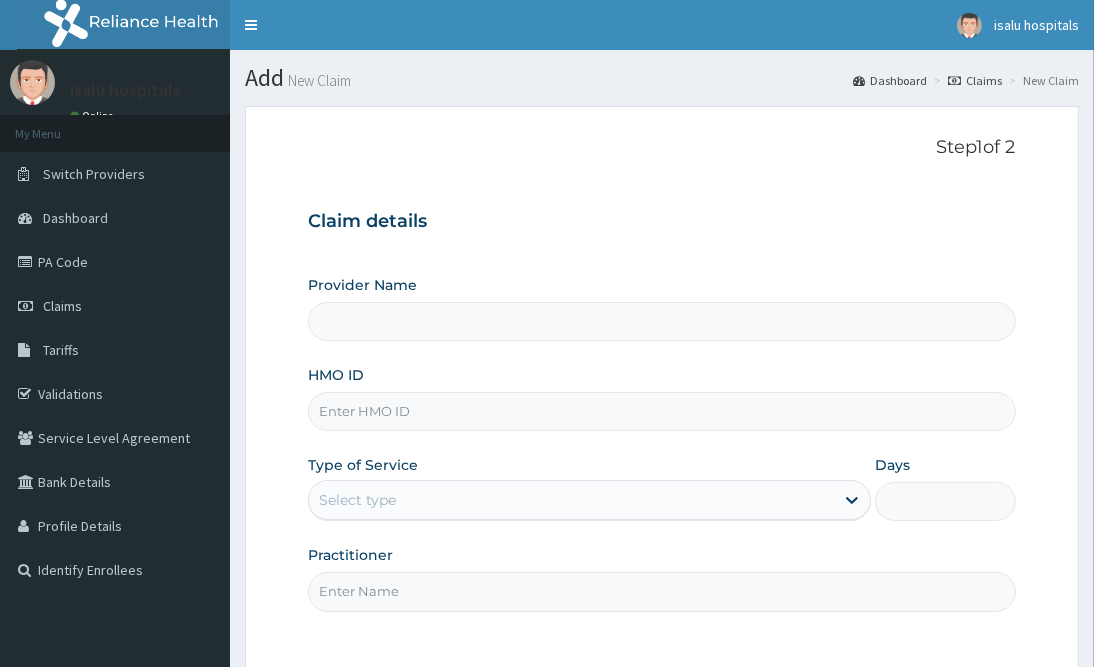 click on "HMO ID" at bounding box center [661, 411] 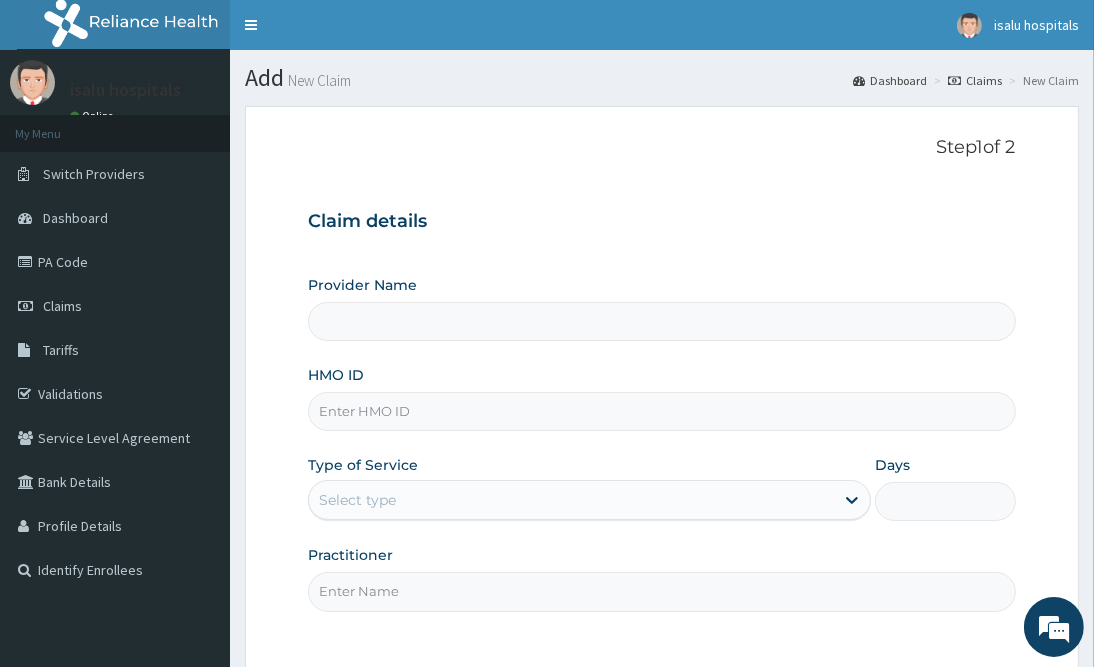 type on "Isalu Hospital Limited" 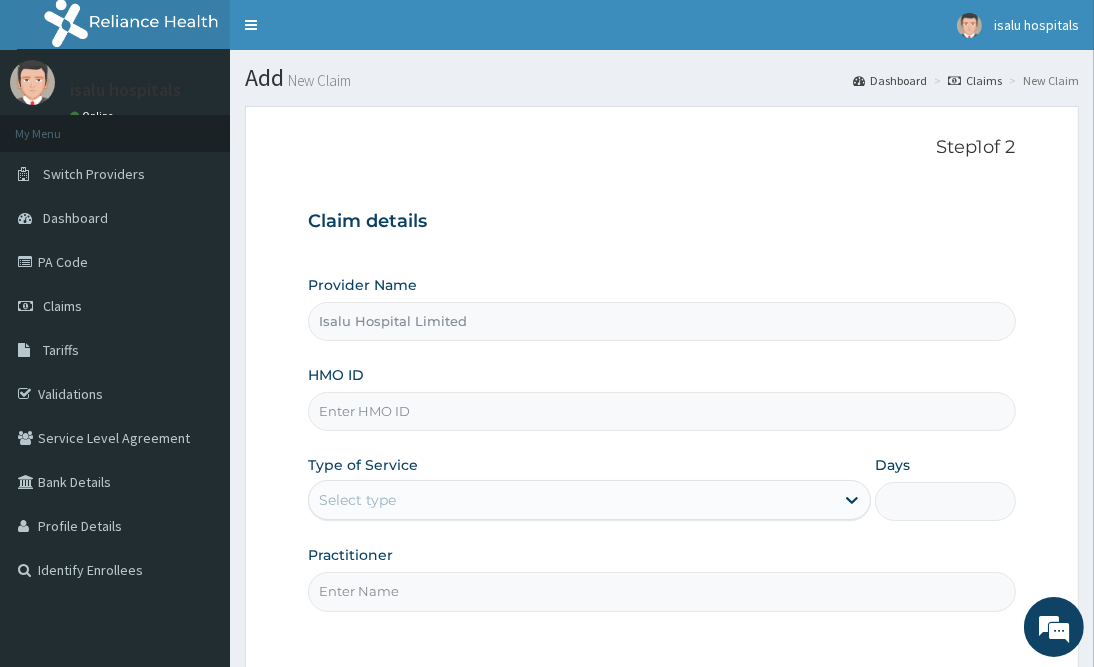 paste on "PNA/10074/A" 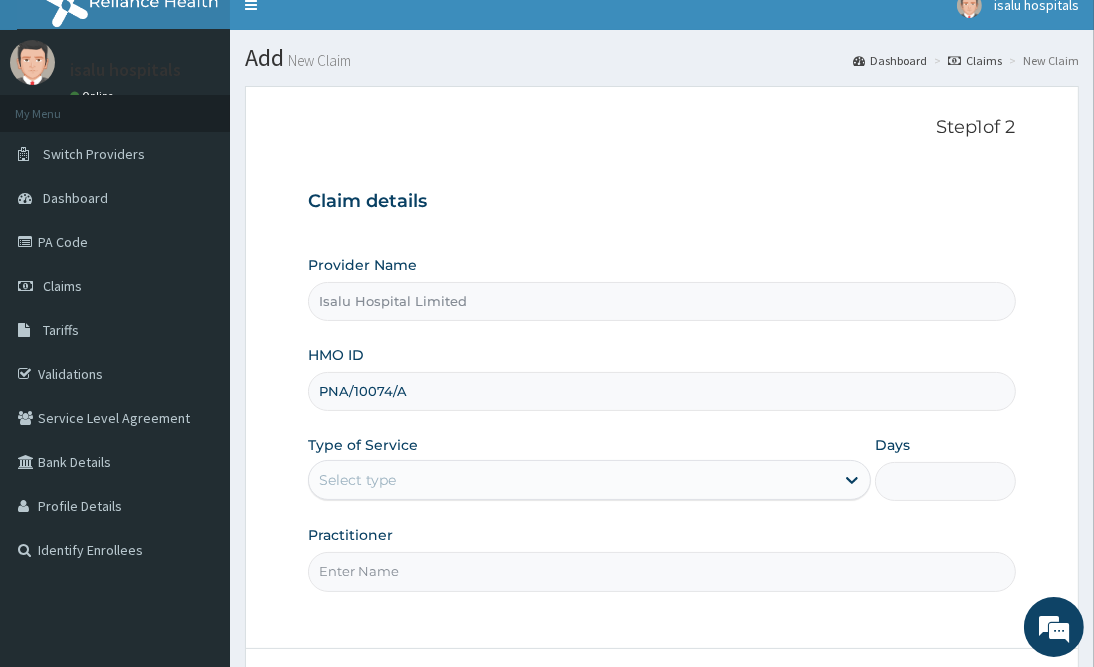 scroll, scrollTop: 180, scrollLeft: 0, axis: vertical 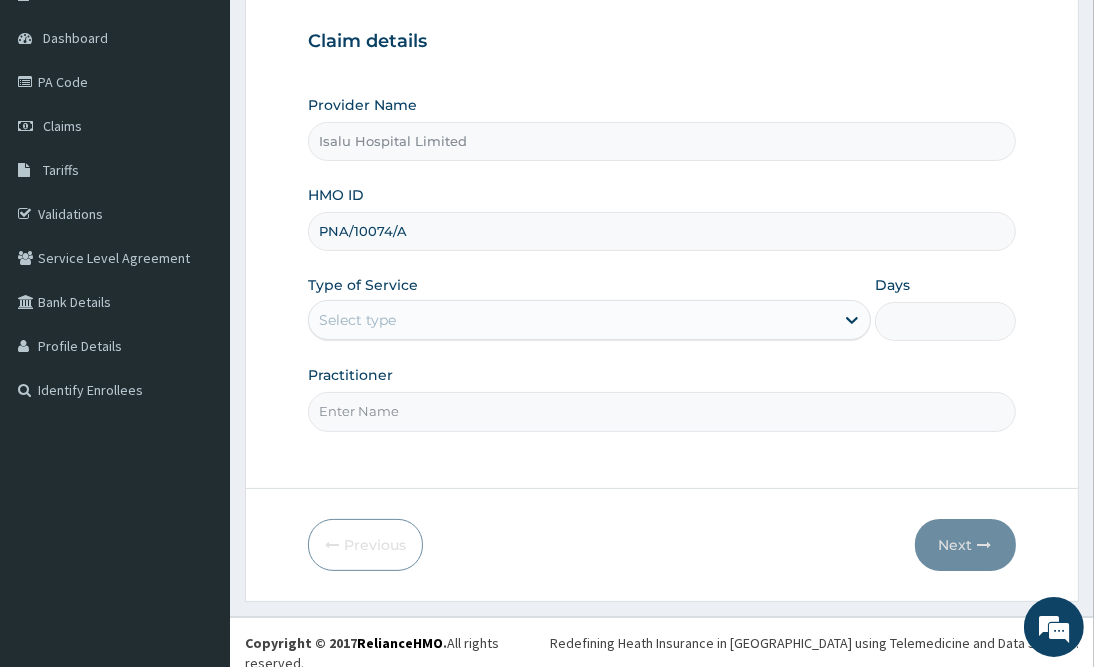type on "PNA/10074/A" 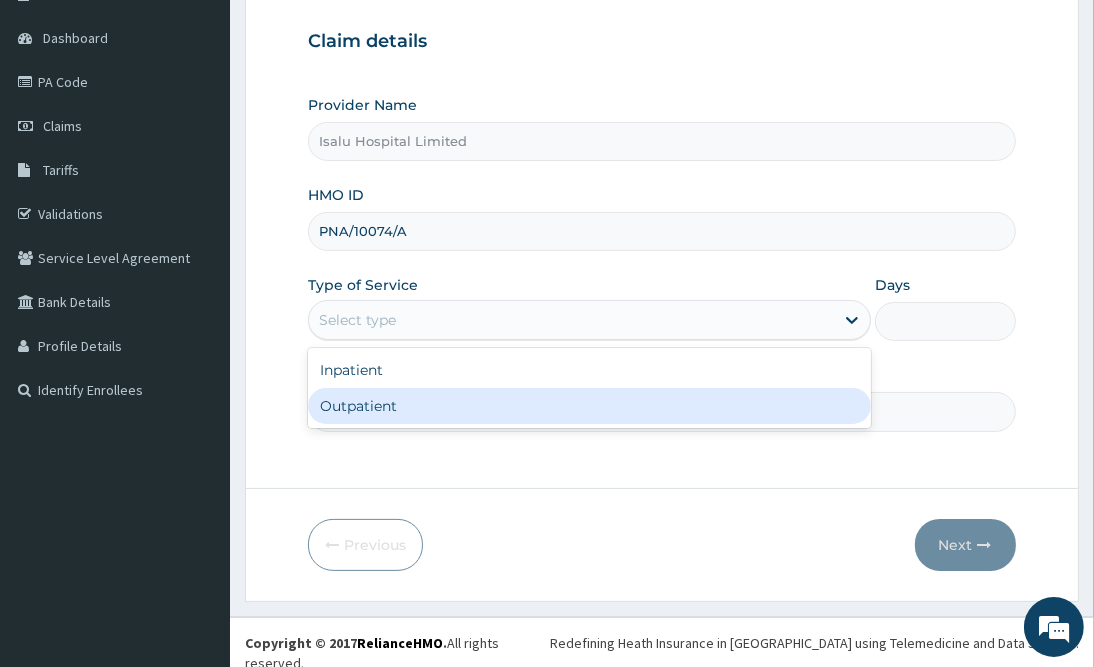 click on "Outpatient" at bounding box center [589, 406] 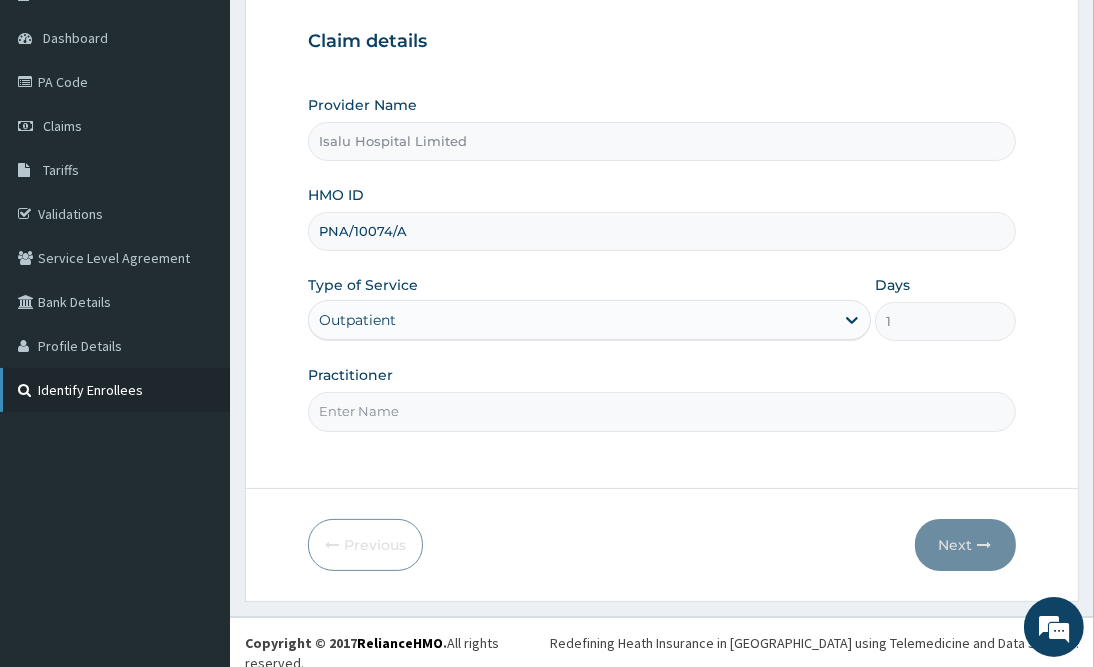 scroll, scrollTop: 0, scrollLeft: 0, axis: both 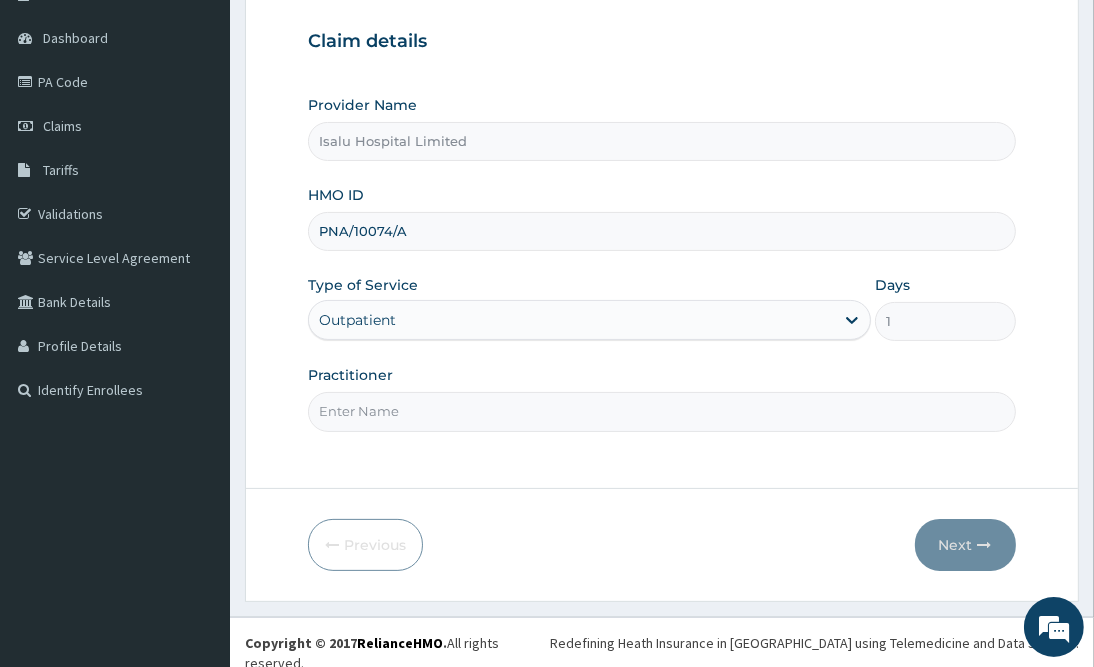 click on "Previous   Next" at bounding box center [661, 545] 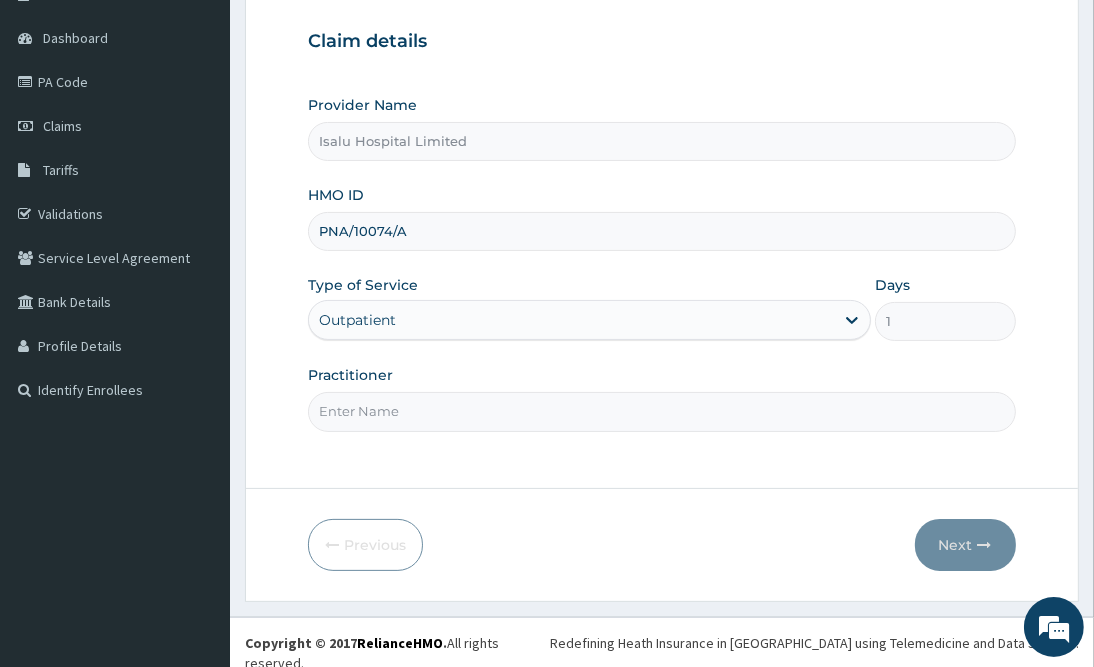 paste on "OLARINOYE OLUSHOLA" 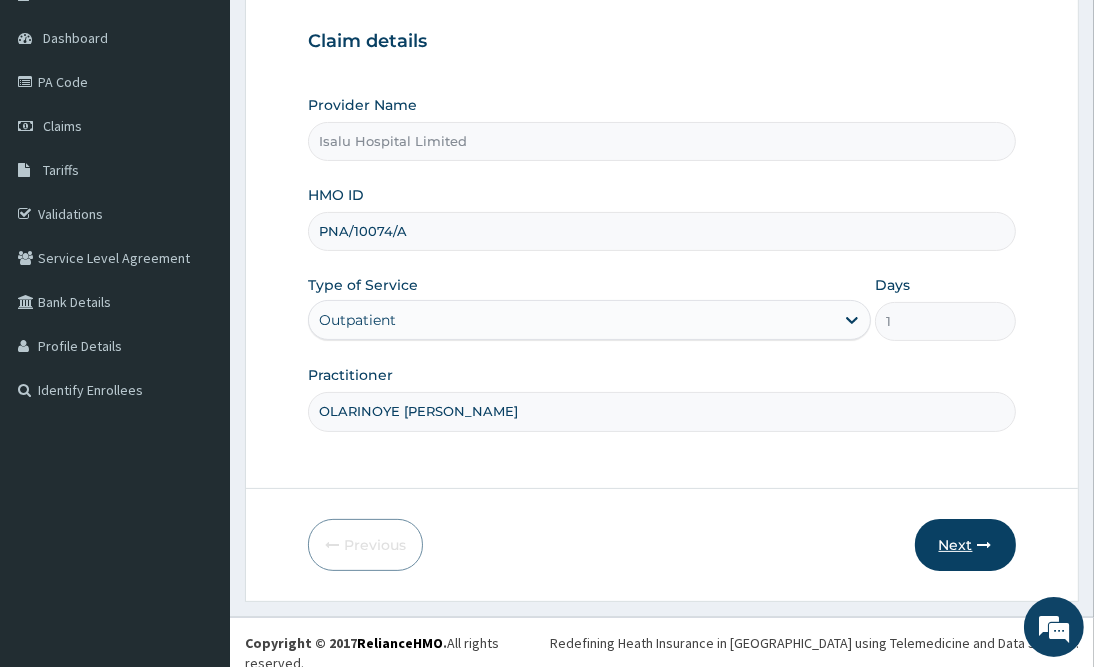 type on "OLARINOYE OLUSHOLA" 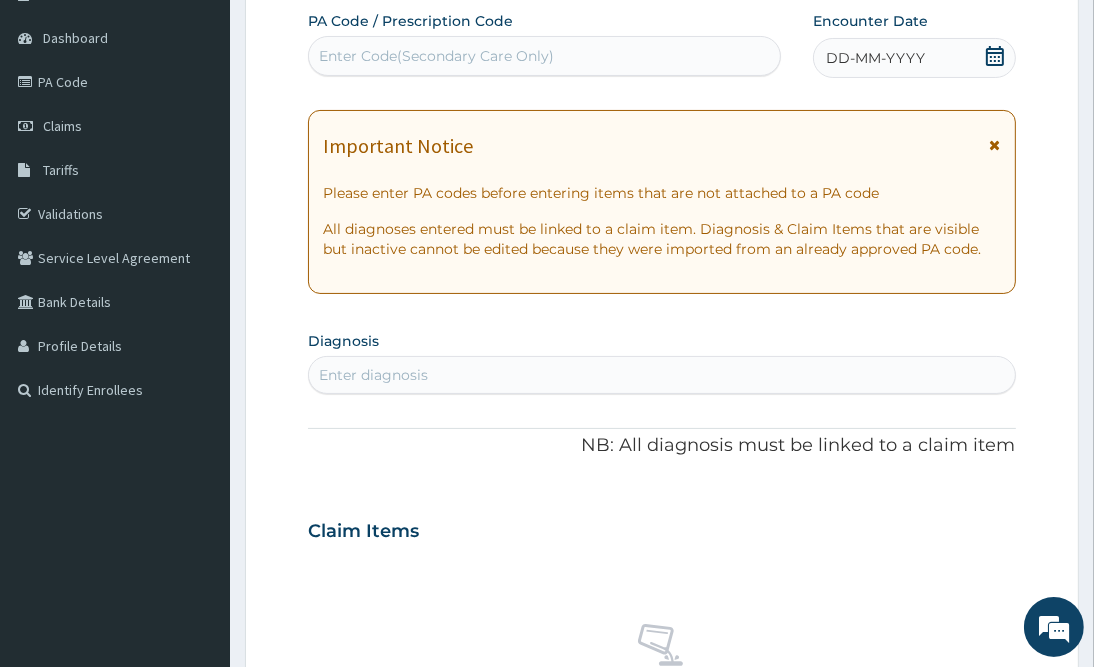 click on "Claim Items" at bounding box center (661, 527) 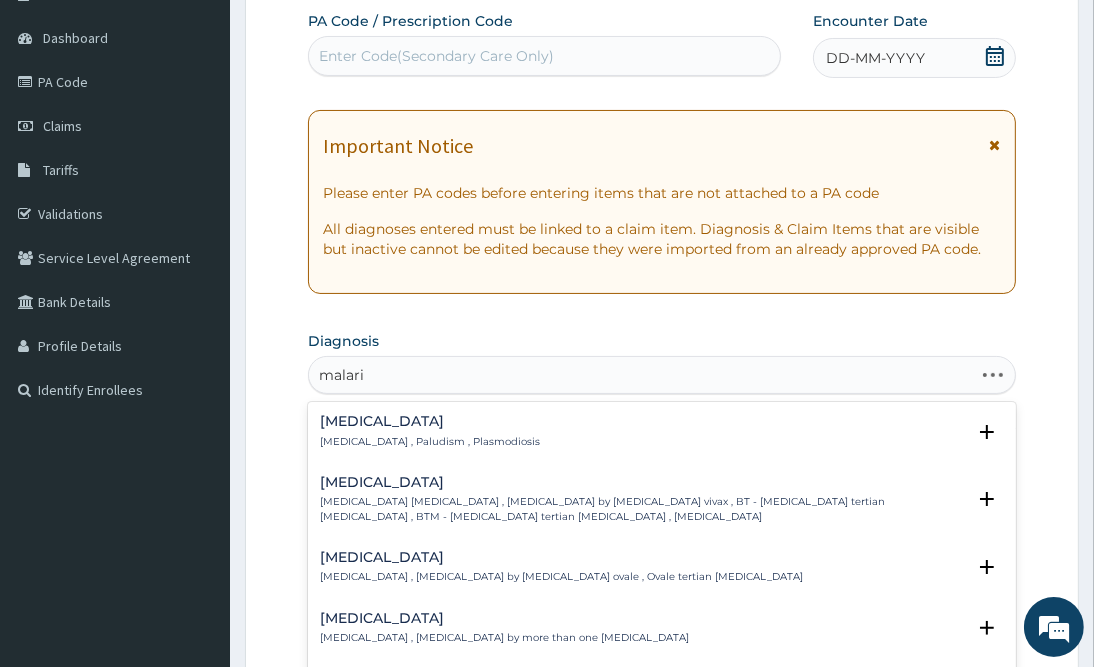 type on "malaria" 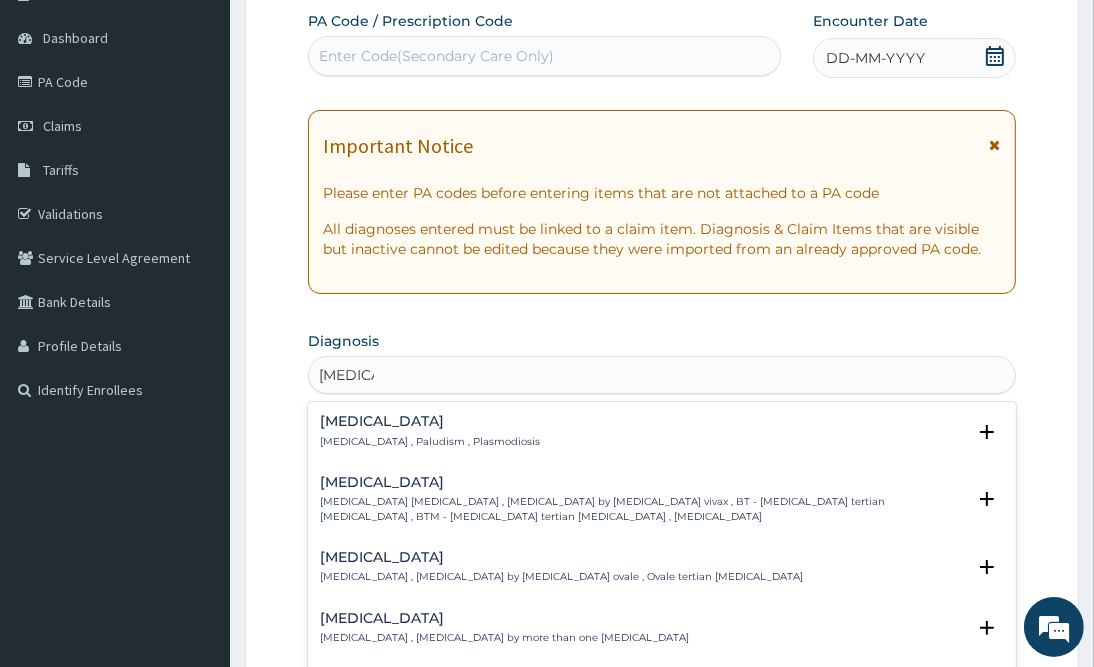 click on "Malaria , Paludism , Plasmodiosis" at bounding box center (430, 442) 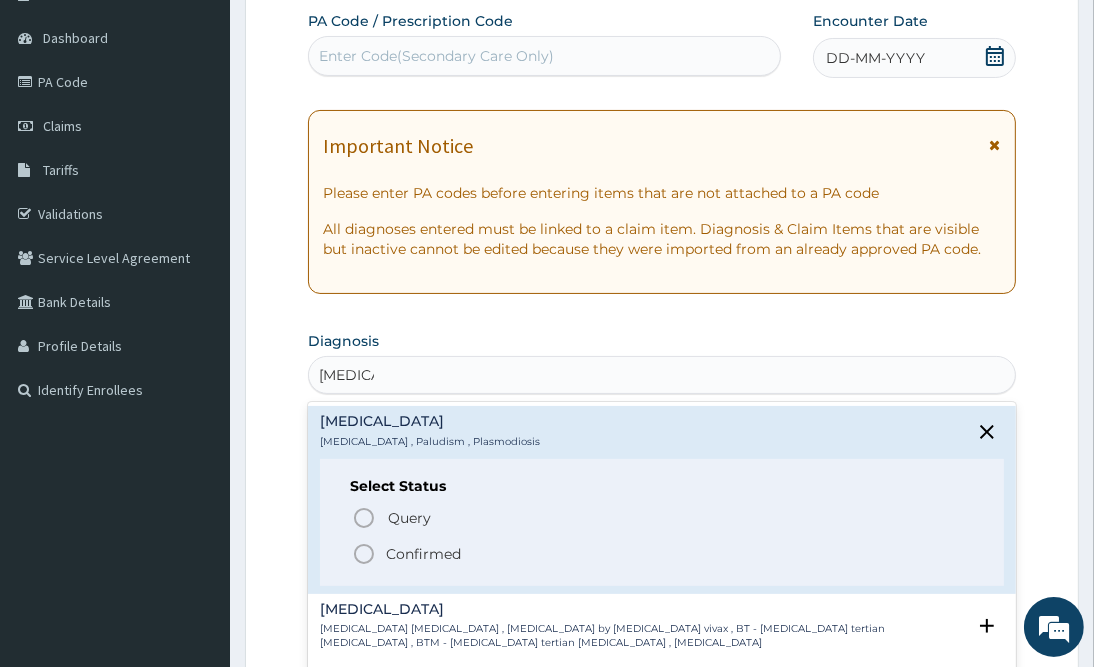 click 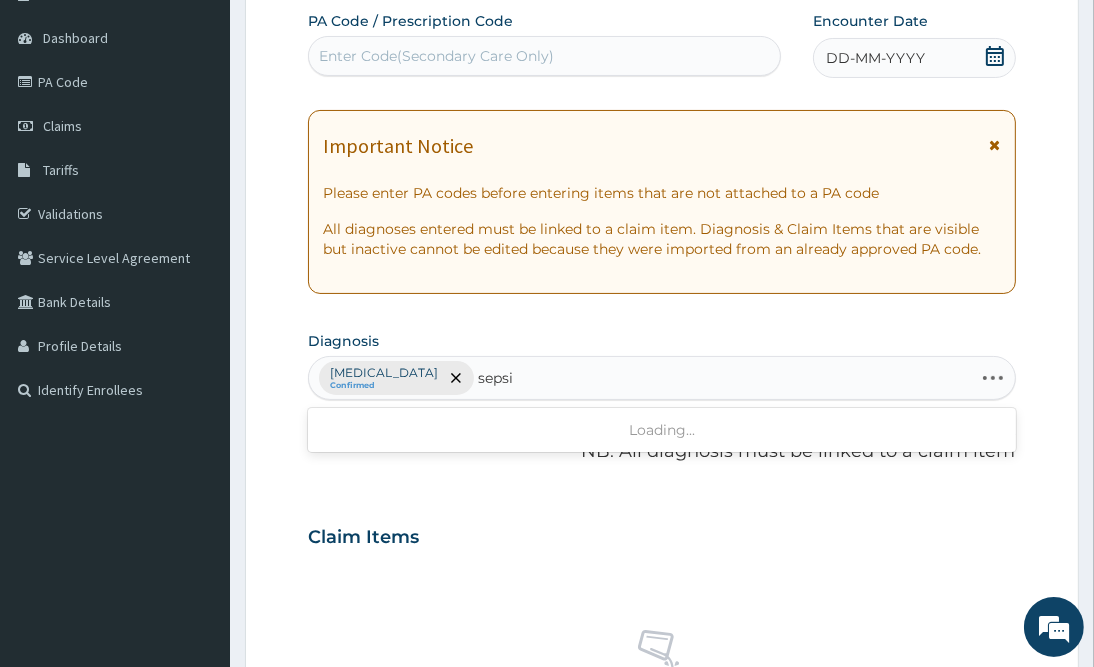 type on "sepsis" 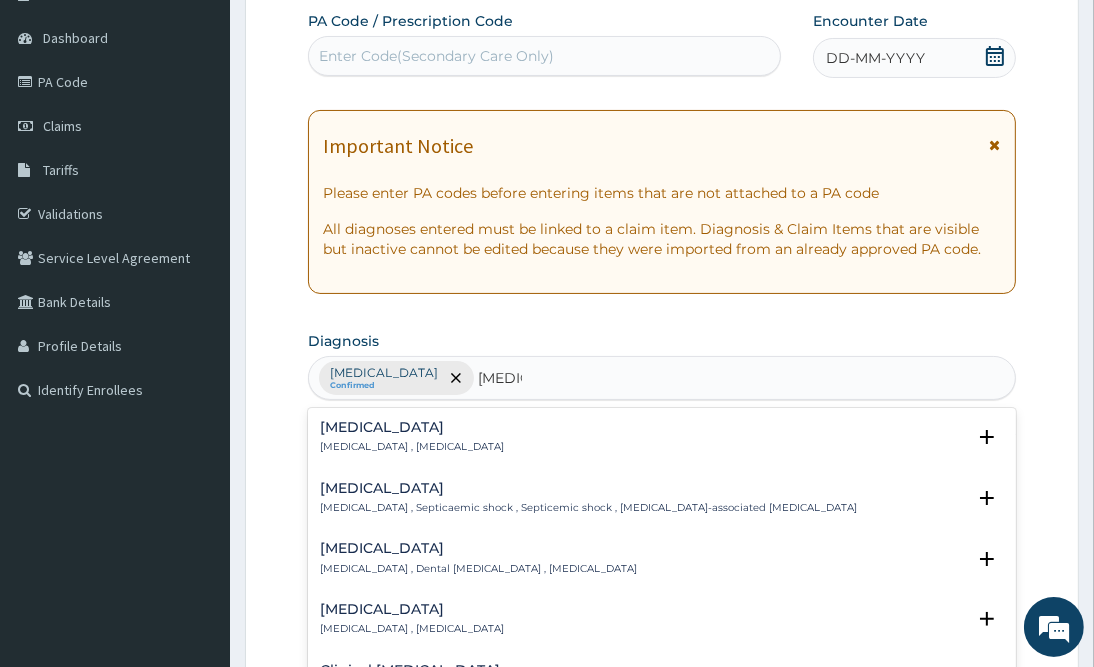 click on "[MEDICAL_DATA]" at bounding box center [412, 427] 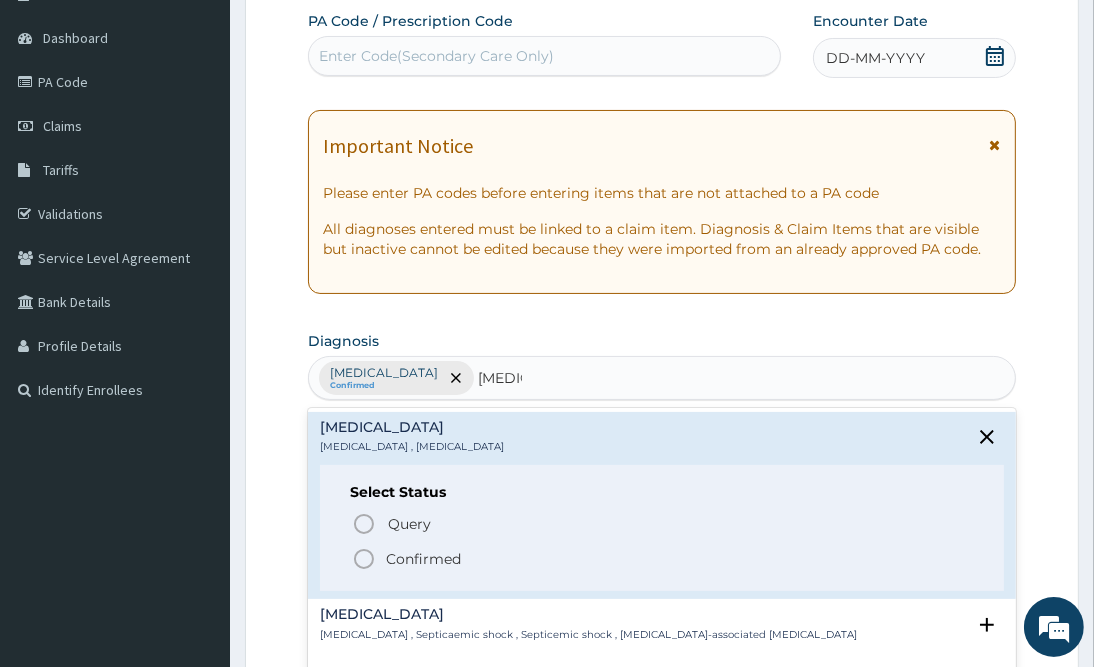 click on "Confirmed" at bounding box center (423, 559) 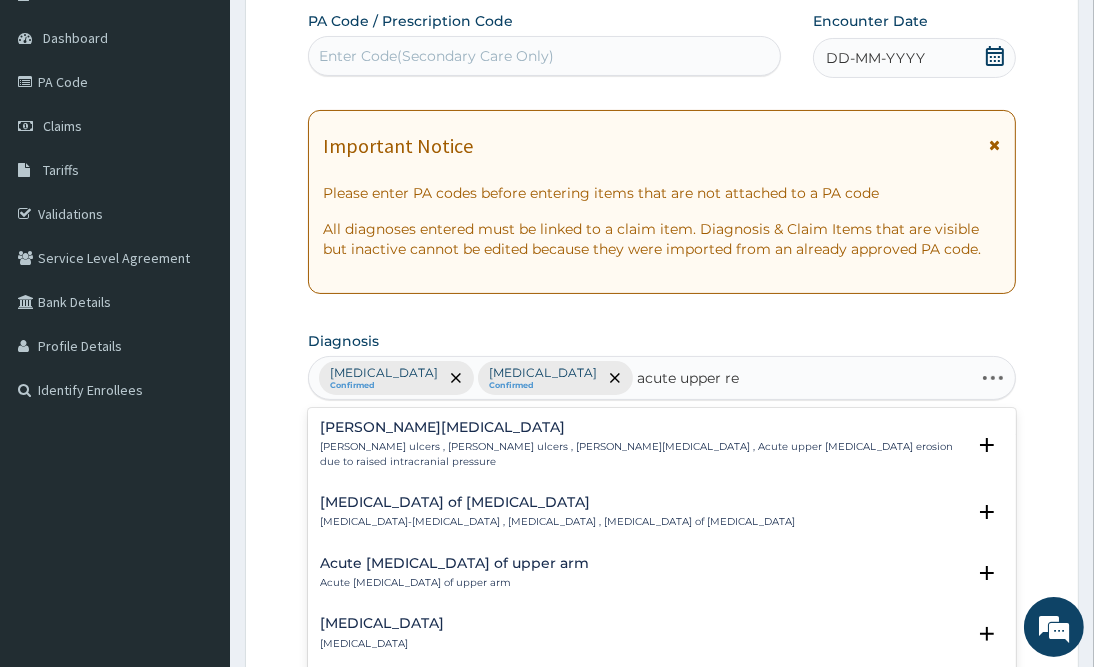 type on "acute upper res" 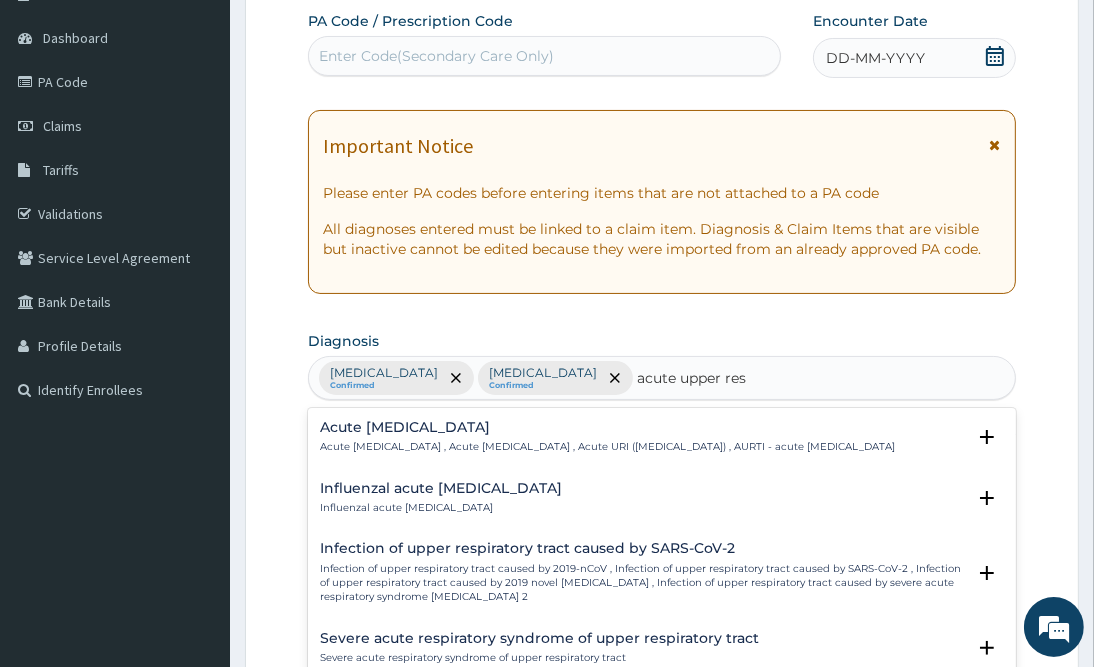 click on "Acute [MEDICAL_DATA]" at bounding box center [607, 427] 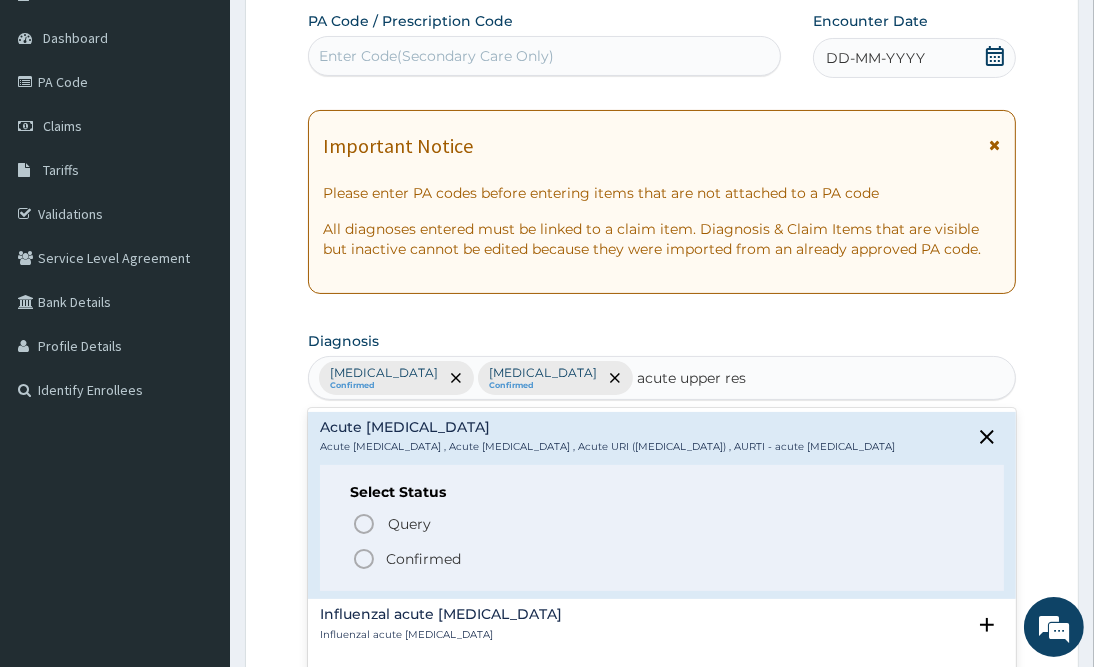 click 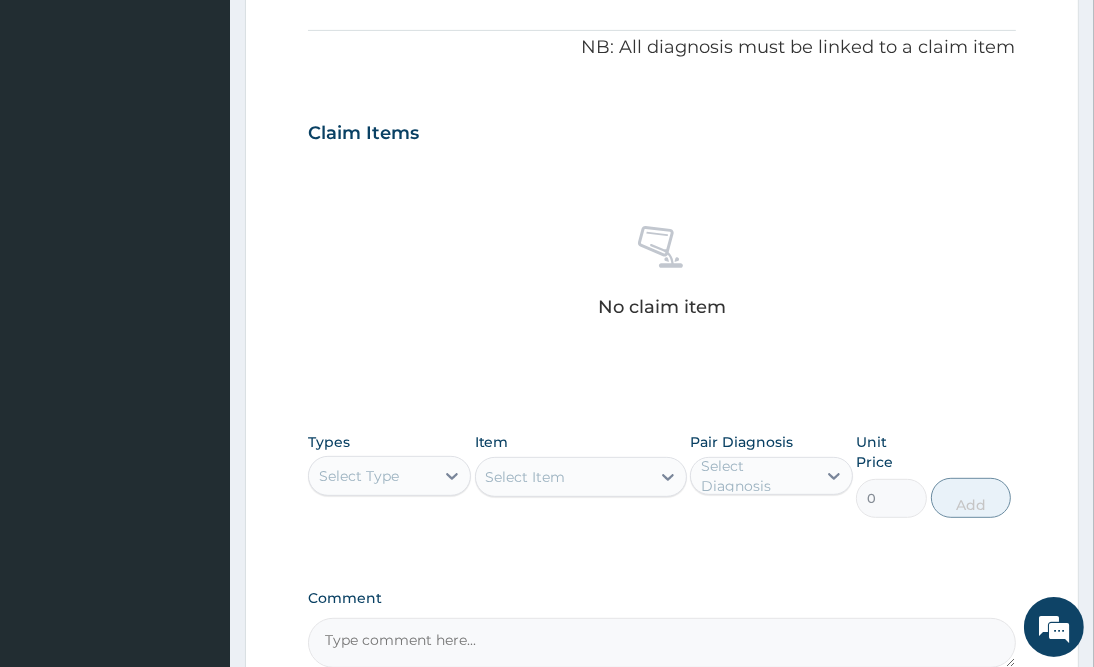 scroll, scrollTop: 773, scrollLeft: 0, axis: vertical 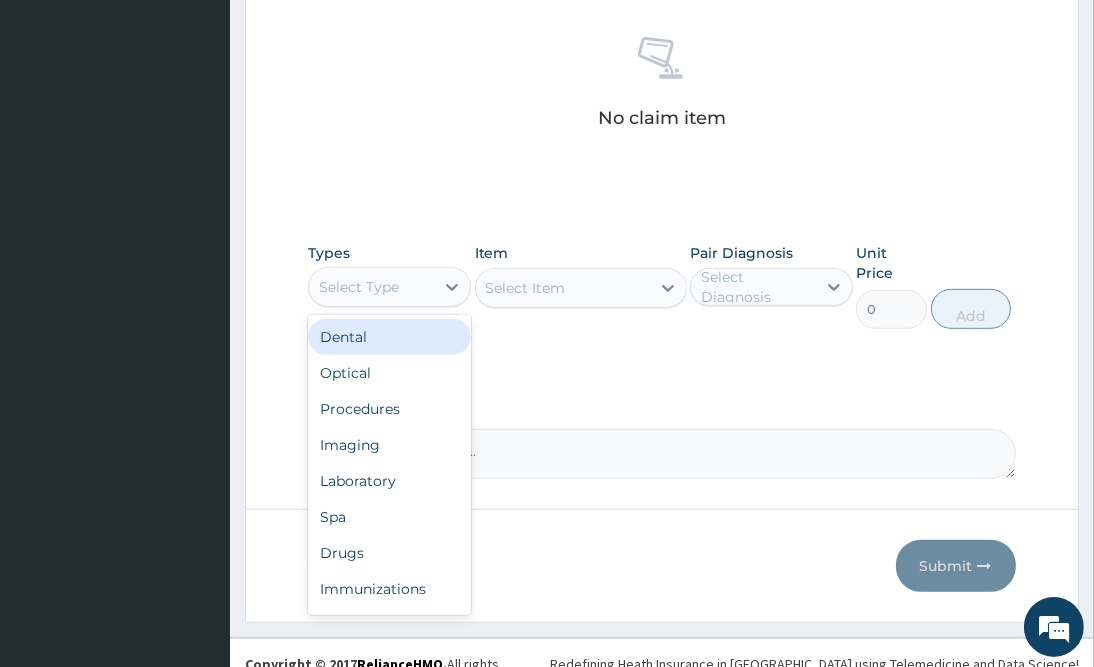 click on "Select Type" at bounding box center [371, 287] 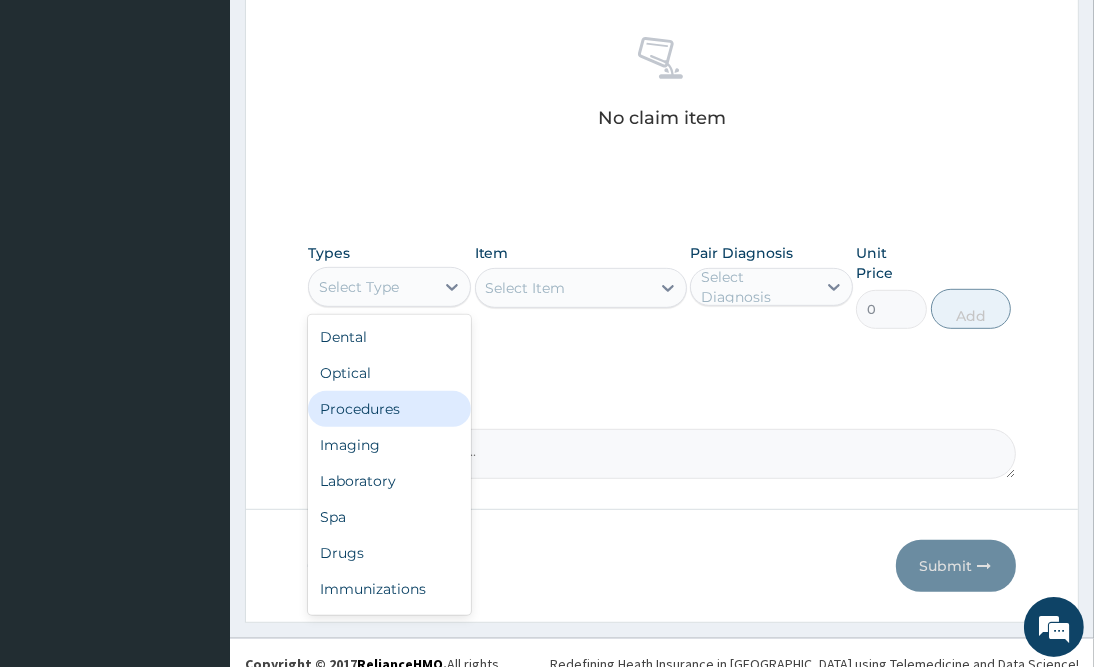 click on "Procedures" at bounding box center (389, 409) 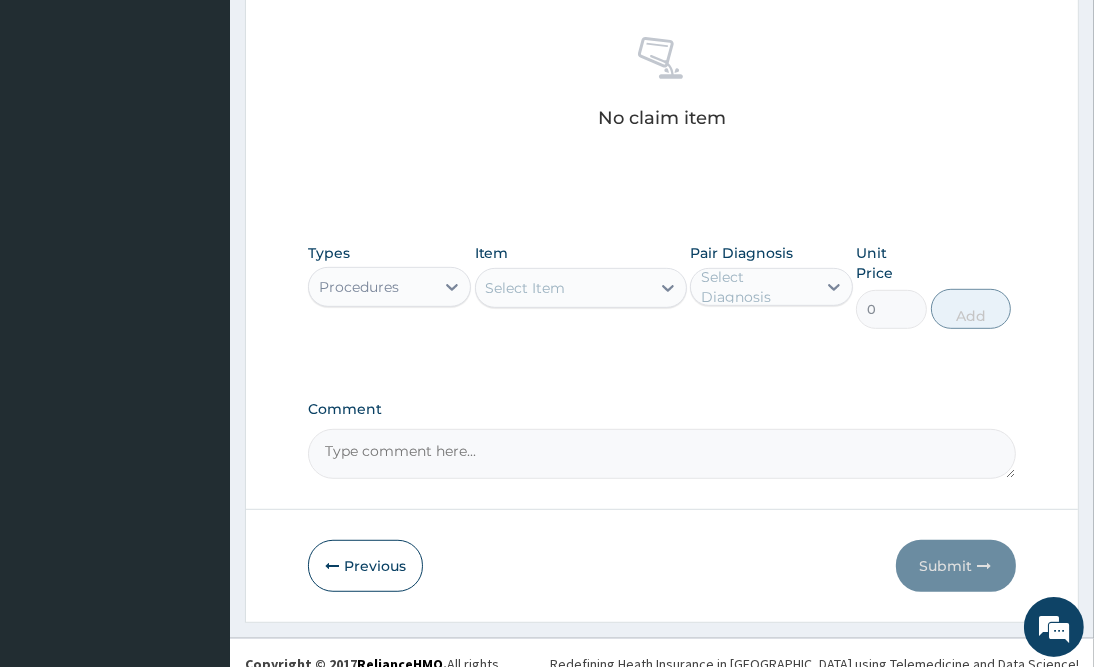 click on "Select Item" at bounding box center [563, 288] 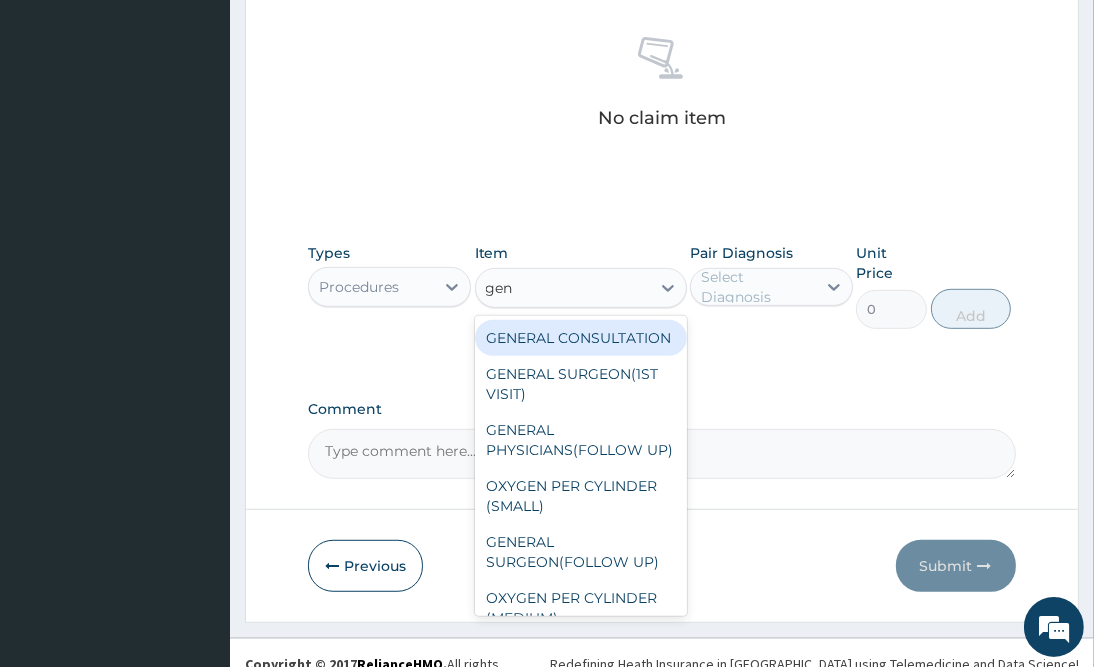 type on "gene" 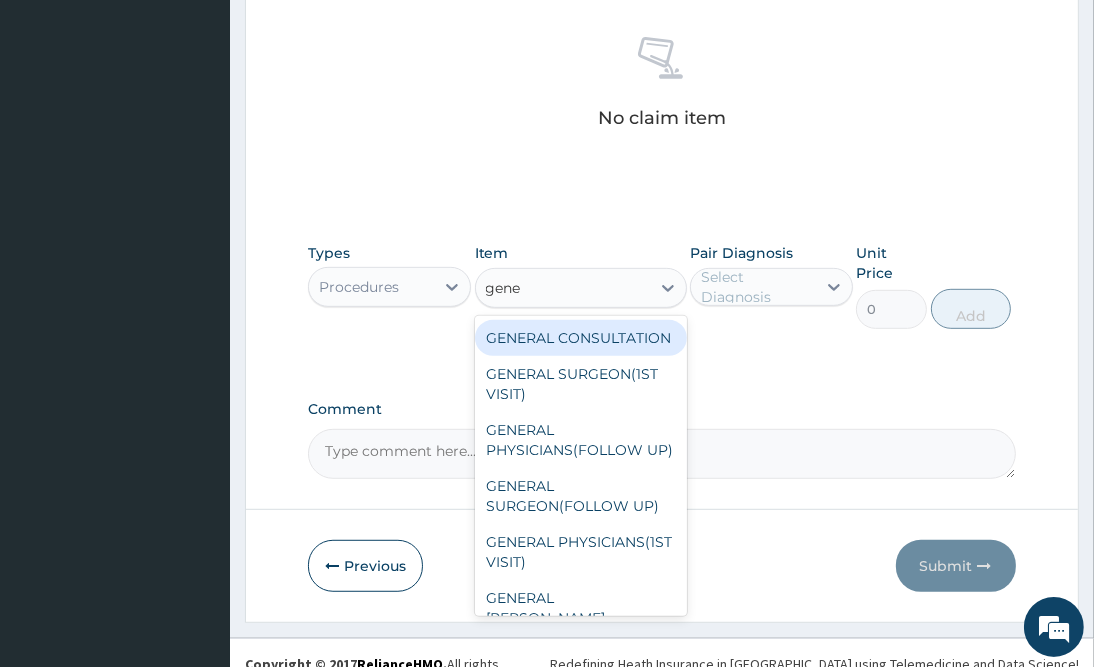 click on "GENERAL CONSULTATION" at bounding box center [581, 338] 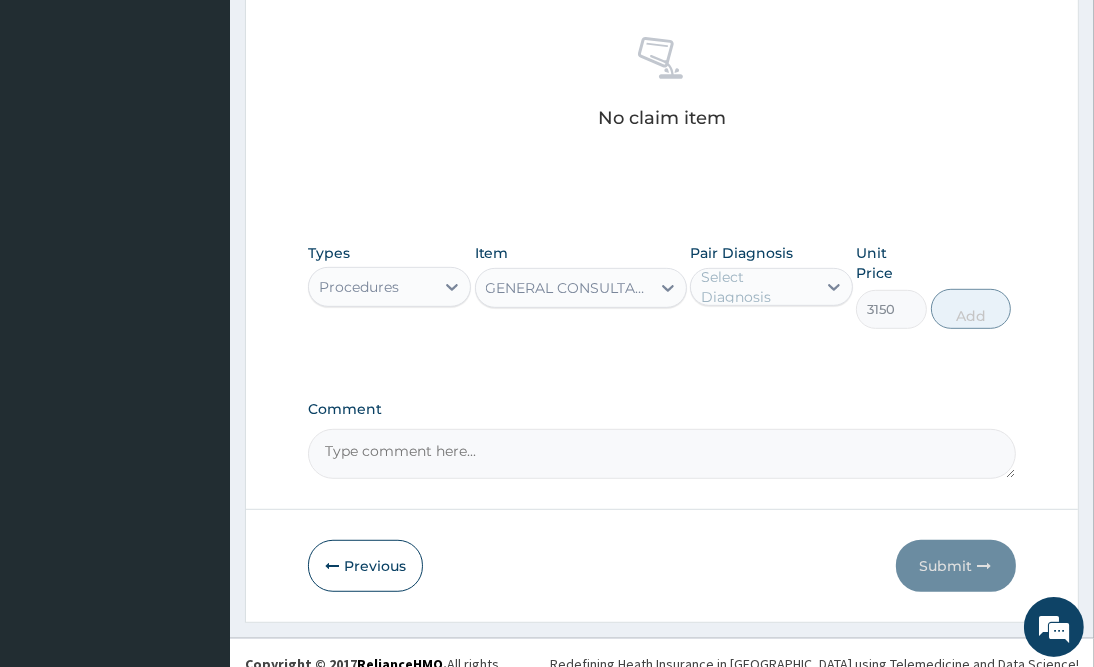 click on "Select Diagnosis" at bounding box center [757, 287] 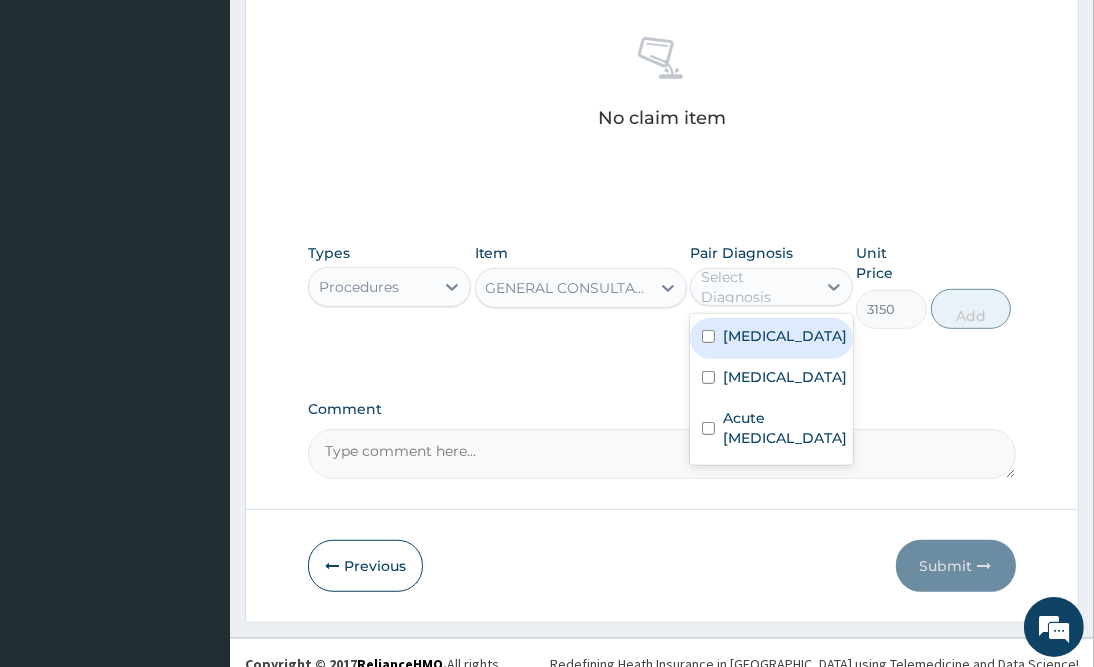 click on "[MEDICAL_DATA]" at bounding box center [771, 338] 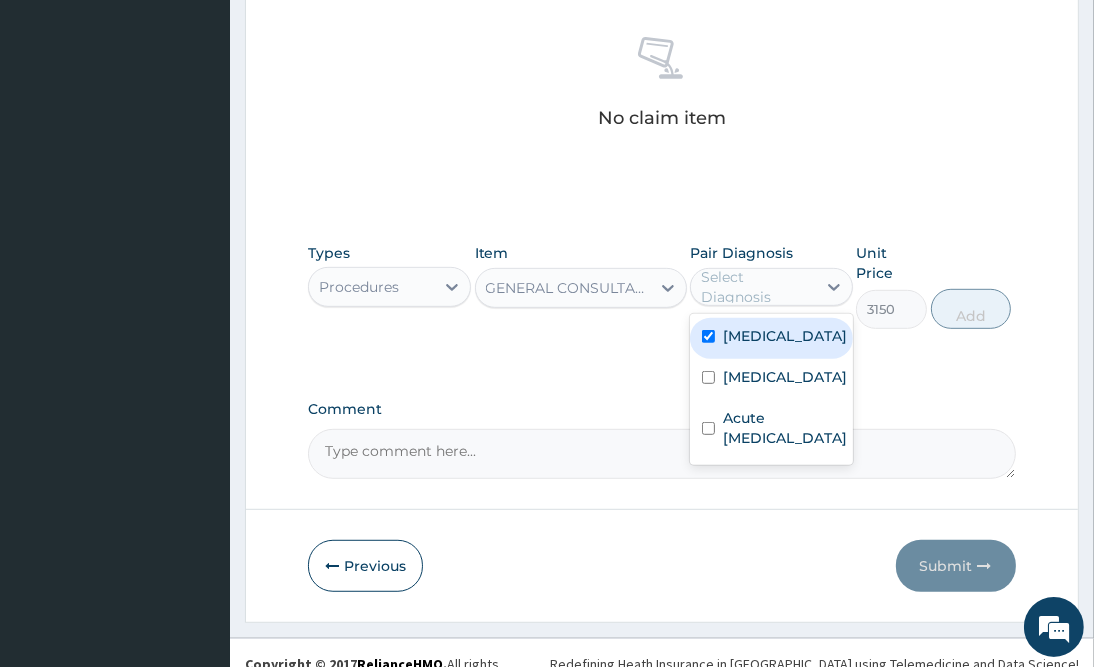checkbox on "true" 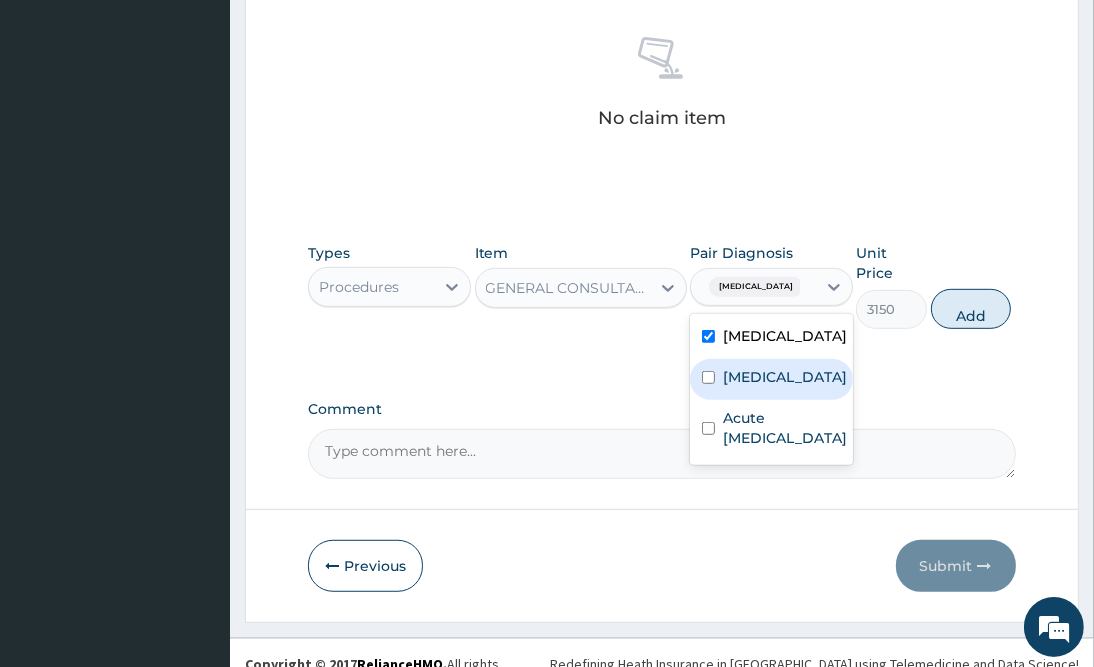 click on "[MEDICAL_DATA]" at bounding box center (771, 379) 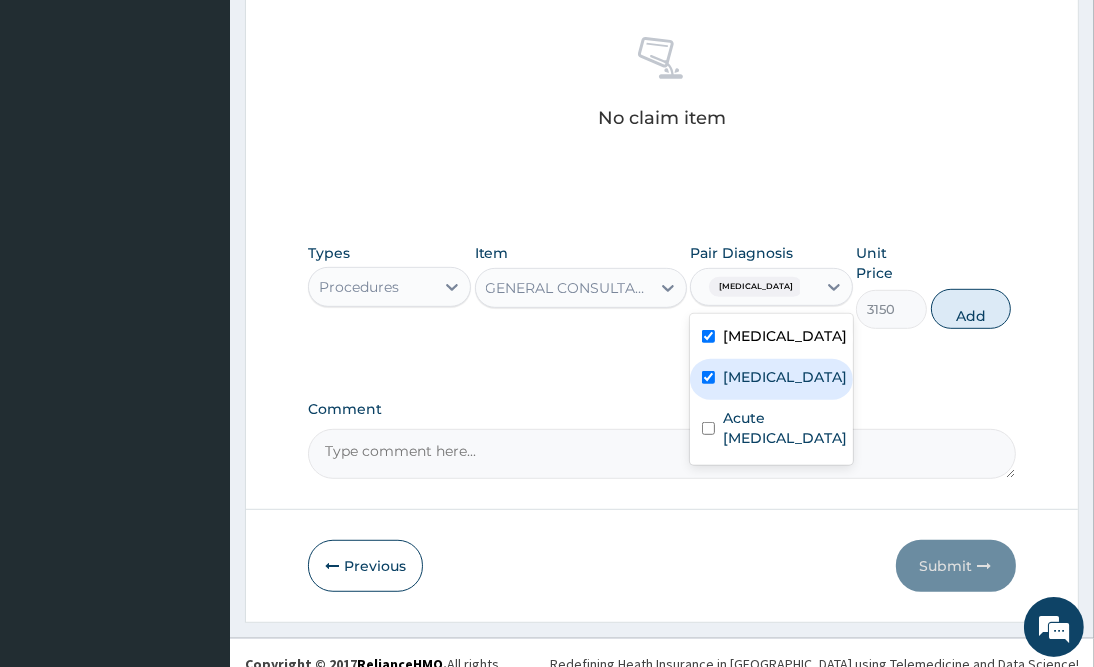 checkbox on "true" 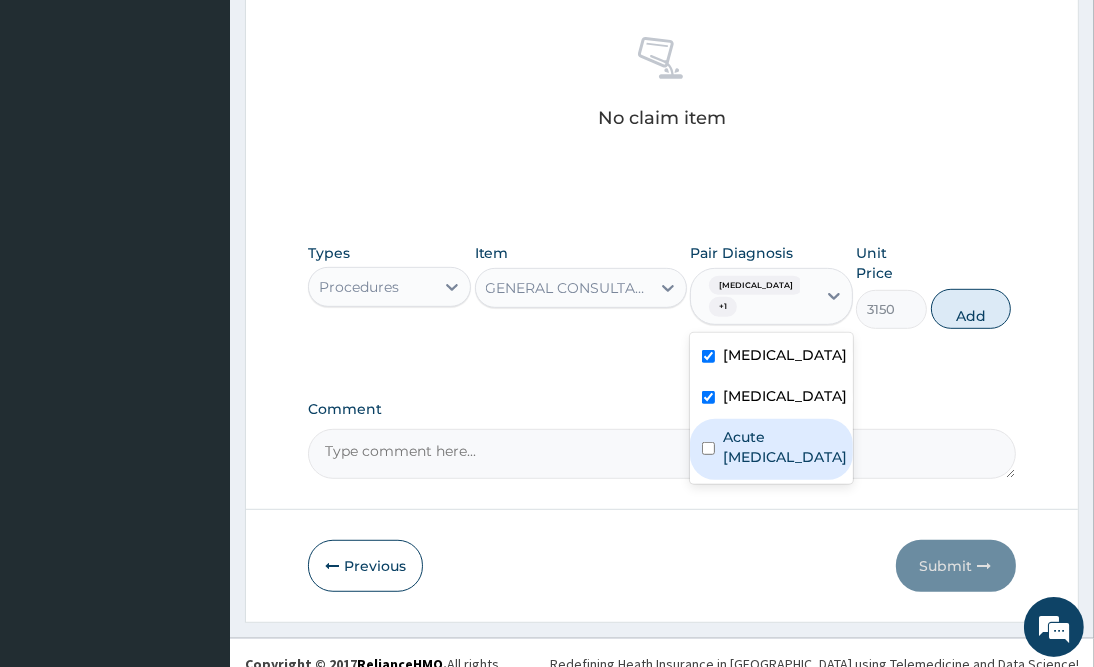 drag, startPoint x: 761, startPoint y: 446, endPoint x: 942, endPoint y: 388, distance: 190.06578 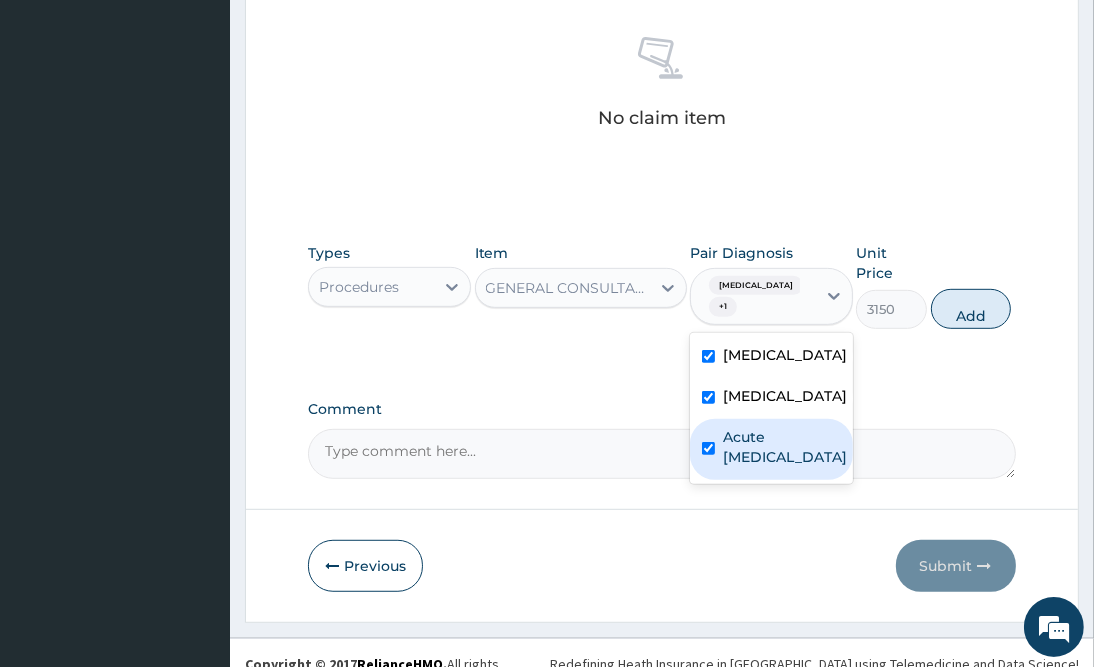 checkbox on "true" 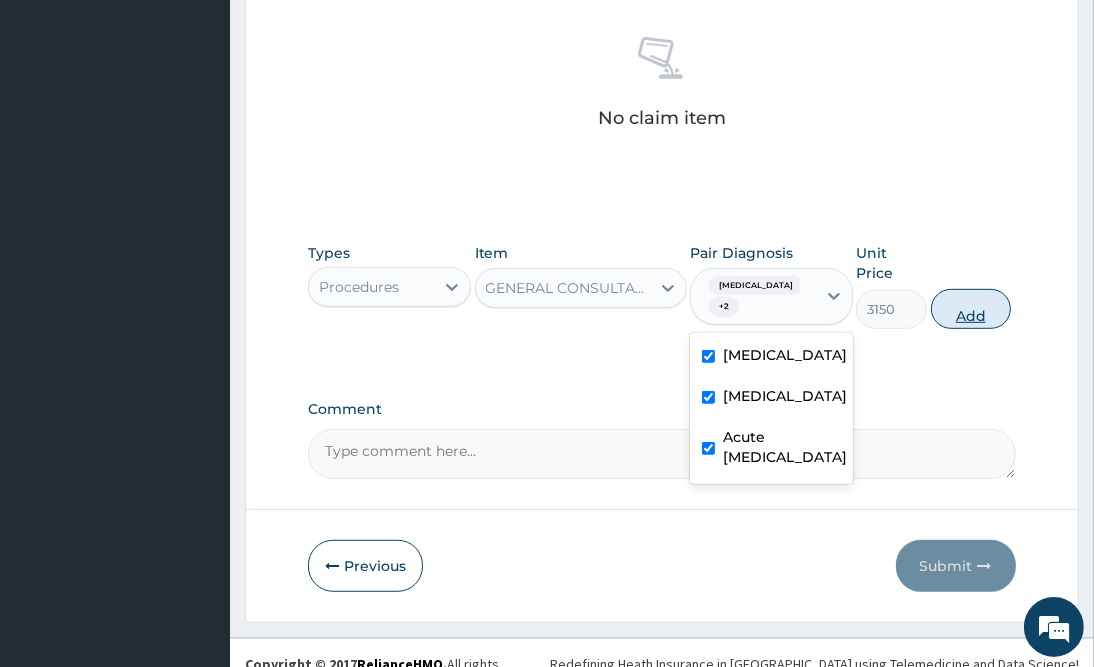 click on "Add" at bounding box center [971, 309] 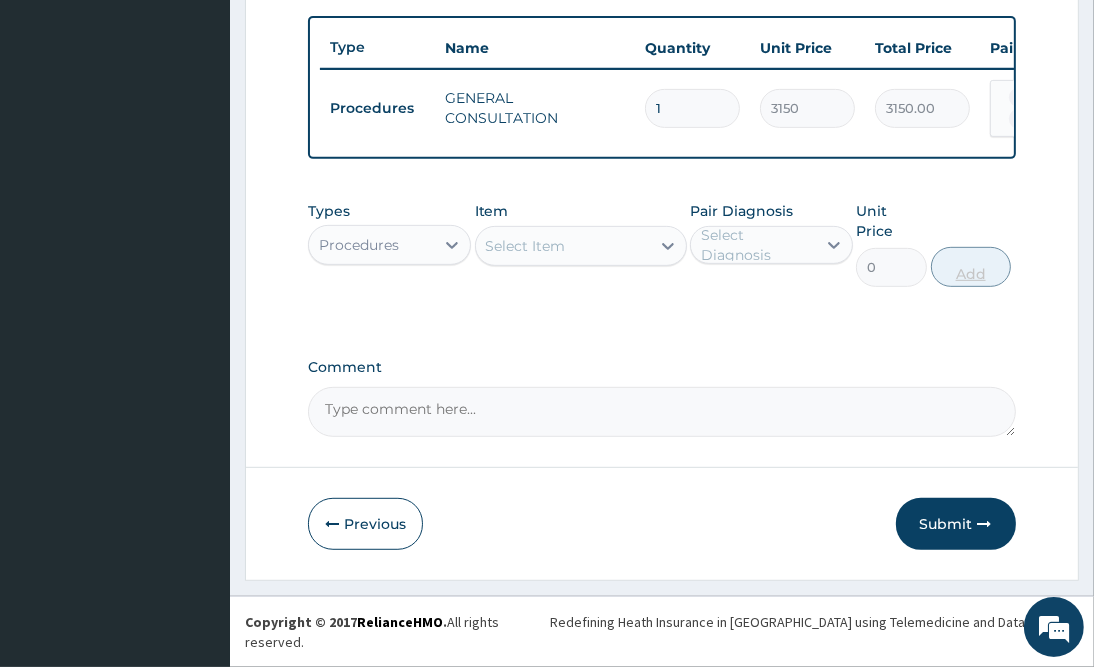 scroll, scrollTop: 698, scrollLeft: 0, axis: vertical 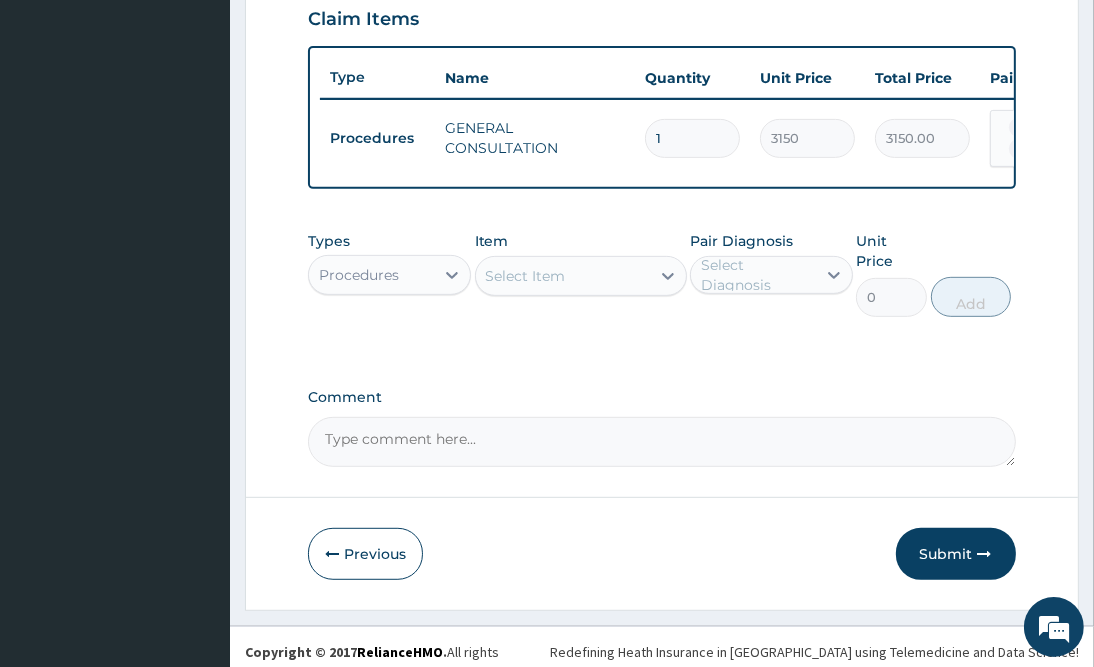 click on "Types Procedures Item Select Item Pair Diagnosis Select Diagnosis Unit Price 0 Add" at bounding box center (661, 289) 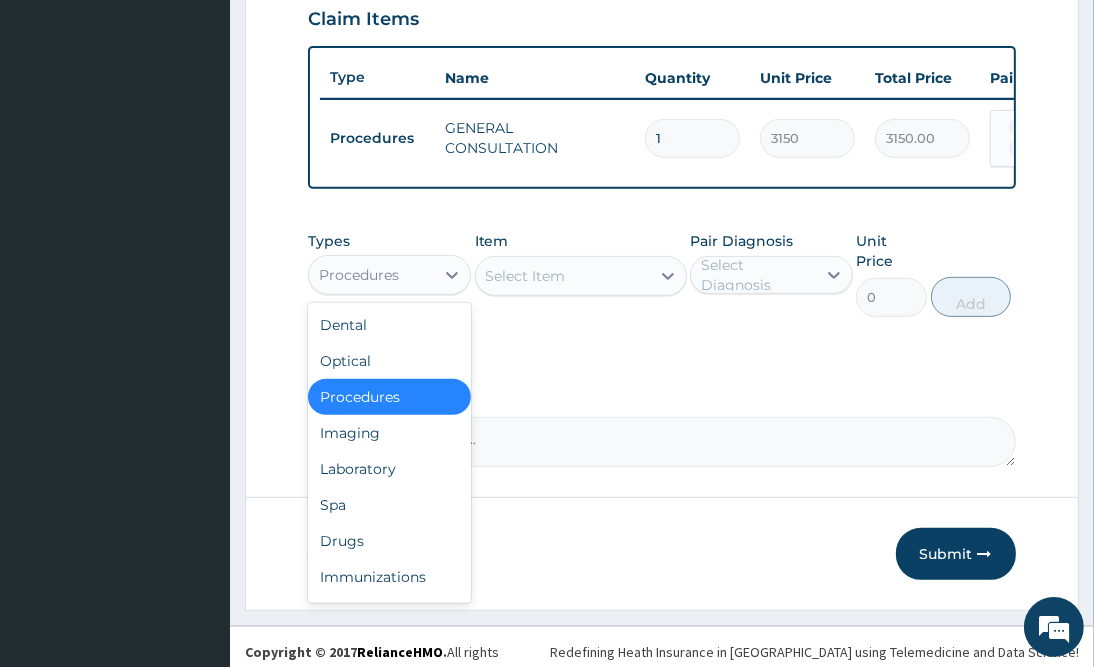 click on "Procedures" at bounding box center (371, 275) 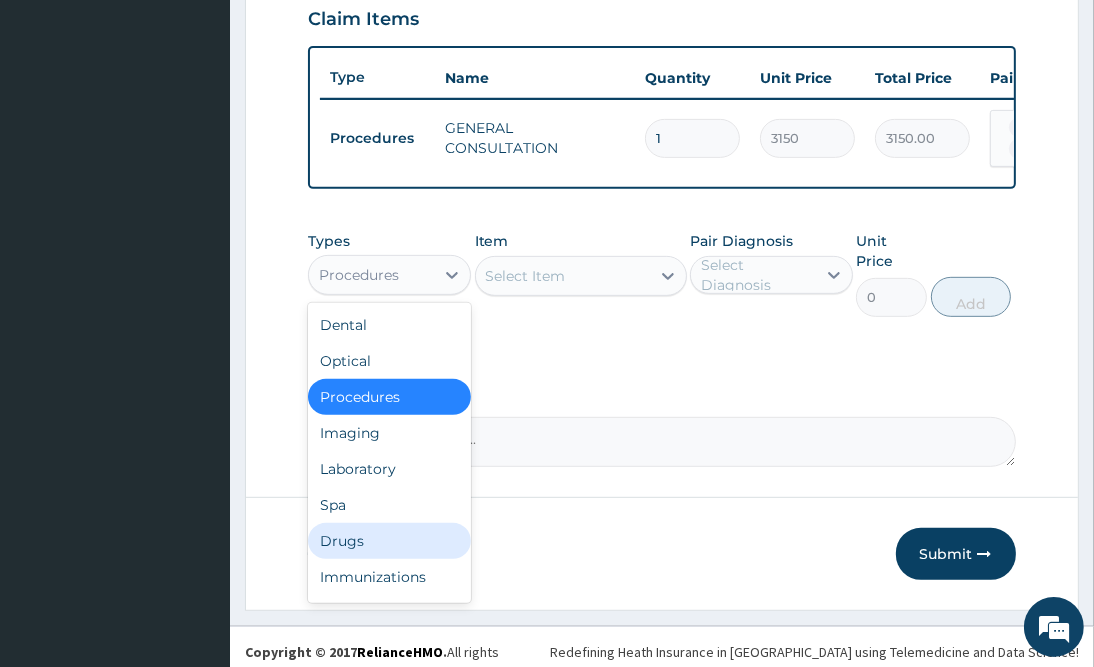 click on "Drugs" at bounding box center [389, 541] 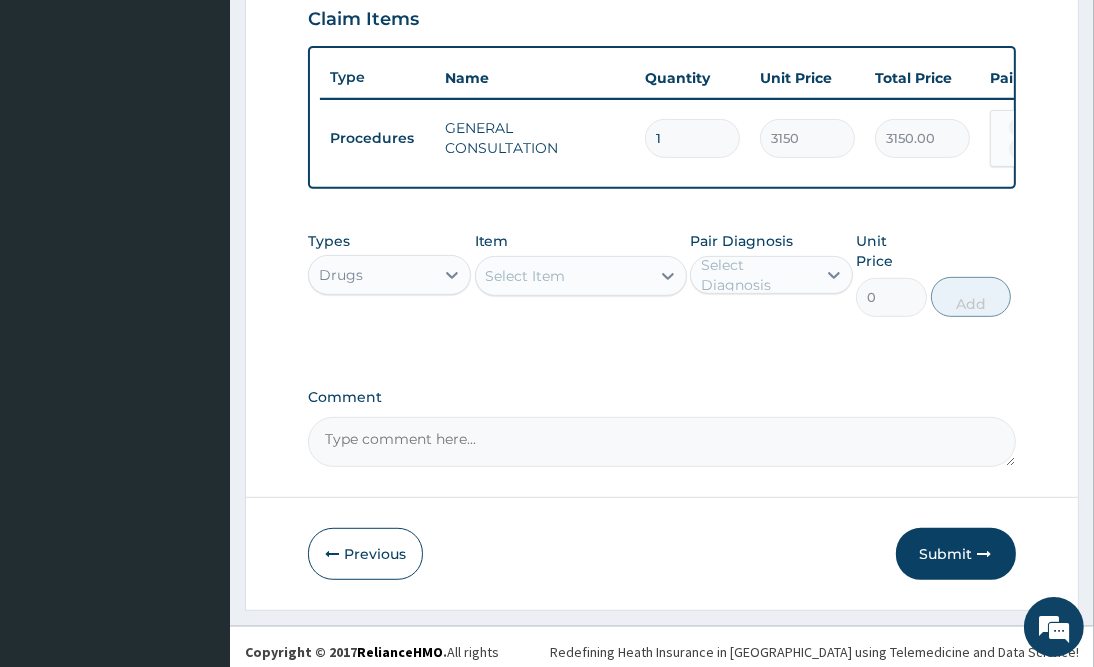 click on "Select Item" at bounding box center (526, 276) 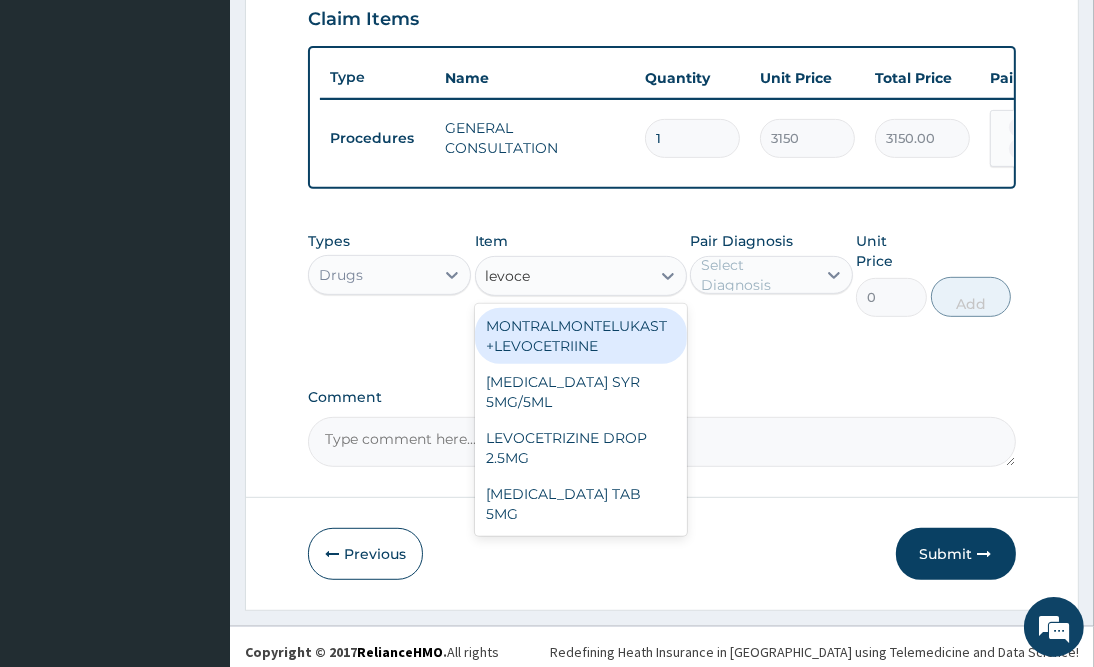 type on "levocet" 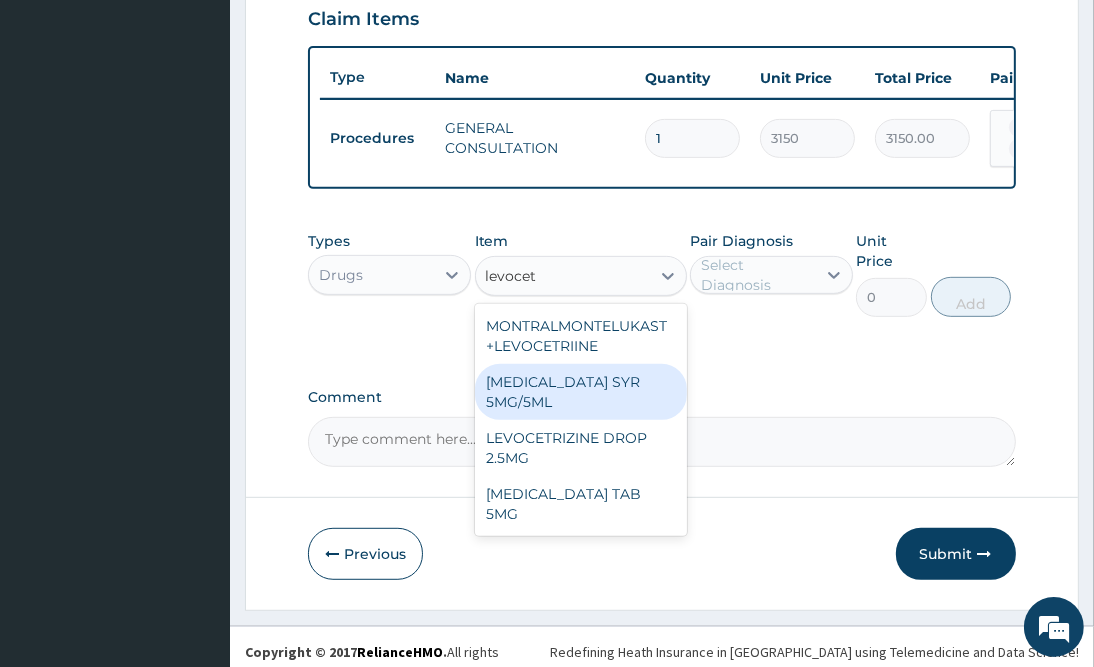 click on "[MEDICAL_DATA] SYR 5MG/5ML" at bounding box center (581, 392) 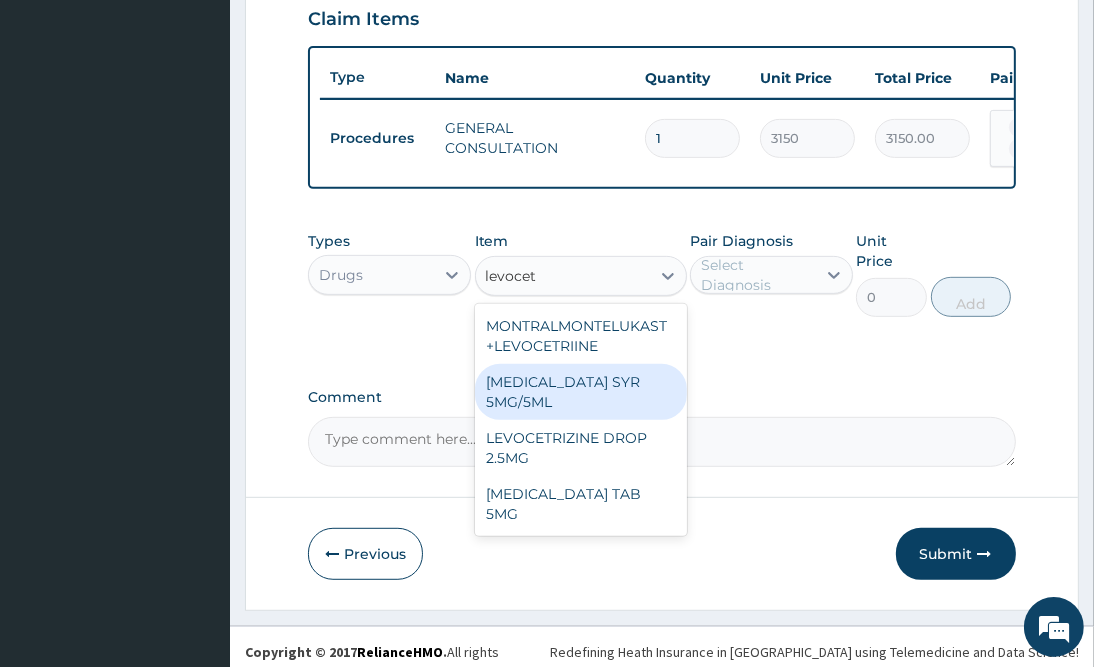 type 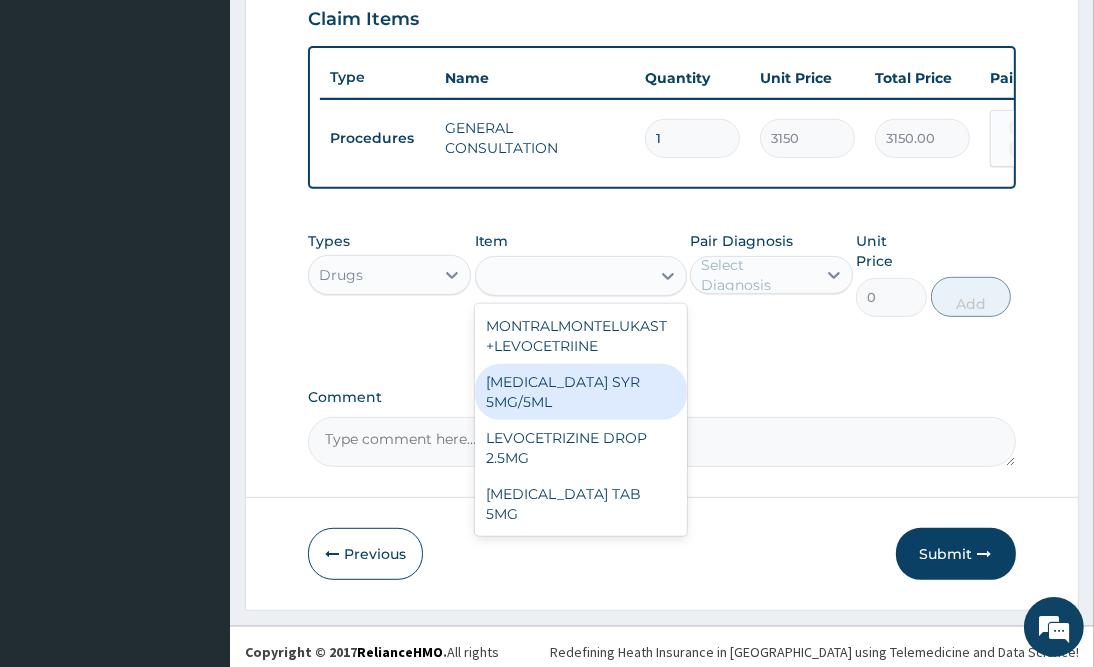 type on "3818.072265625" 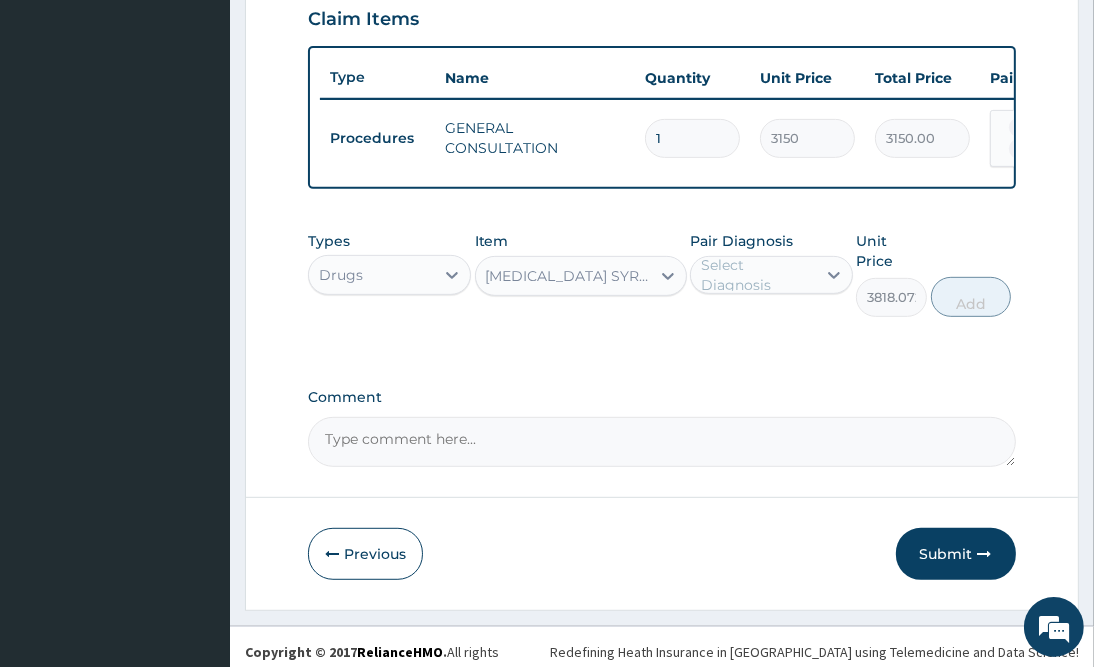 click on "Select Diagnosis" at bounding box center (757, 275) 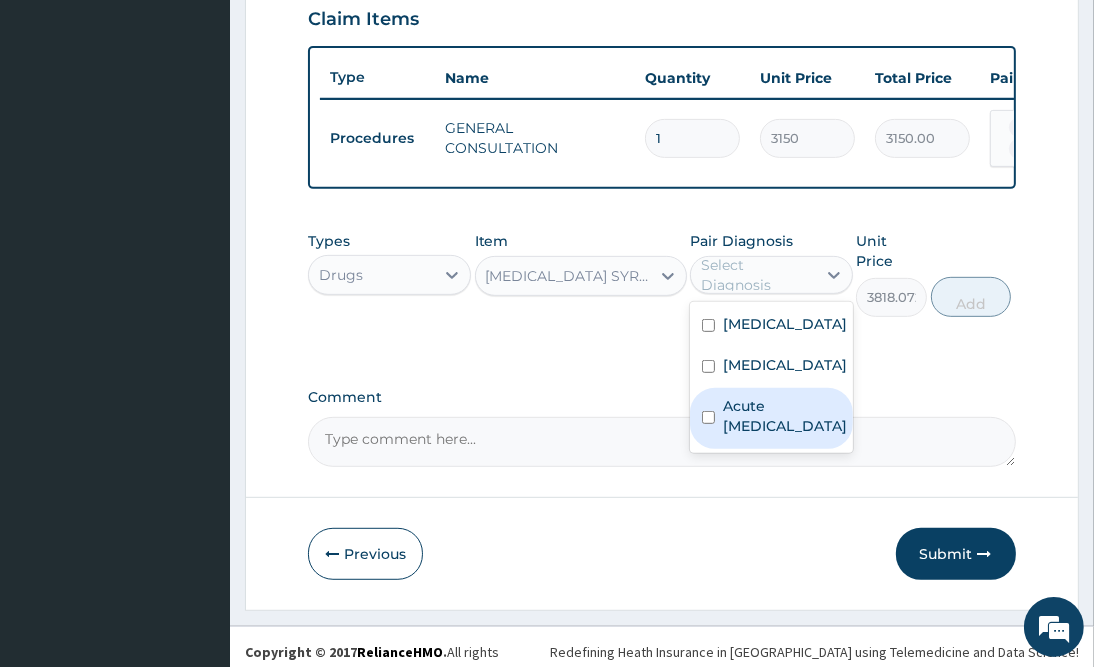 click on "Acute [MEDICAL_DATA]" at bounding box center (785, 416) 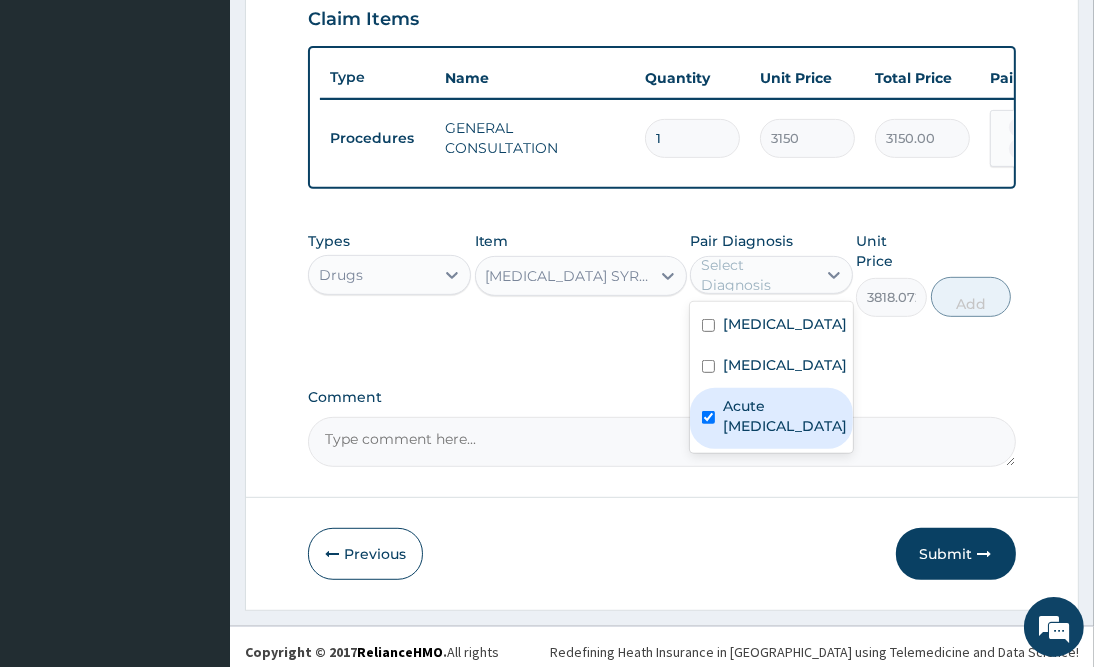 checkbox on "true" 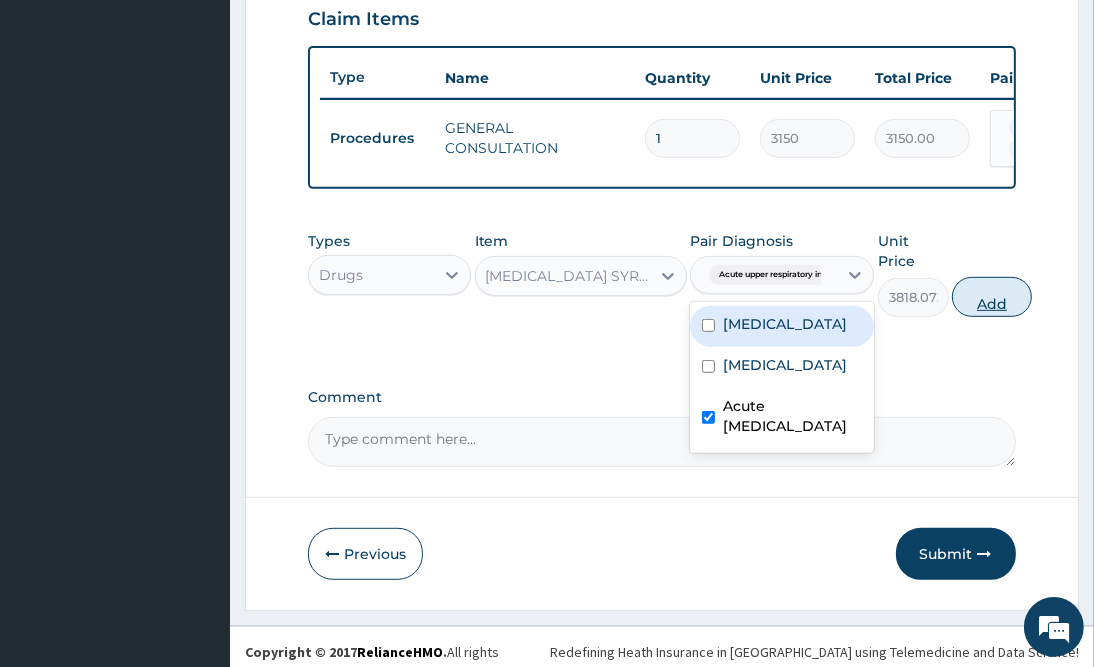 click on "Add" at bounding box center [992, 297] 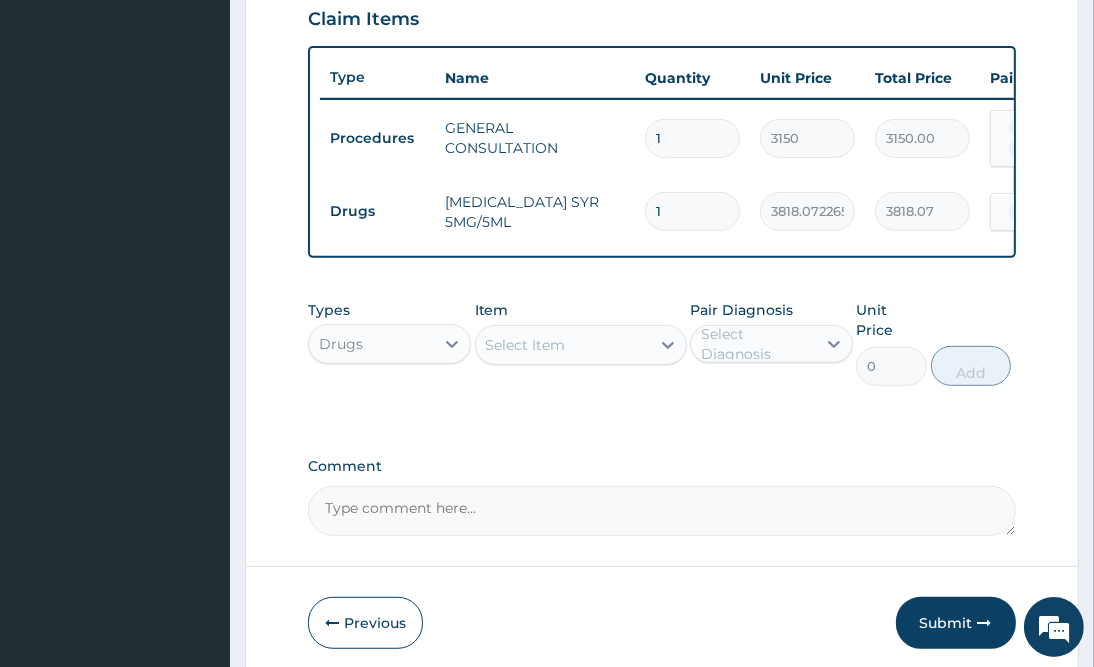 click on "Select Item" at bounding box center [526, 345] 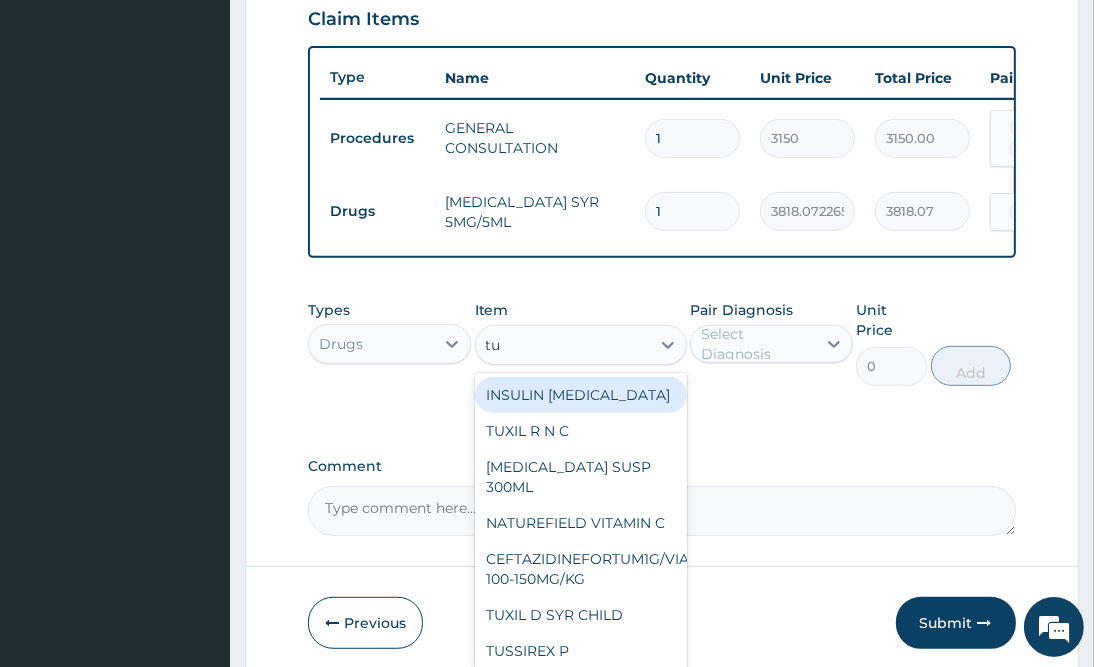 type on "tux" 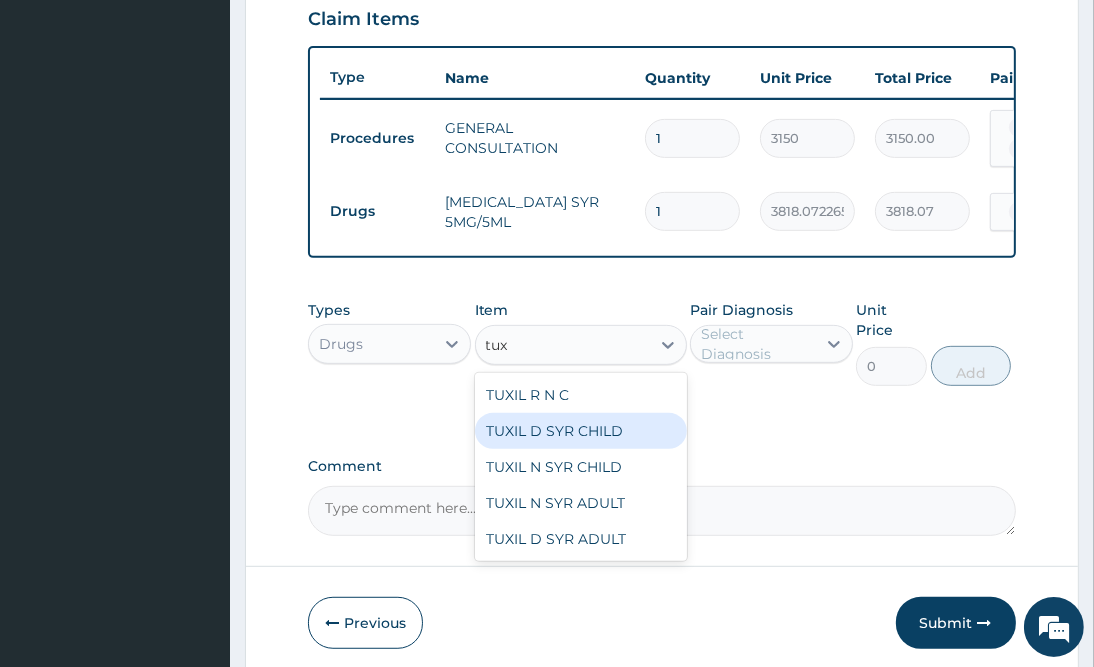 drag, startPoint x: 611, startPoint y: 452, endPoint x: 638, endPoint y: 442, distance: 28.79236 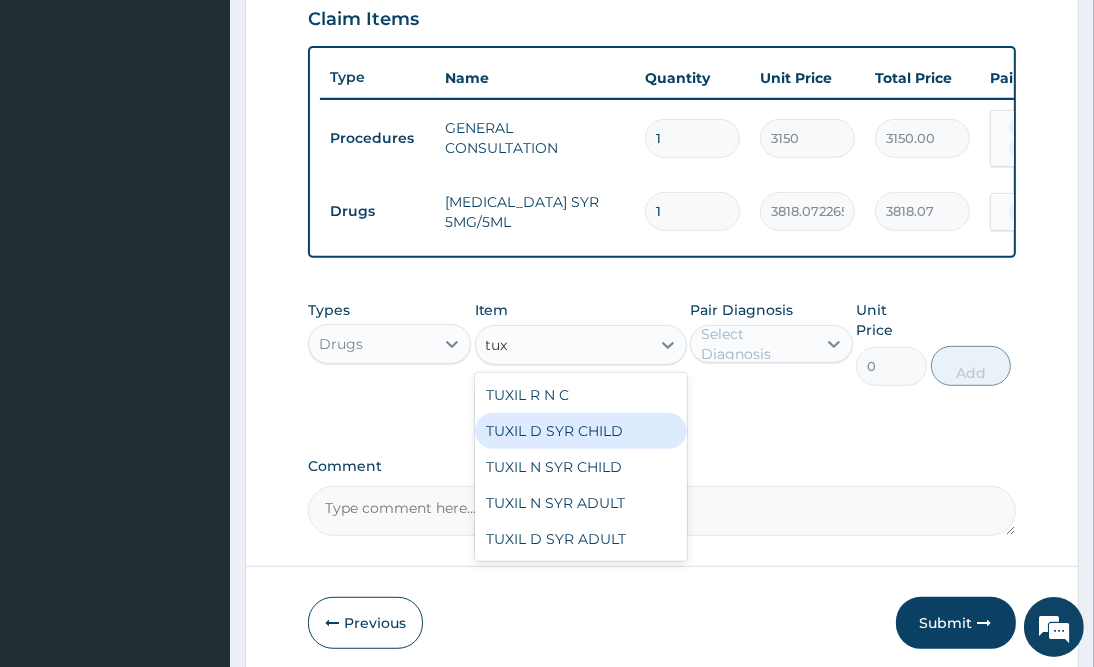 click on "TUXIL D SYR CHILD" at bounding box center [581, 431] 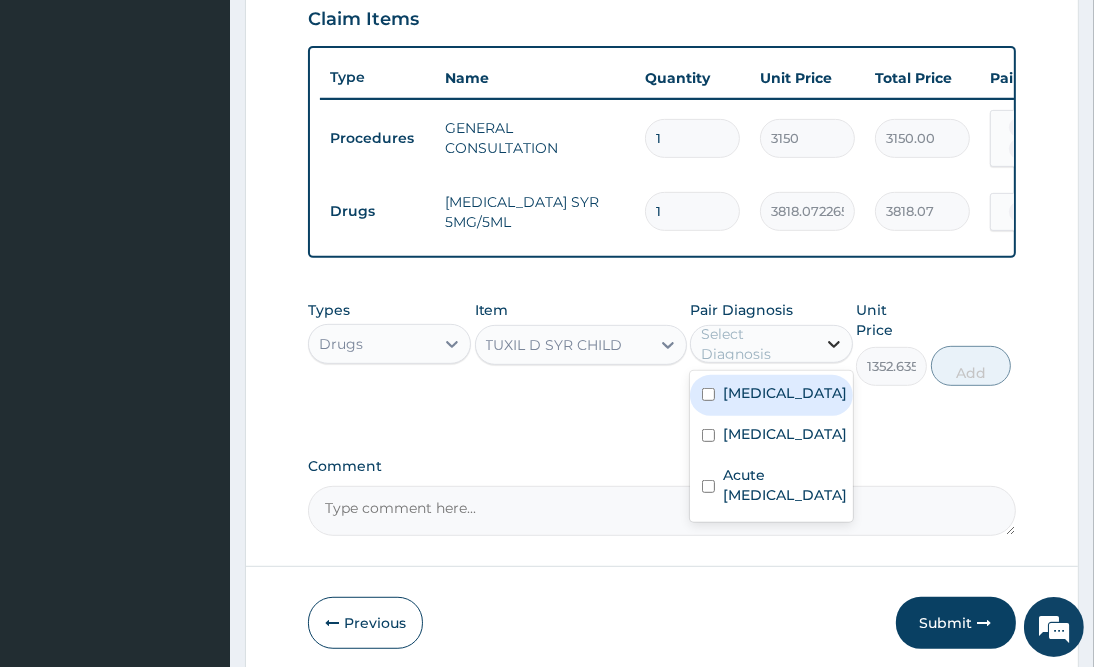 click 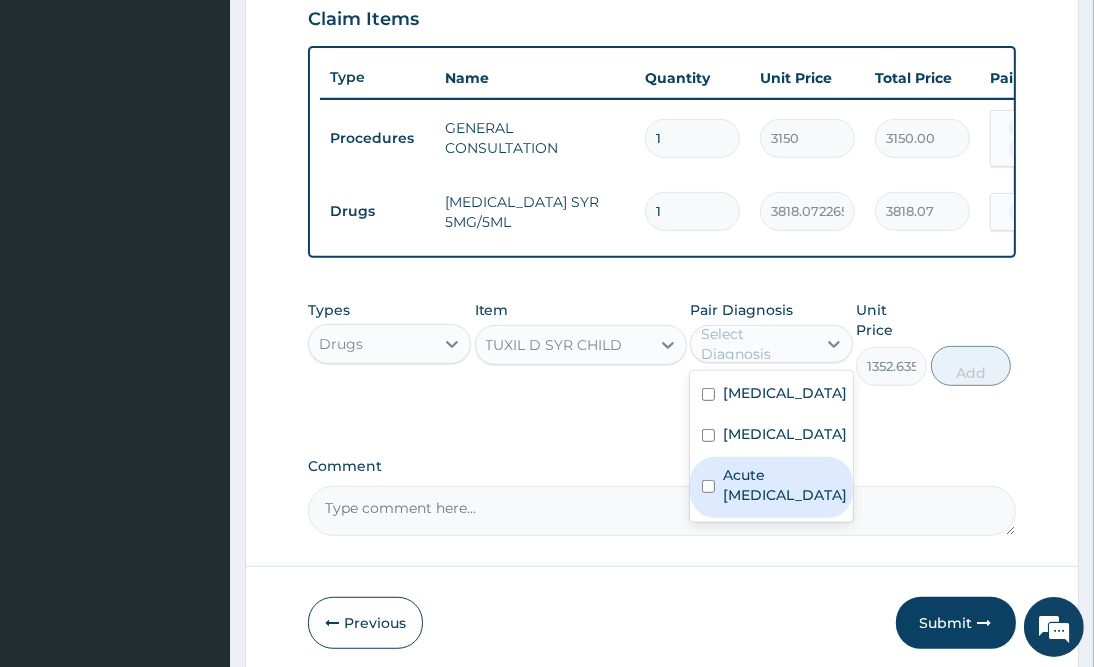 click on "Acute [MEDICAL_DATA]" at bounding box center [785, 485] 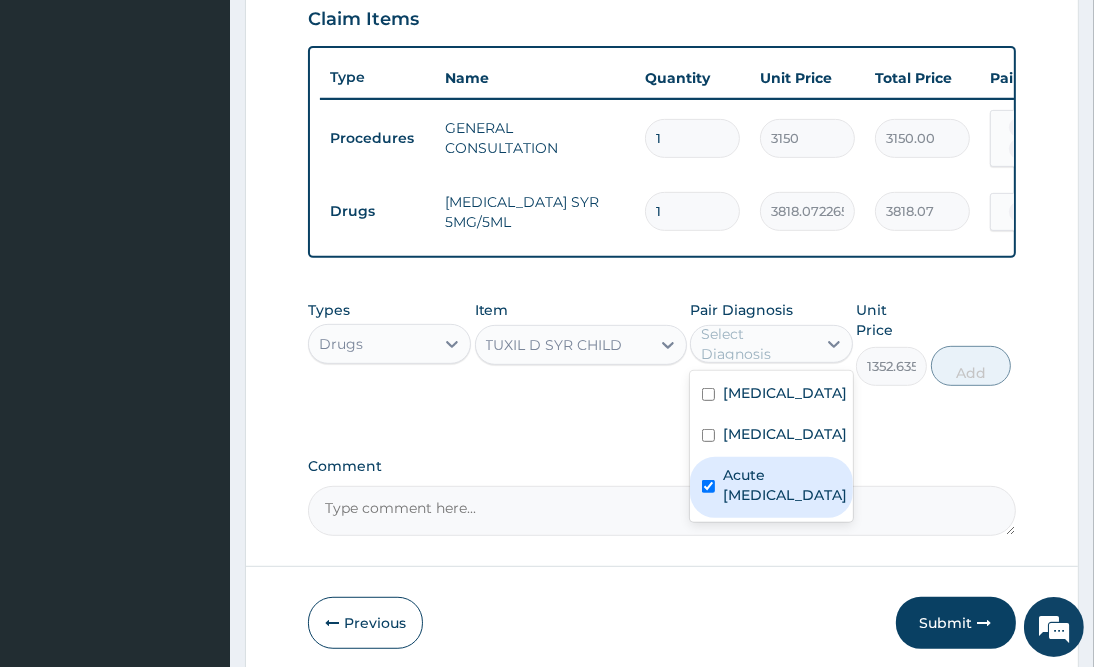 checkbox on "true" 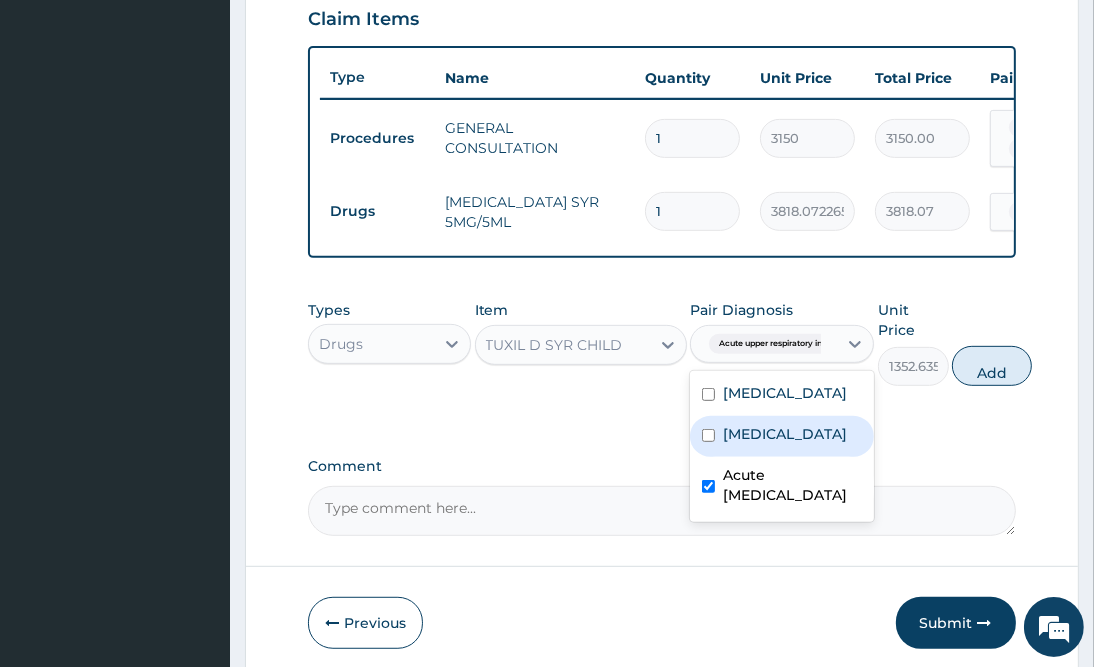 drag, startPoint x: 1015, startPoint y: 360, endPoint x: 1003, endPoint y: 364, distance: 12.649111 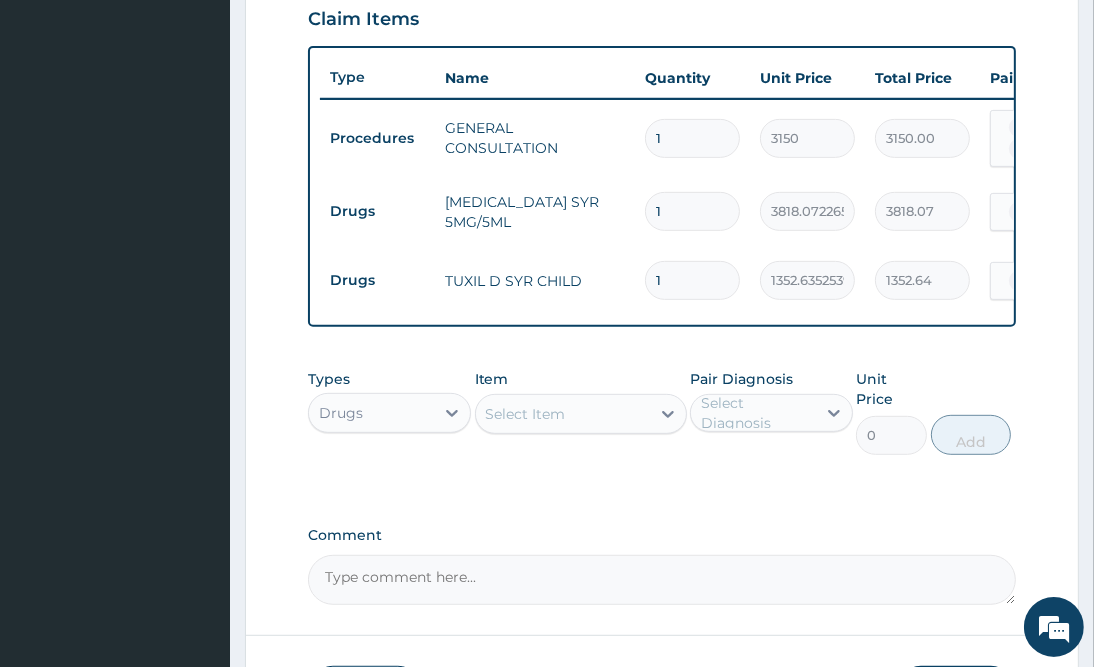 click on "Select Item" at bounding box center (526, 414) 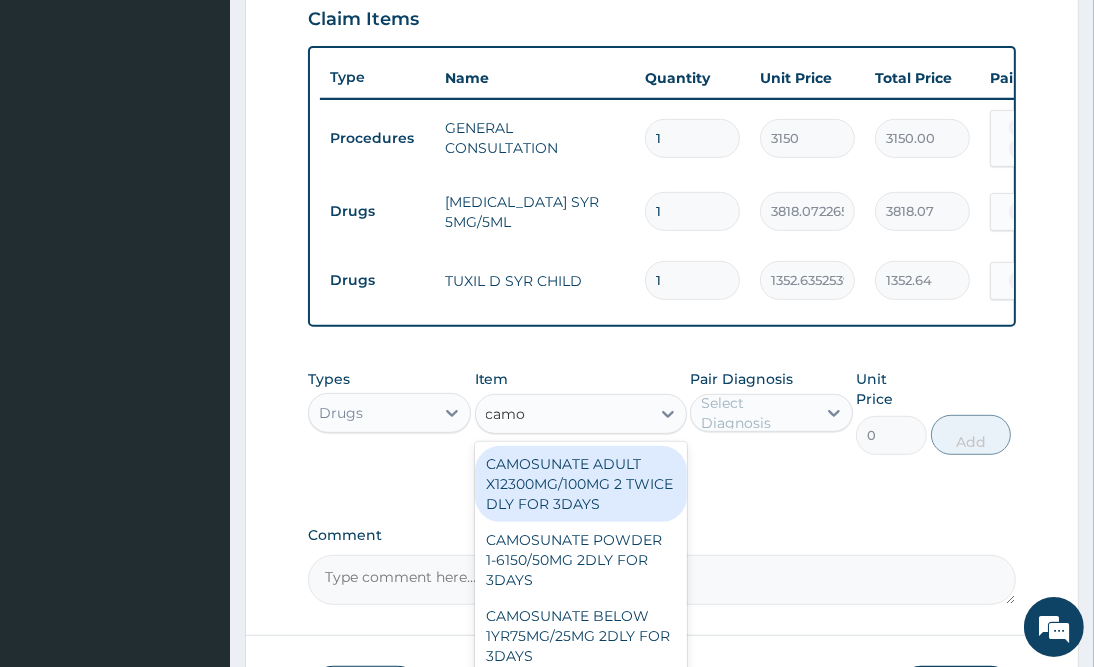 type on "camos" 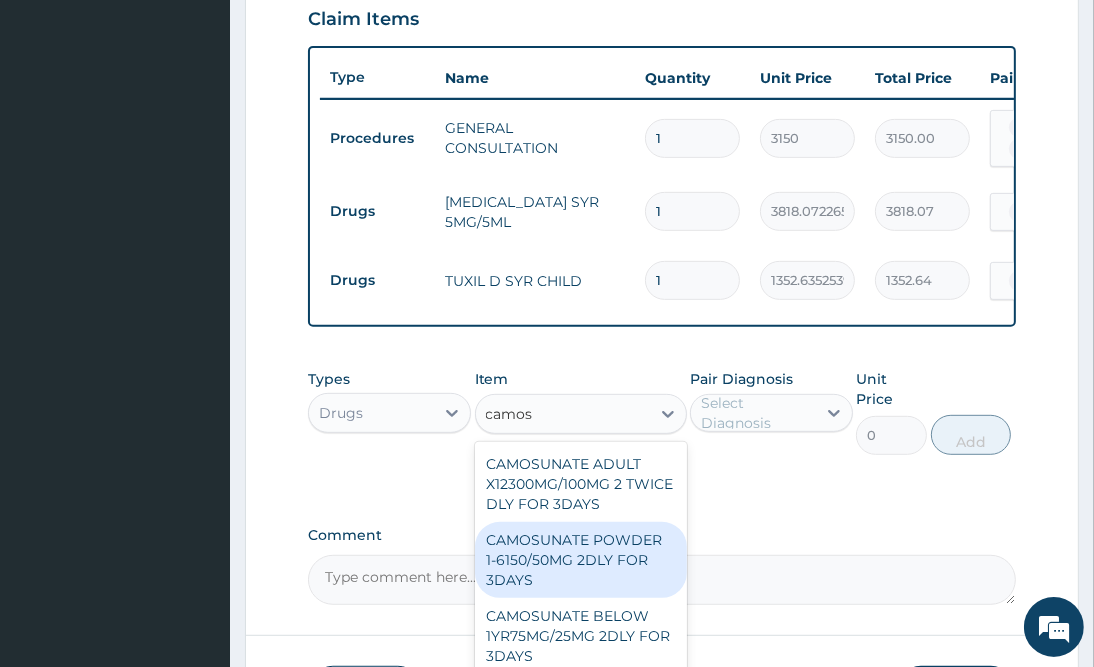 click on "CAMOSUNATE POWDER 1-6150/50MG 2DLY FOR 3DAYS" at bounding box center (581, 560) 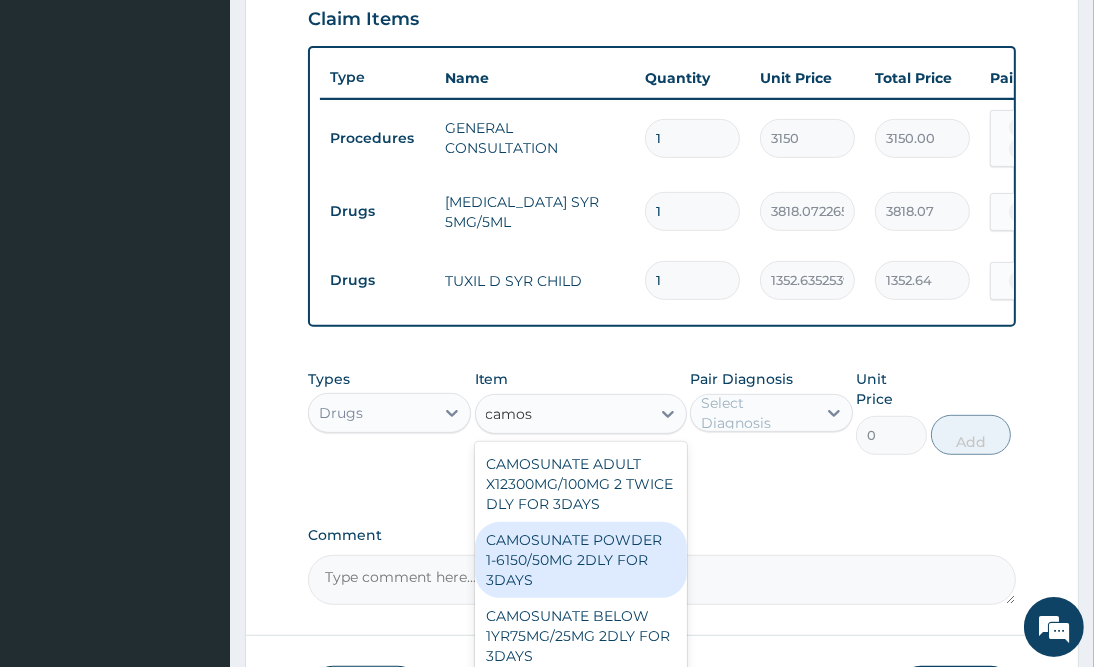 type 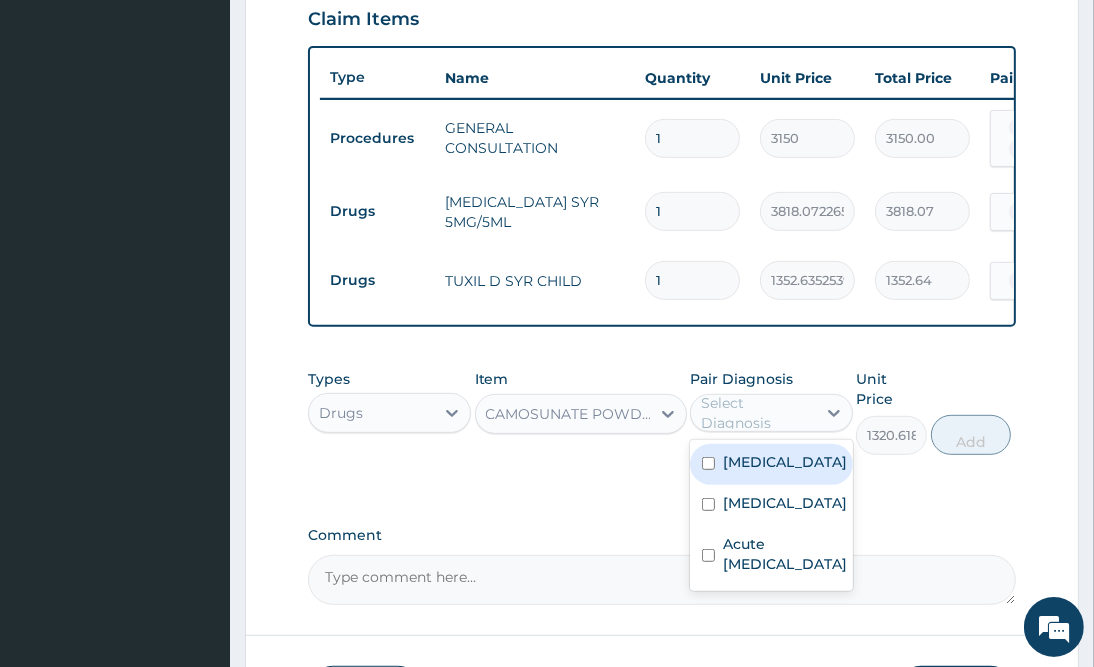 click on "Select Diagnosis" at bounding box center (757, 413) 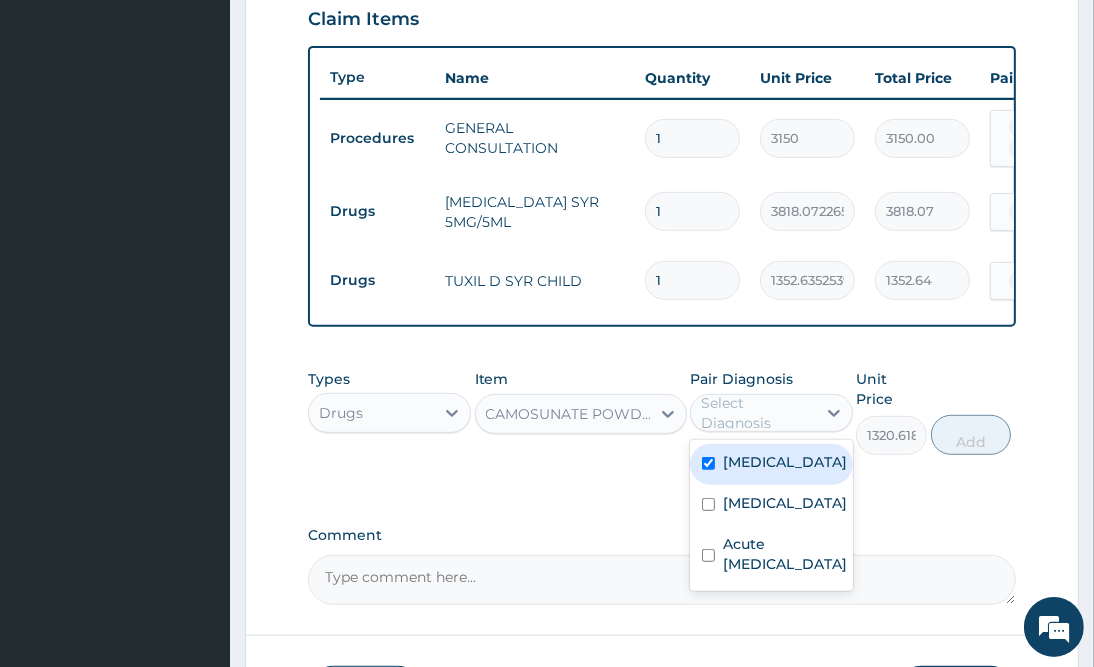 checkbox on "true" 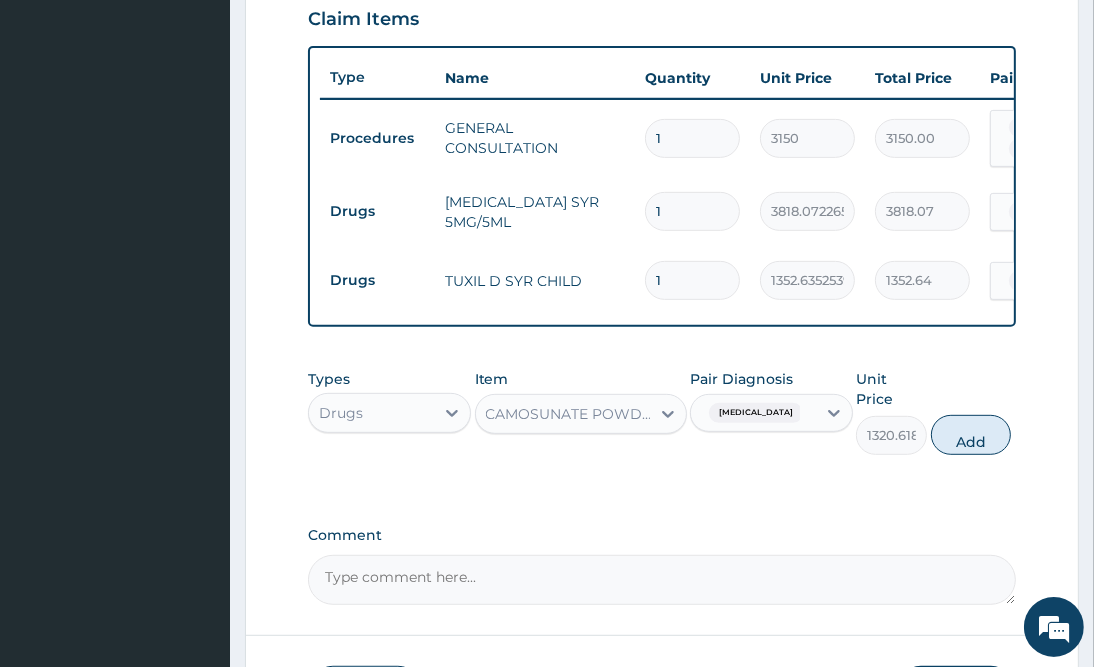 drag, startPoint x: 967, startPoint y: 432, endPoint x: 880, endPoint y: 469, distance: 94.54099 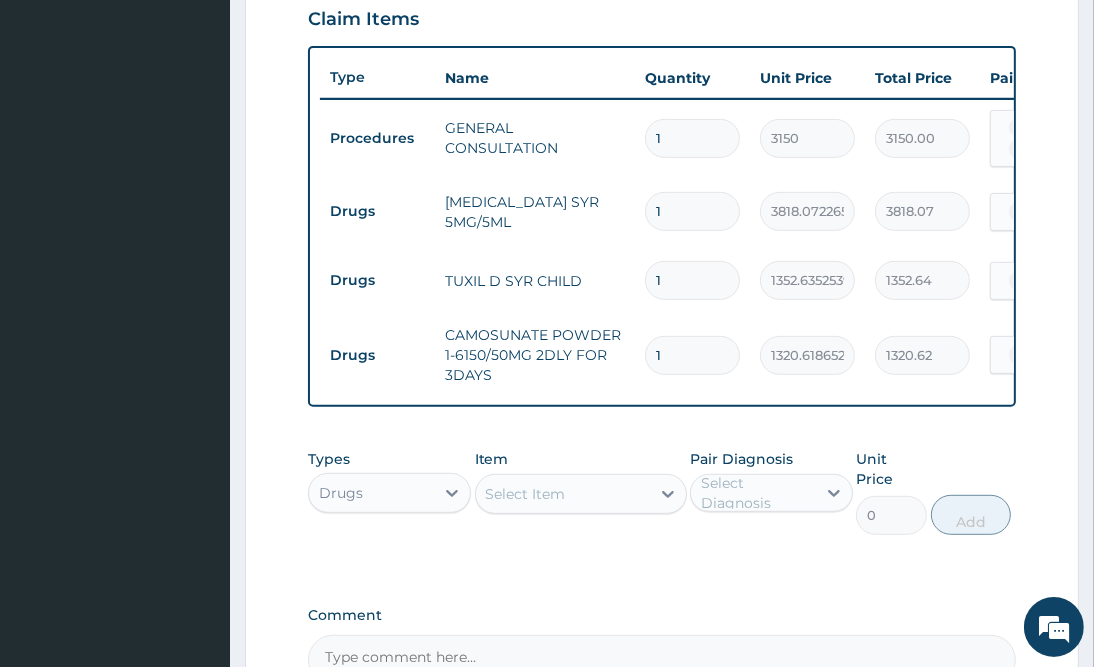 drag, startPoint x: 704, startPoint y: 351, endPoint x: 507, endPoint y: 390, distance: 200.8233 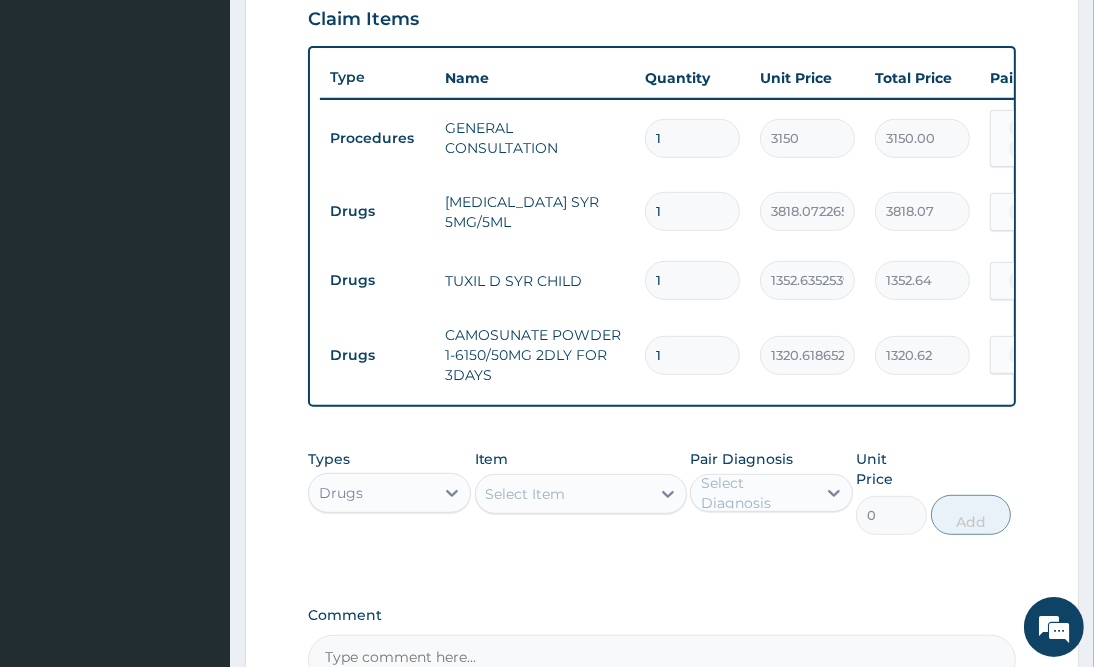 click on "Drugs CAMOSUNATE POWDER 1-6150/50MG 2DLY FOR 3DAYS 1 1320.61865234375 1320.62 Malaria Delete" at bounding box center (810, 355) 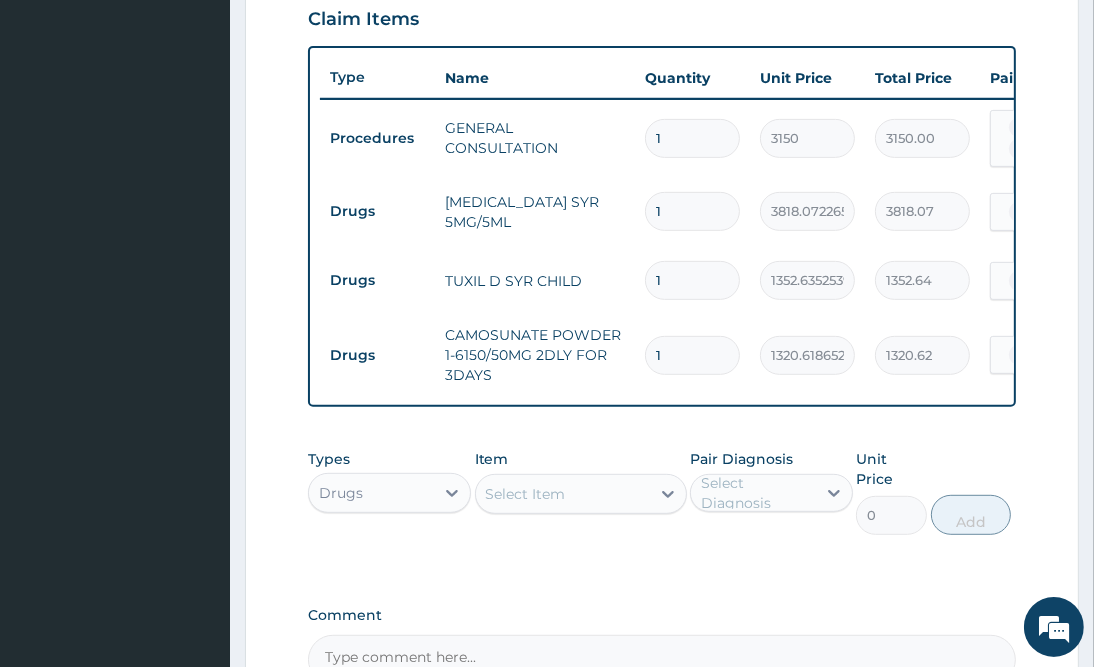 type on "6" 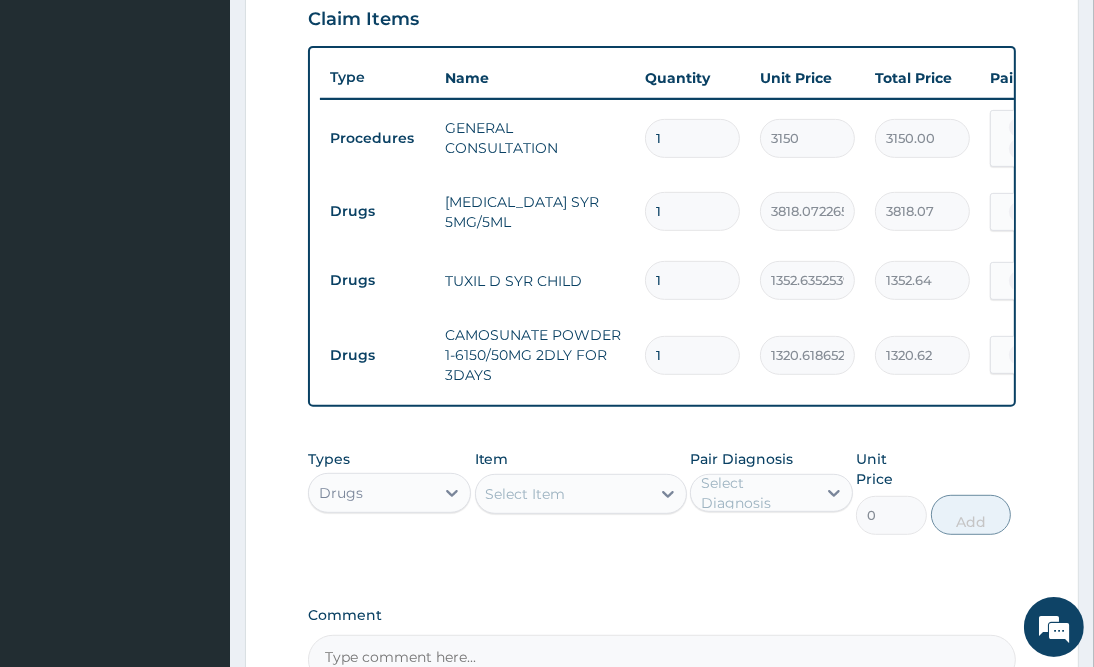 type on "7923.71" 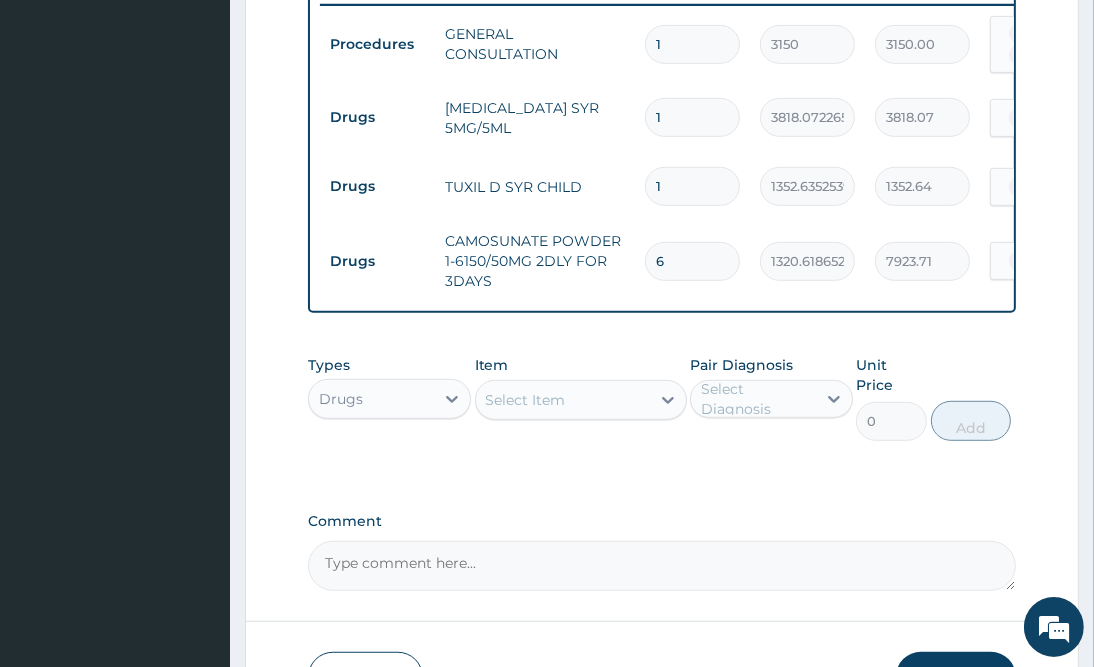 scroll, scrollTop: 917, scrollLeft: 0, axis: vertical 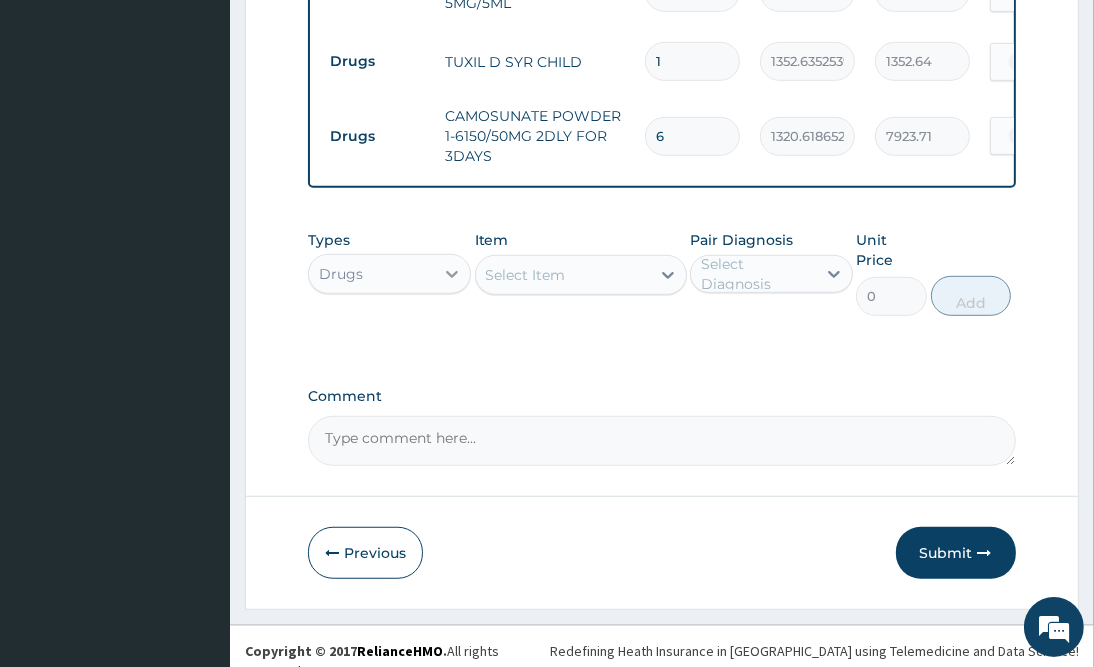 type on "6" 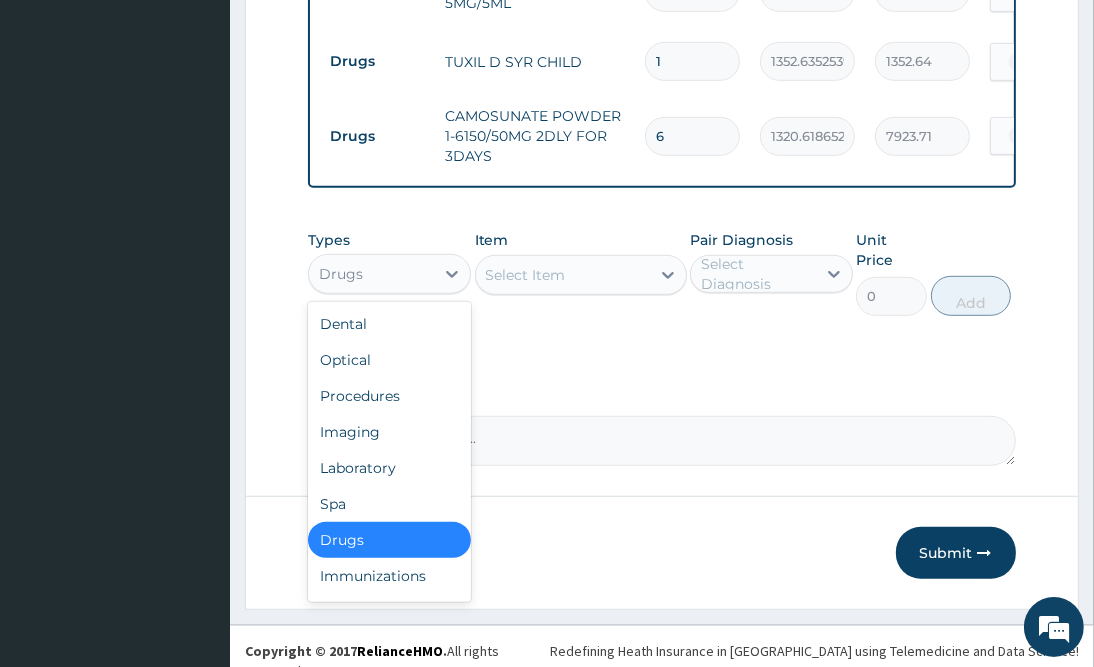 click at bounding box center [452, 274] 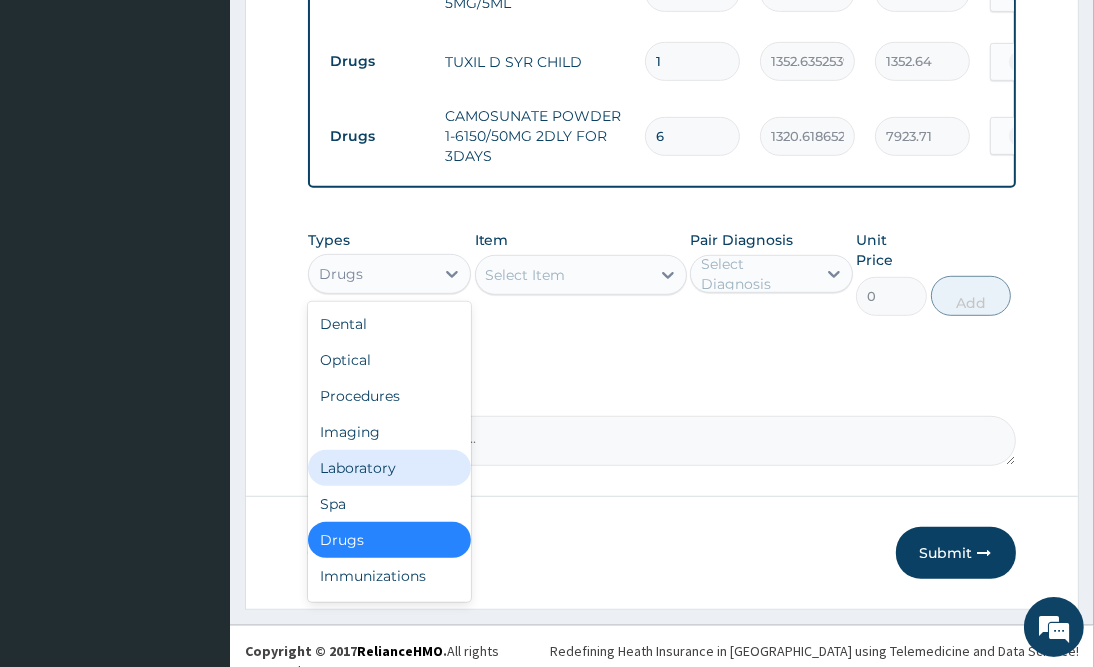 click on "Laboratory" at bounding box center (389, 468) 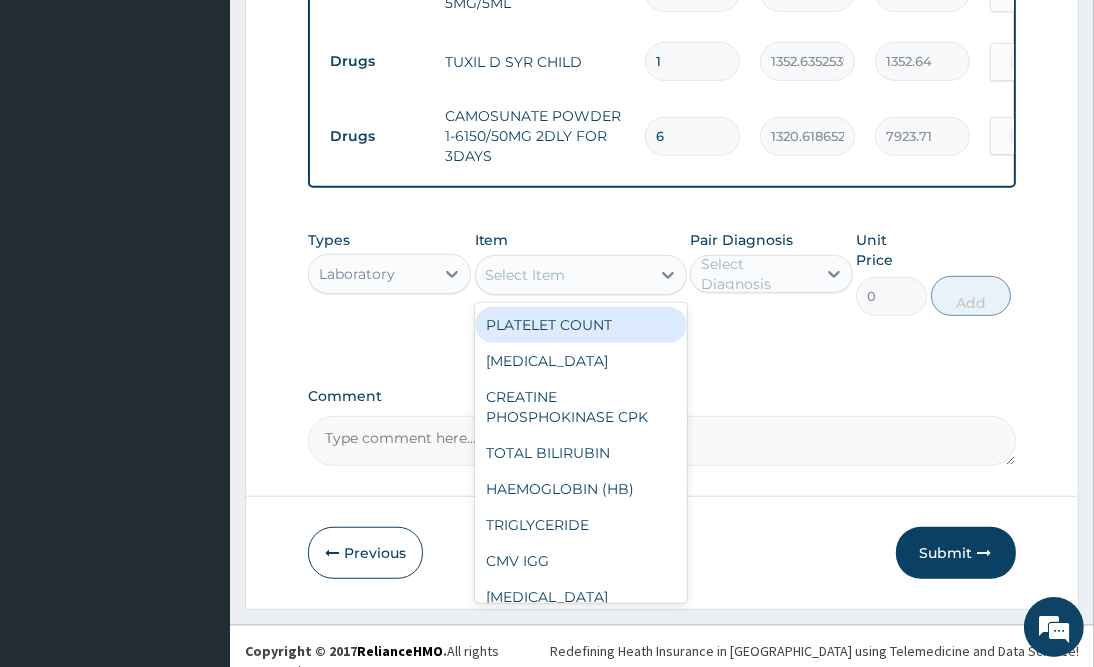 click on "Select Item" at bounding box center (563, 275) 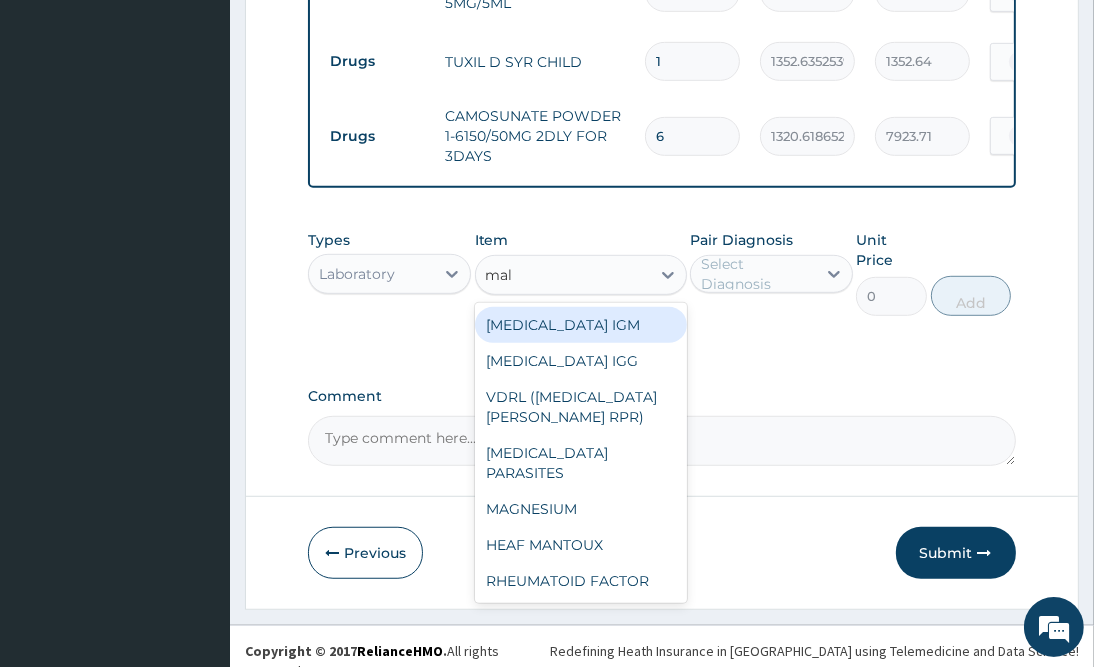 type on "mala" 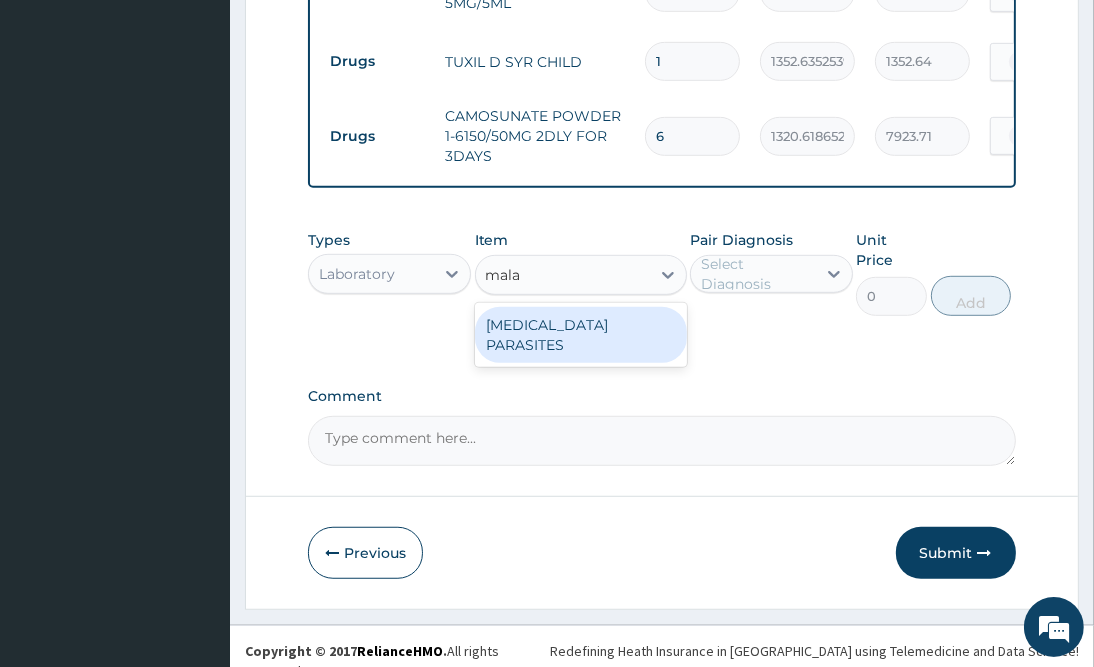 click on "[MEDICAL_DATA] PARASITES" at bounding box center [581, 335] 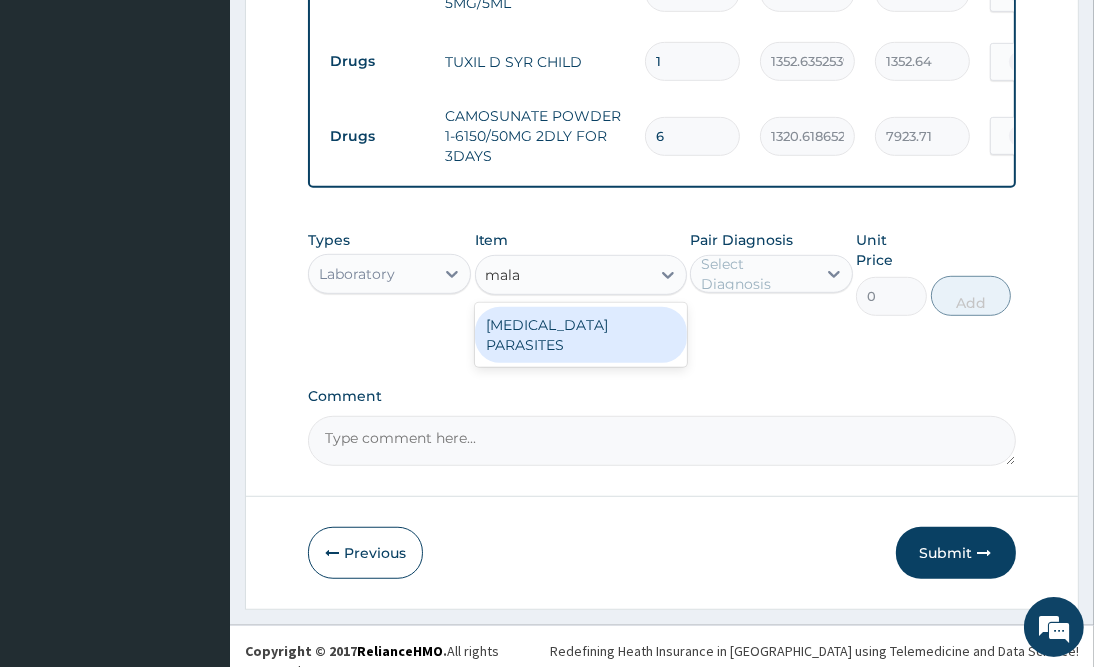 type 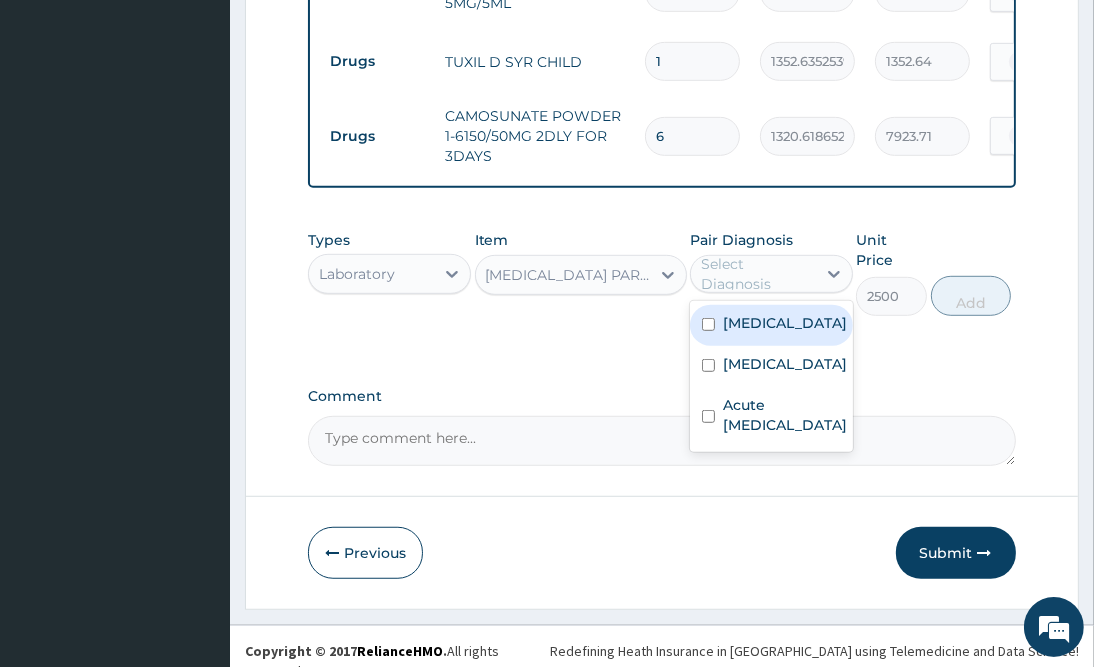 click on "Select Diagnosis" at bounding box center (771, 274) 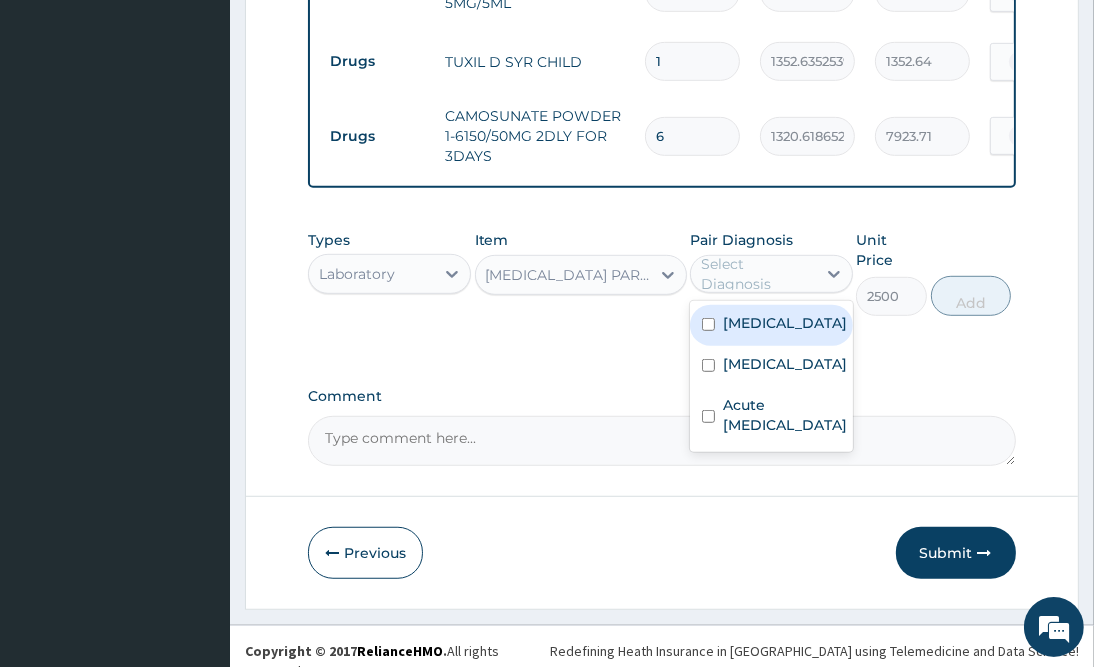 click on "[MEDICAL_DATA]" at bounding box center (771, 325) 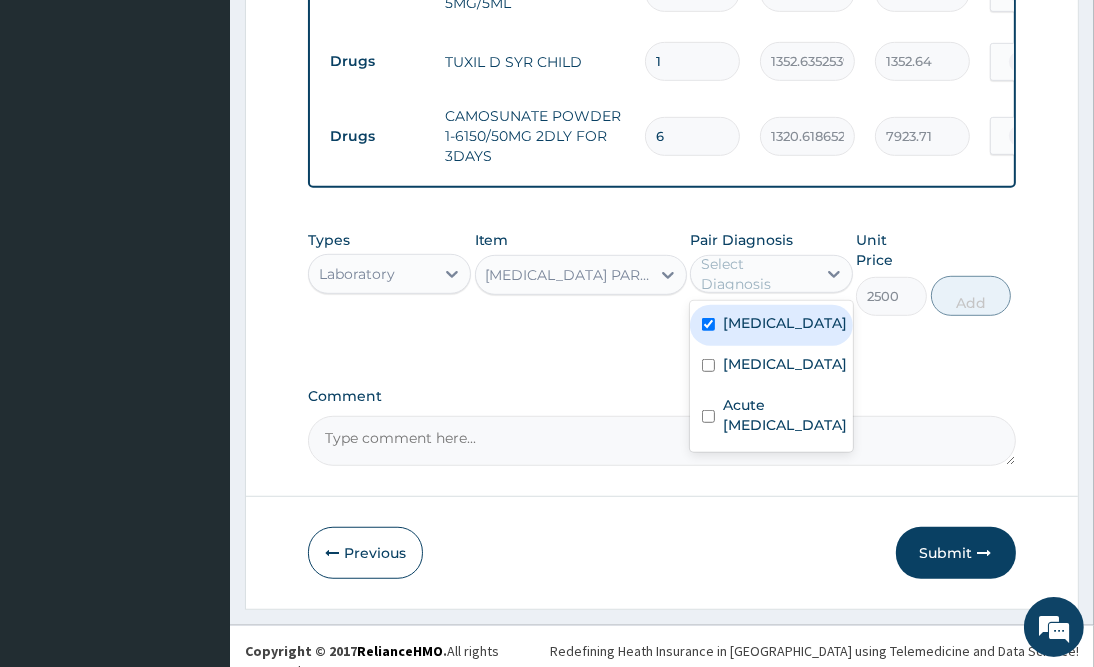 checkbox on "true" 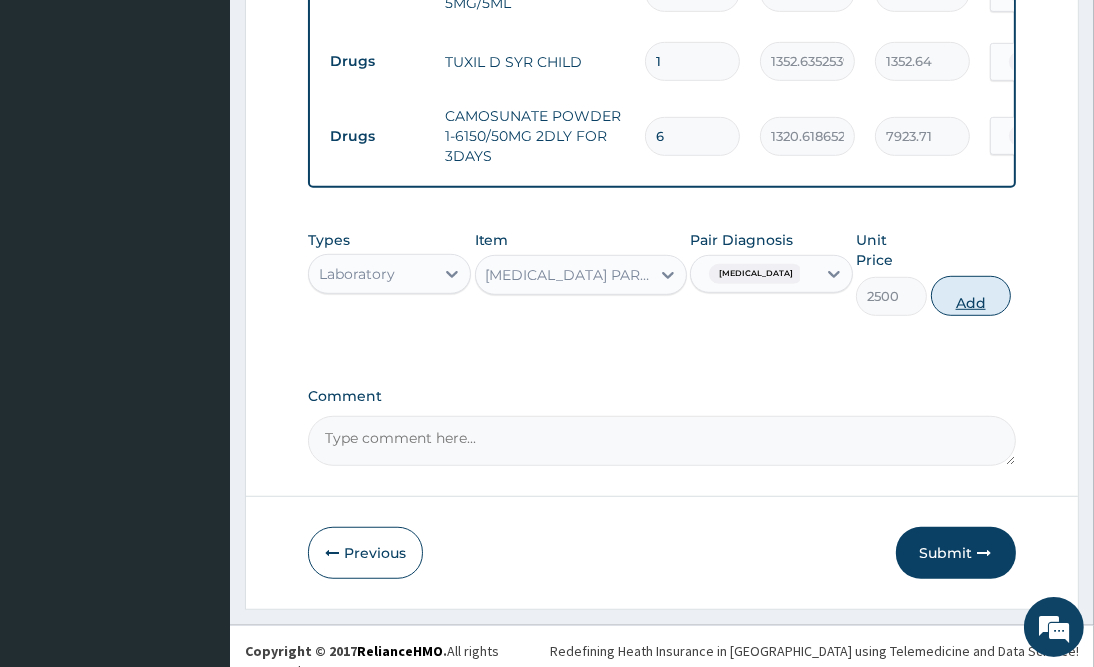 click on "Add" at bounding box center [971, 296] 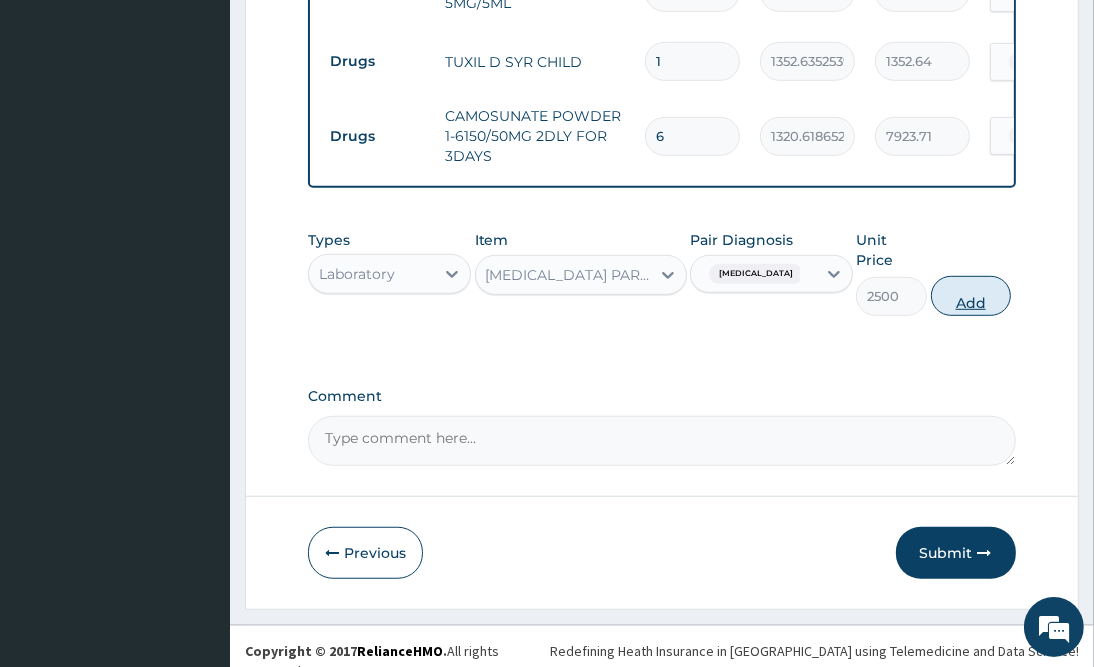 type on "0" 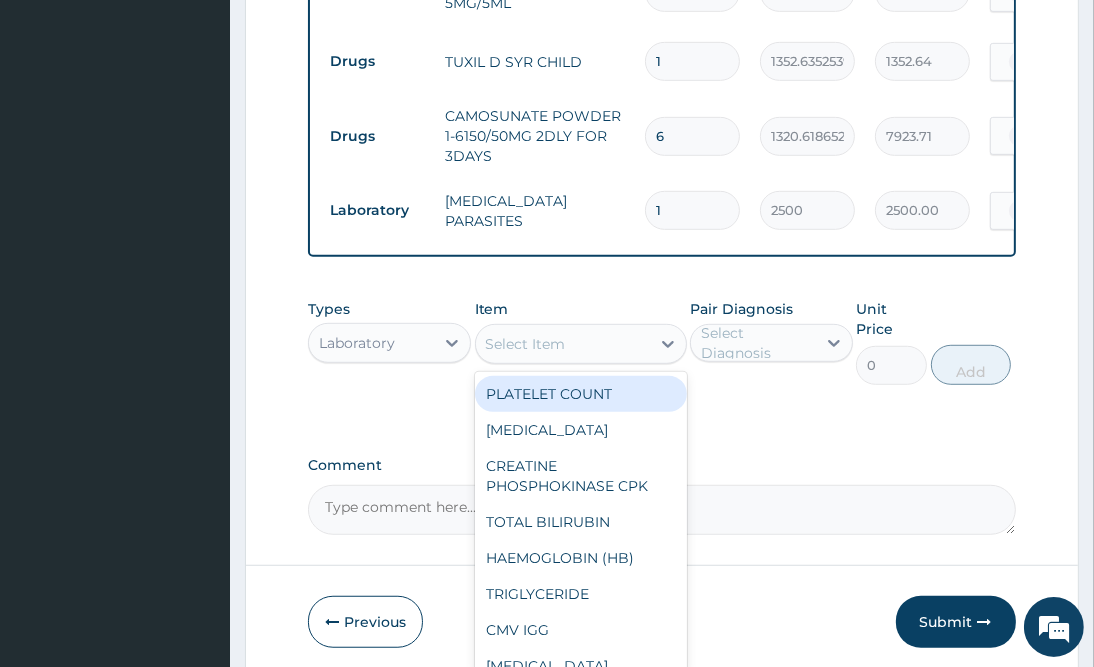 click on "Select Item" at bounding box center [563, 344] 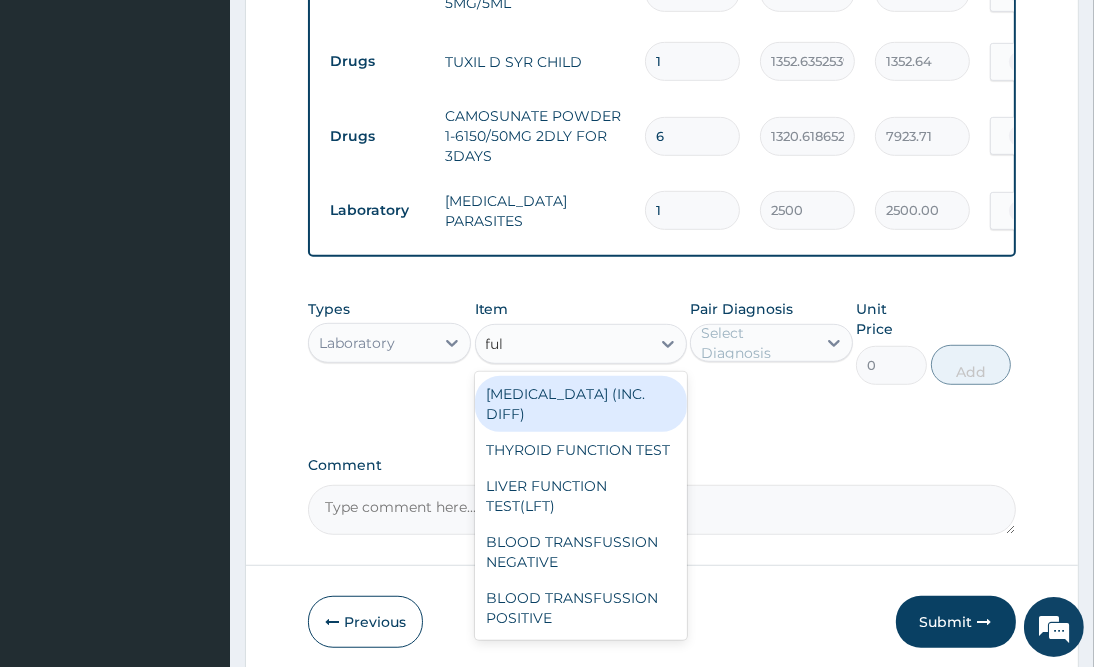 type on "full" 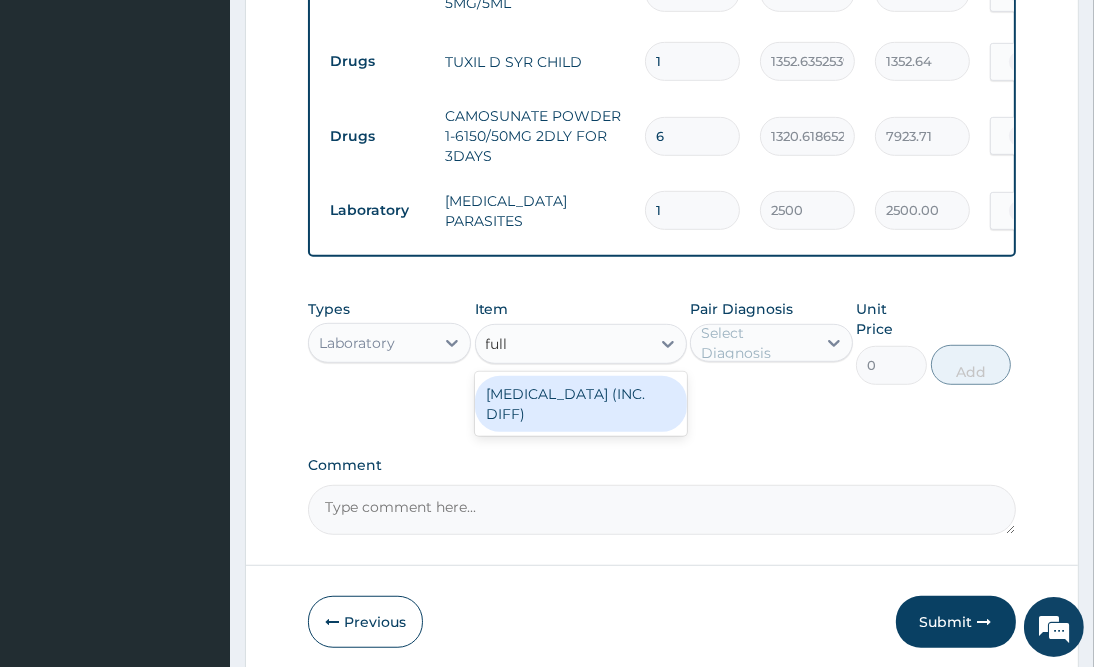 click on "[MEDICAL_DATA] (INC. DIFF)" at bounding box center [581, 404] 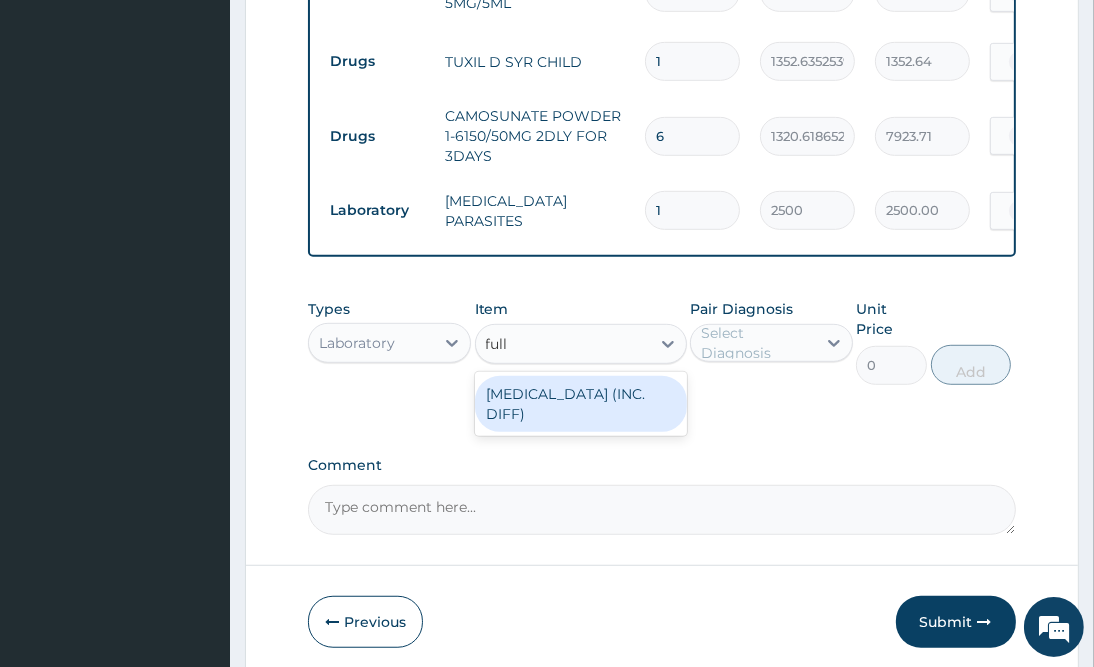 type 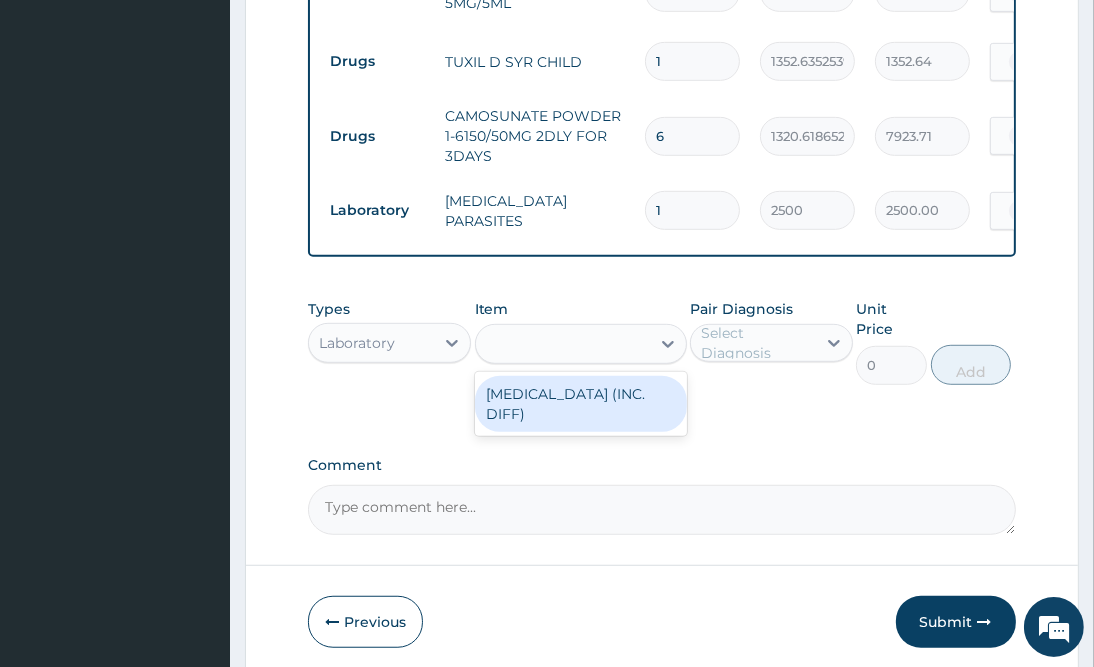 type on "4341.60009765625" 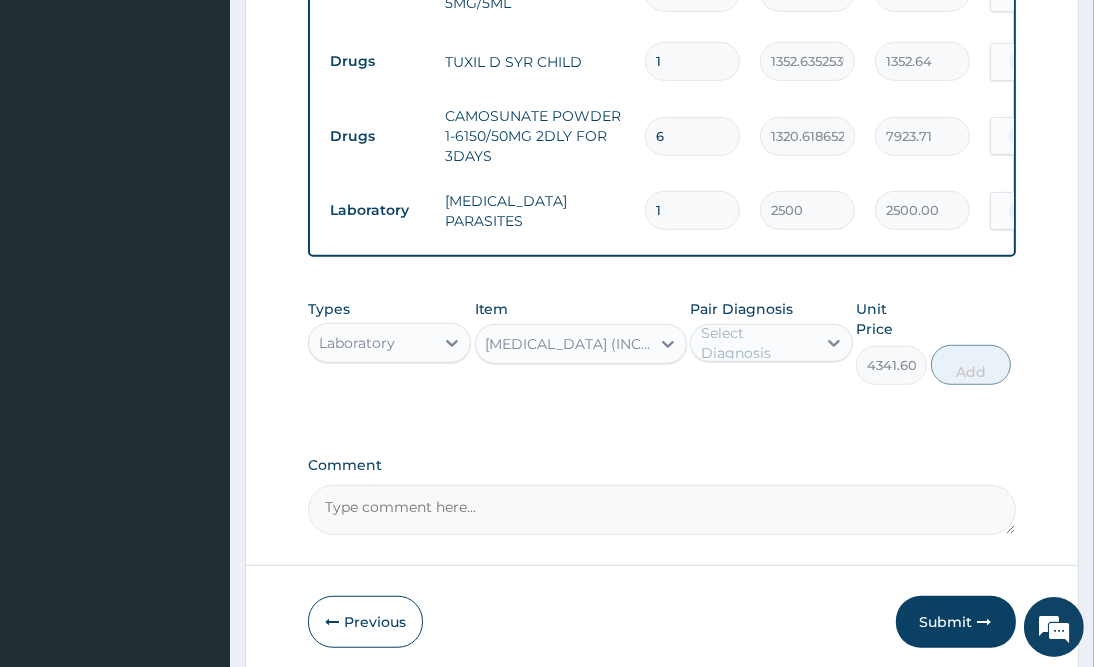click on "Select Diagnosis" at bounding box center [757, 343] 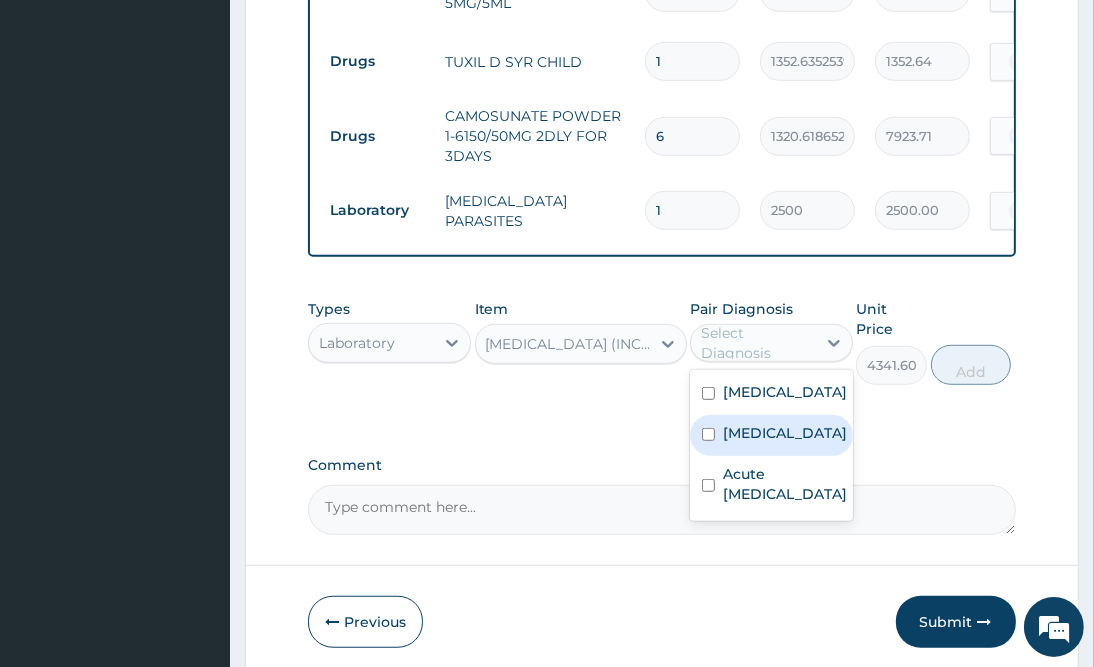 click on "[MEDICAL_DATA]" at bounding box center (771, 435) 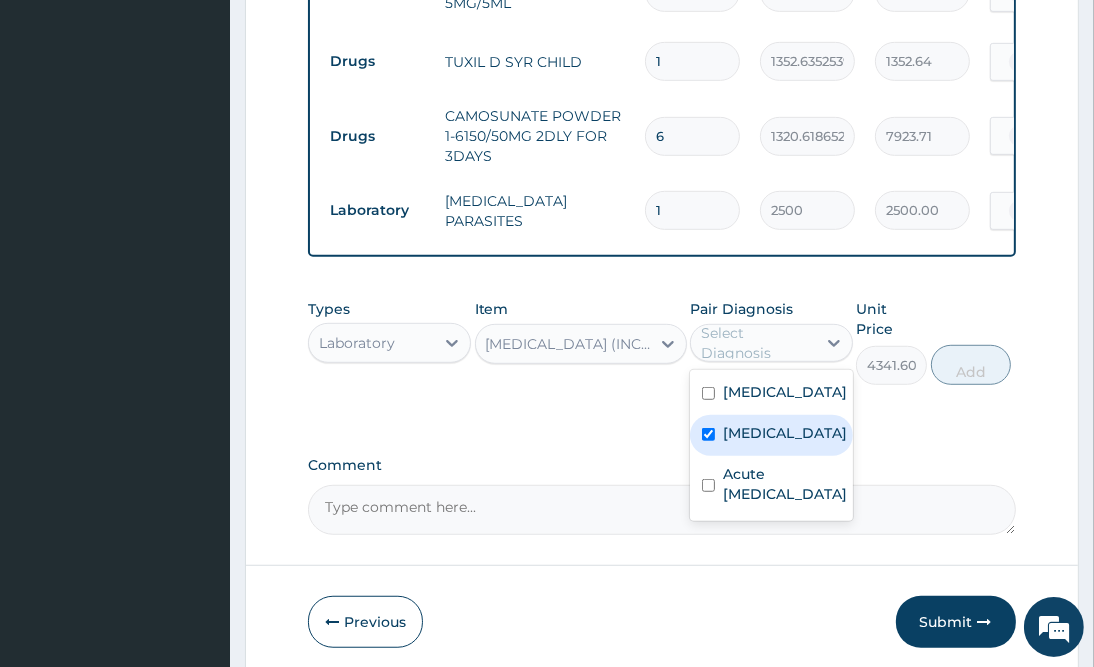 checkbox on "true" 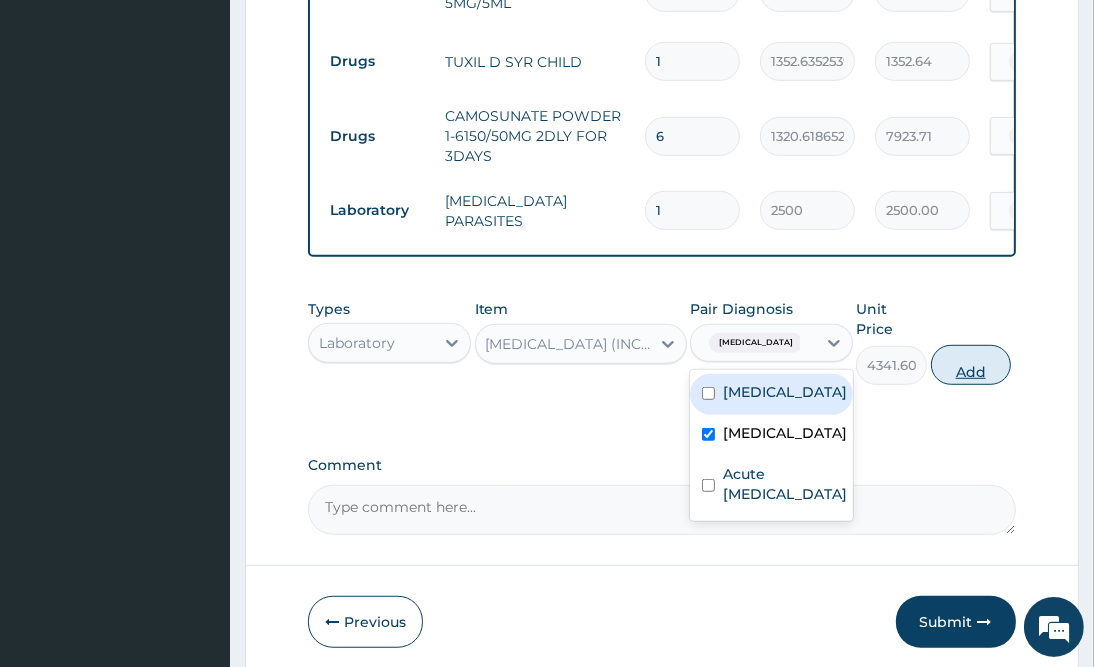 click on "Add" at bounding box center (971, 365) 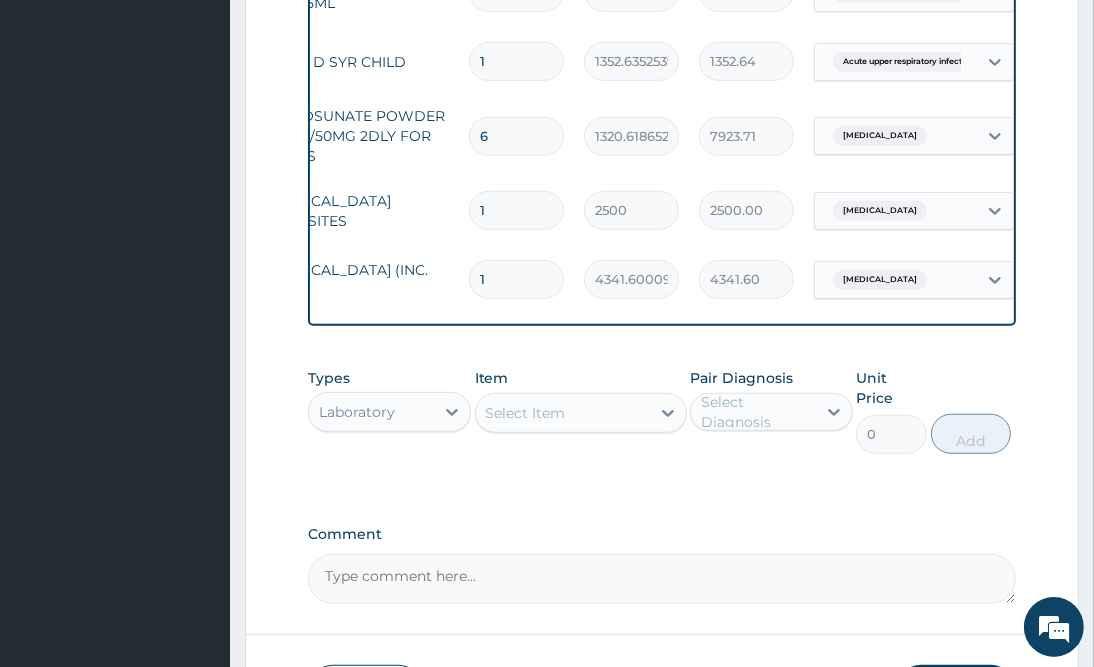 scroll, scrollTop: 0, scrollLeft: 0, axis: both 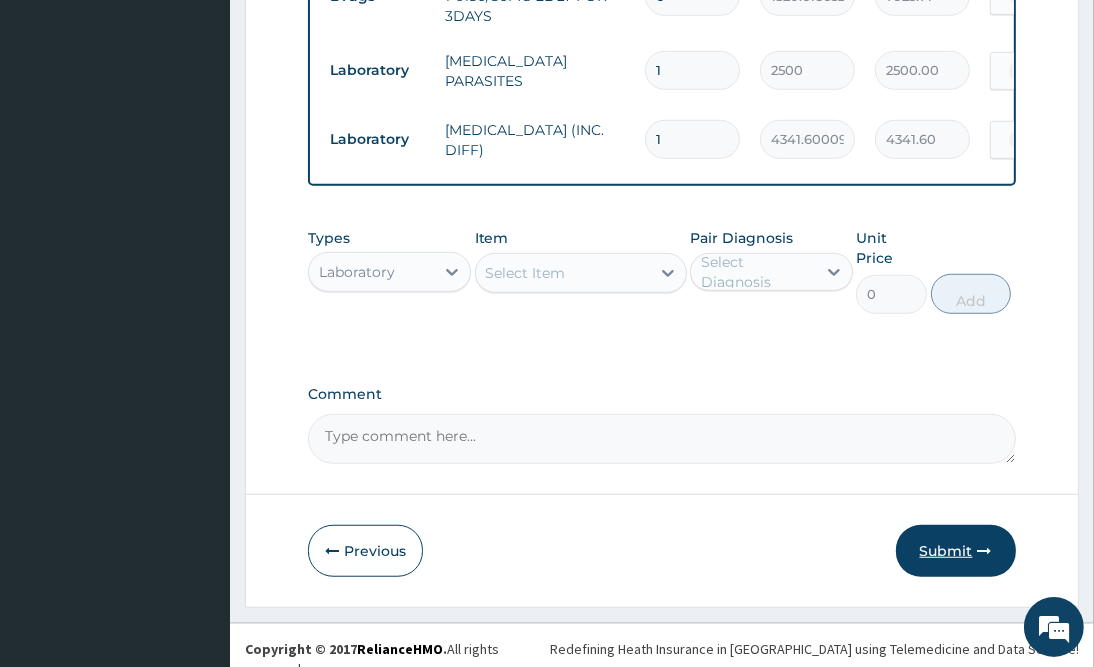 click on "Submit" at bounding box center [956, 551] 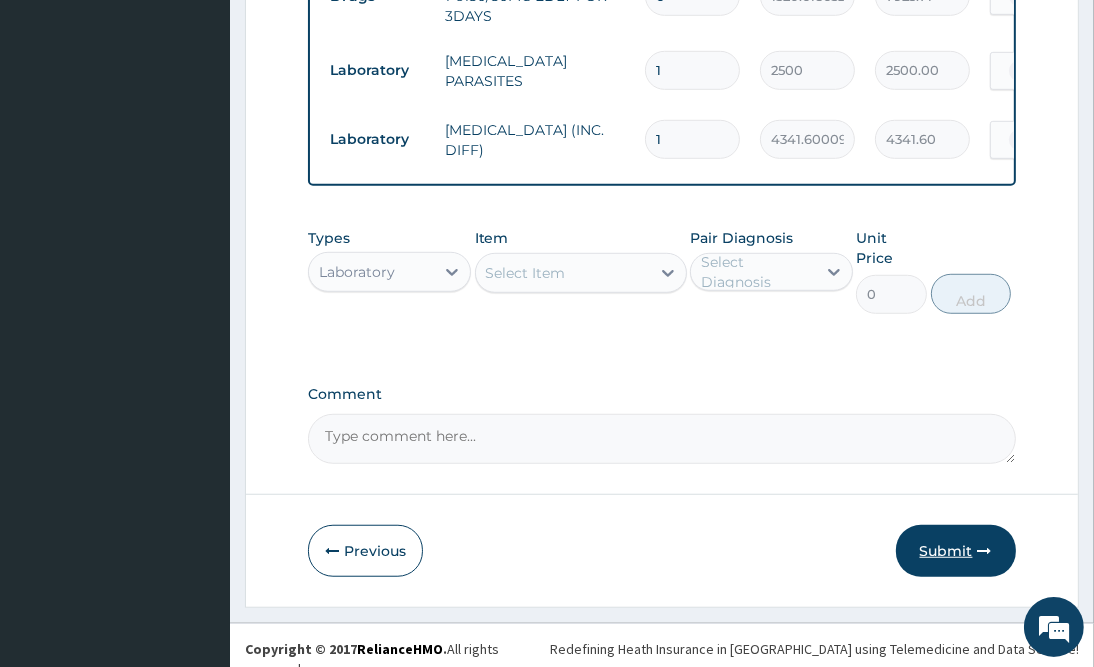 click on "Submit" at bounding box center (956, 551) 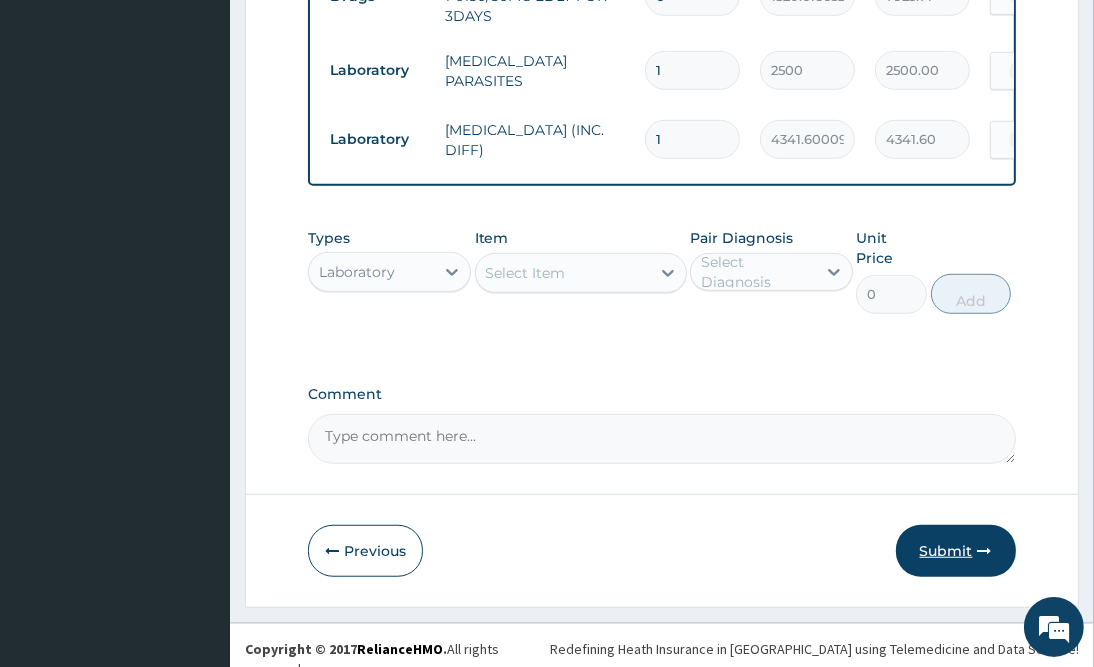 click on "Submit" at bounding box center [956, 551] 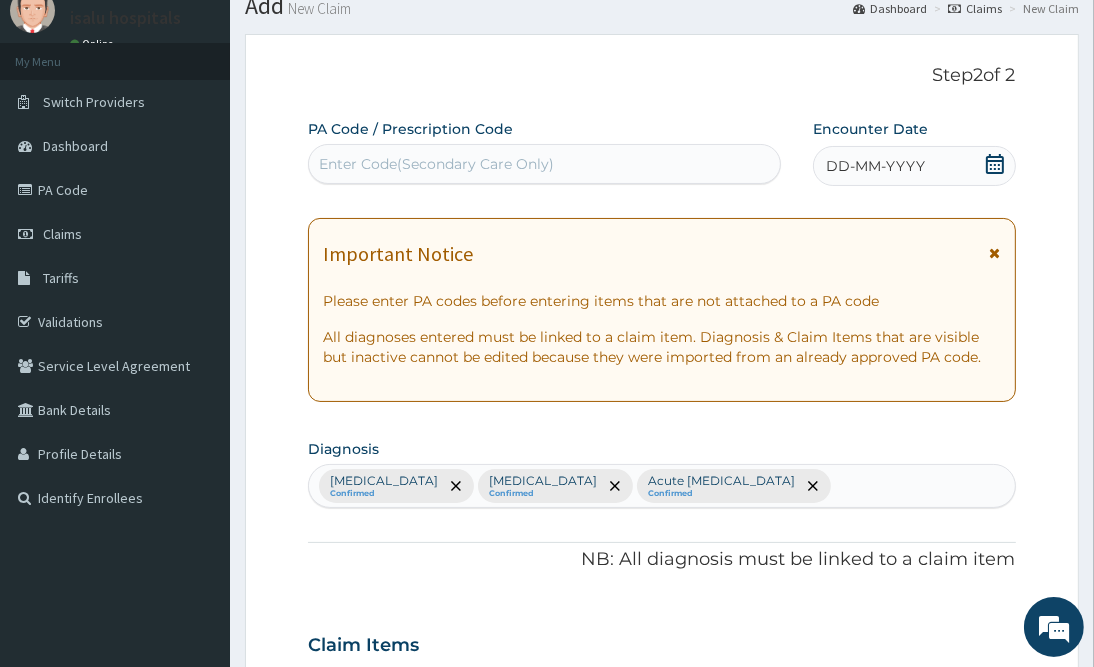 scroll, scrollTop: 0, scrollLeft: 0, axis: both 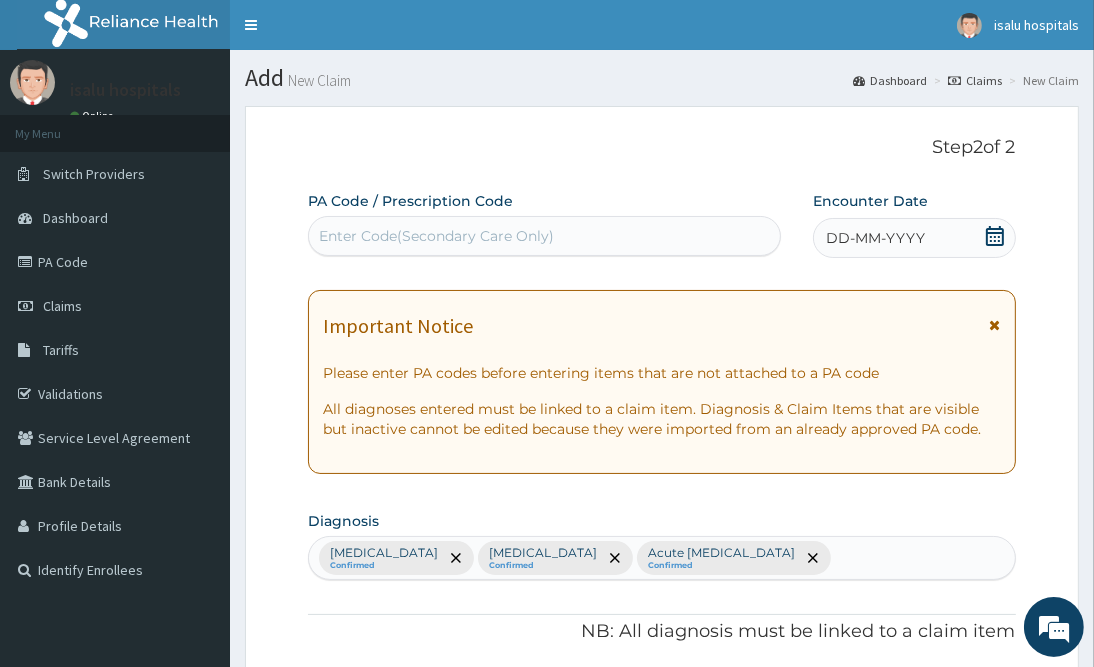 click 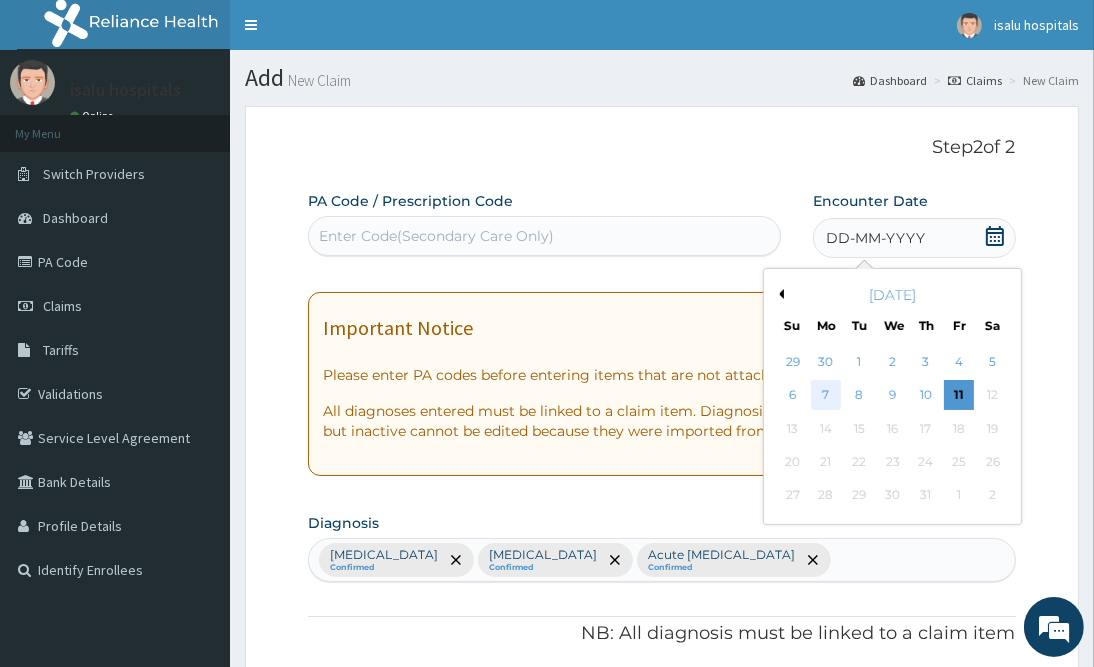 click on "7" at bounding box center (826, 396) 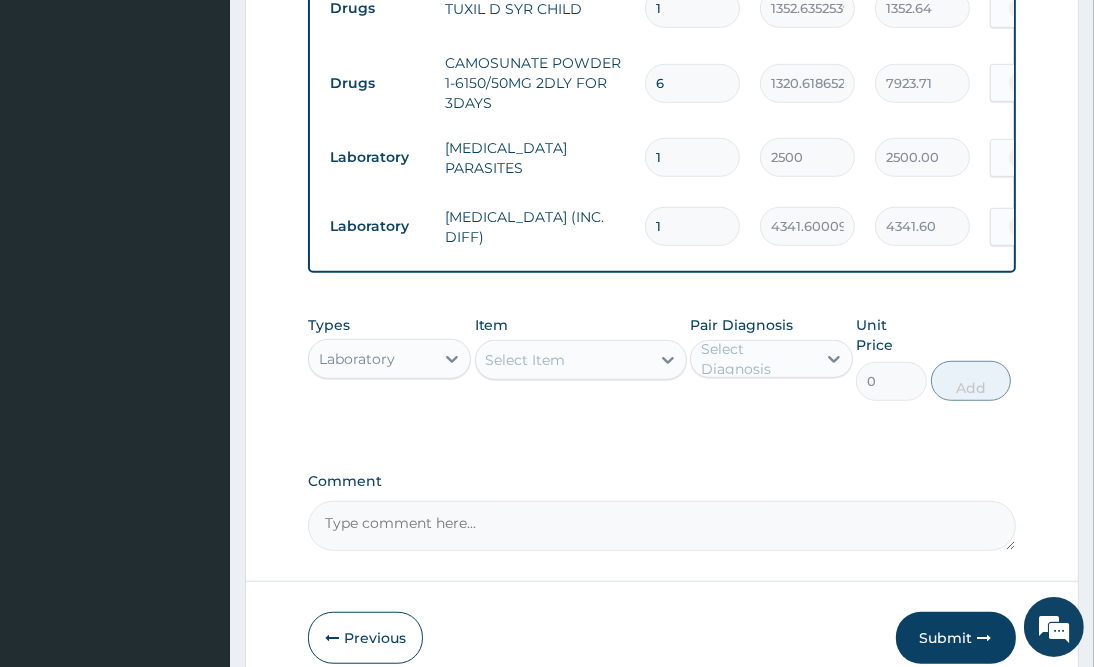 scroll, scrollTop: 1057, scrollLeft: 0, axis: vertical 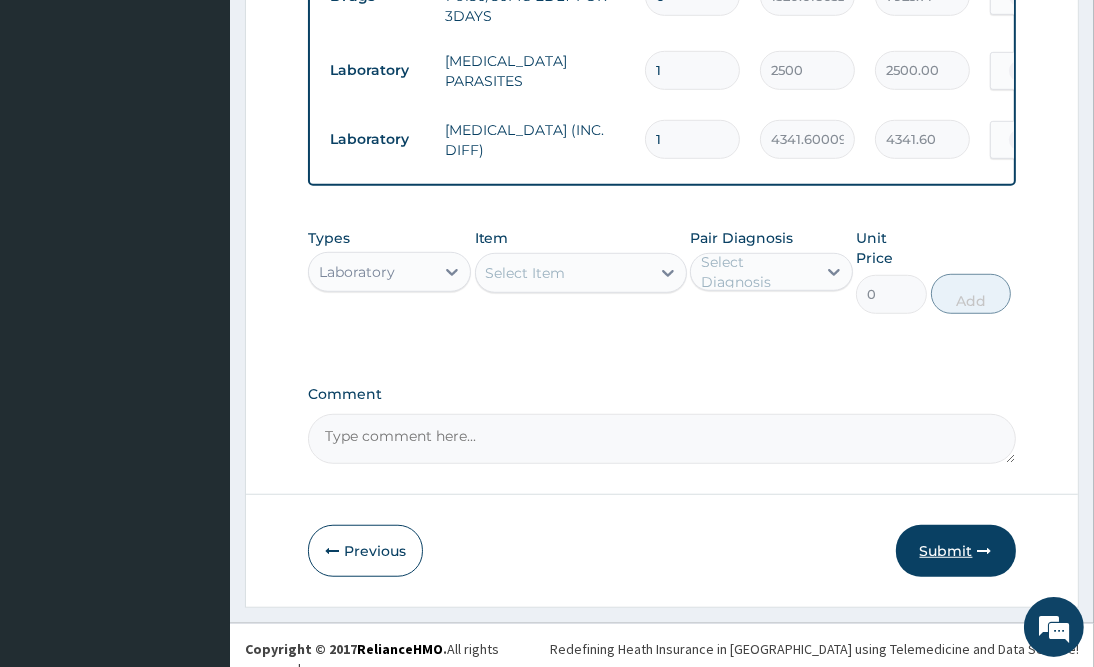 click on "Submit" at bounding box center [956, 551] 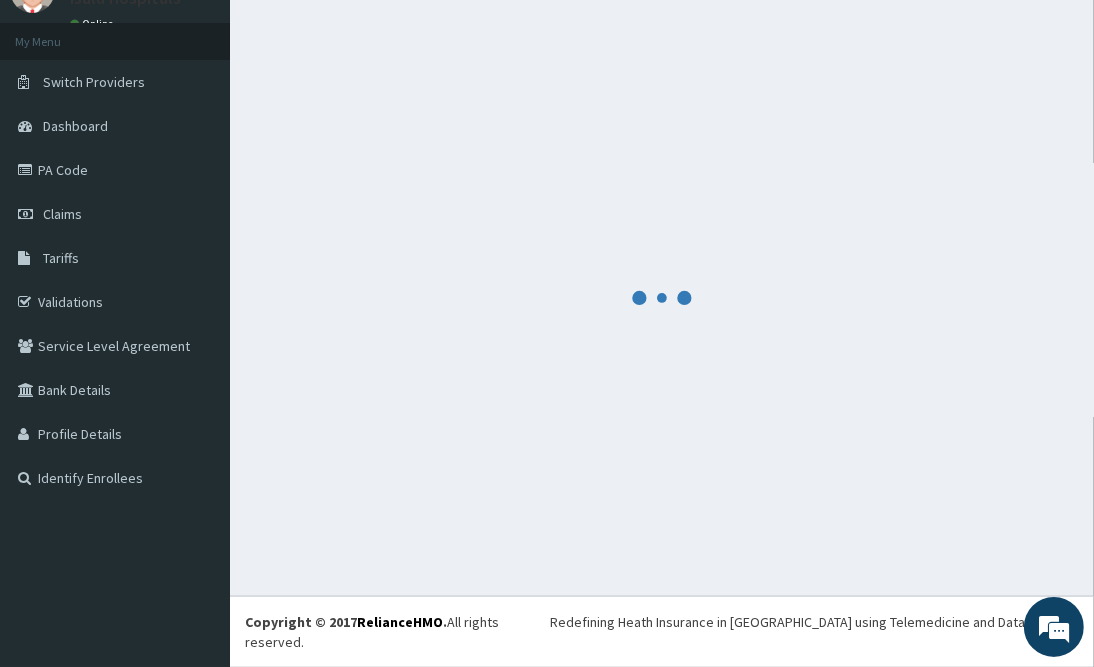 scroll, scrollTop: 71, scrollLeft: 0, axis: vertical 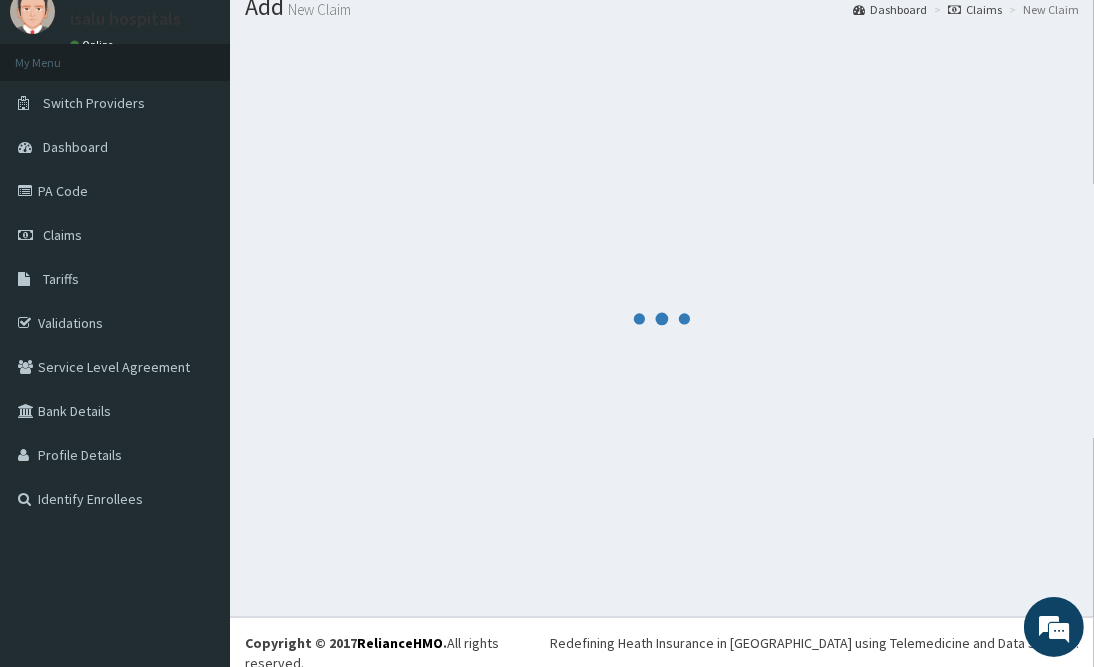 click at bounding box center (662, 318) 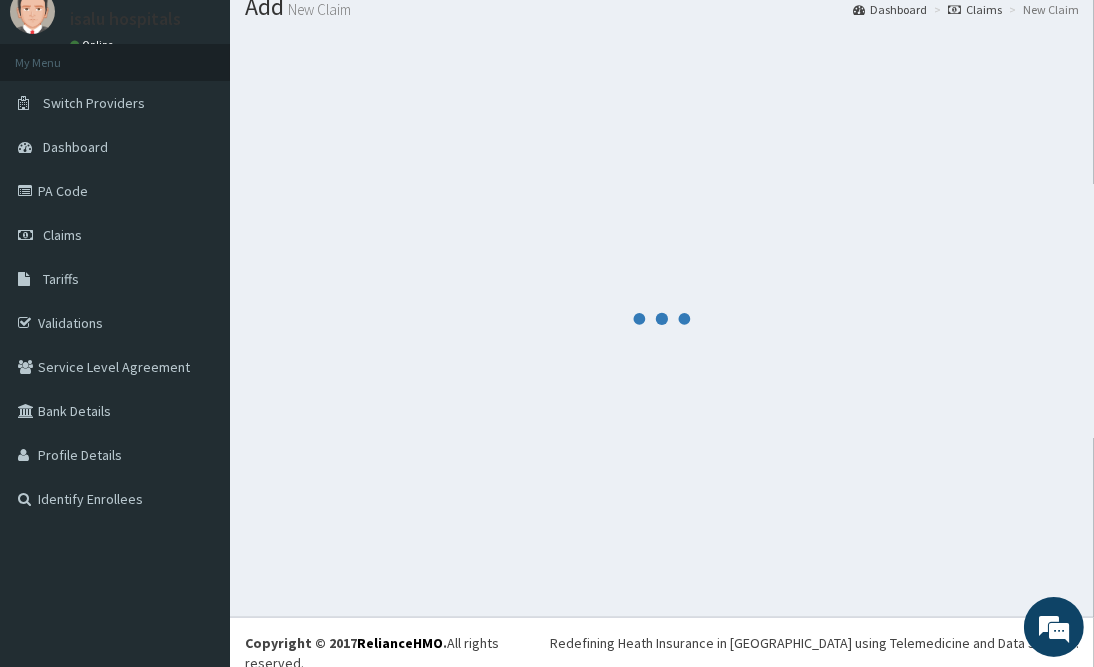 scroll, scrollTop: 1057, scrollLeft: 0, axis: vertical 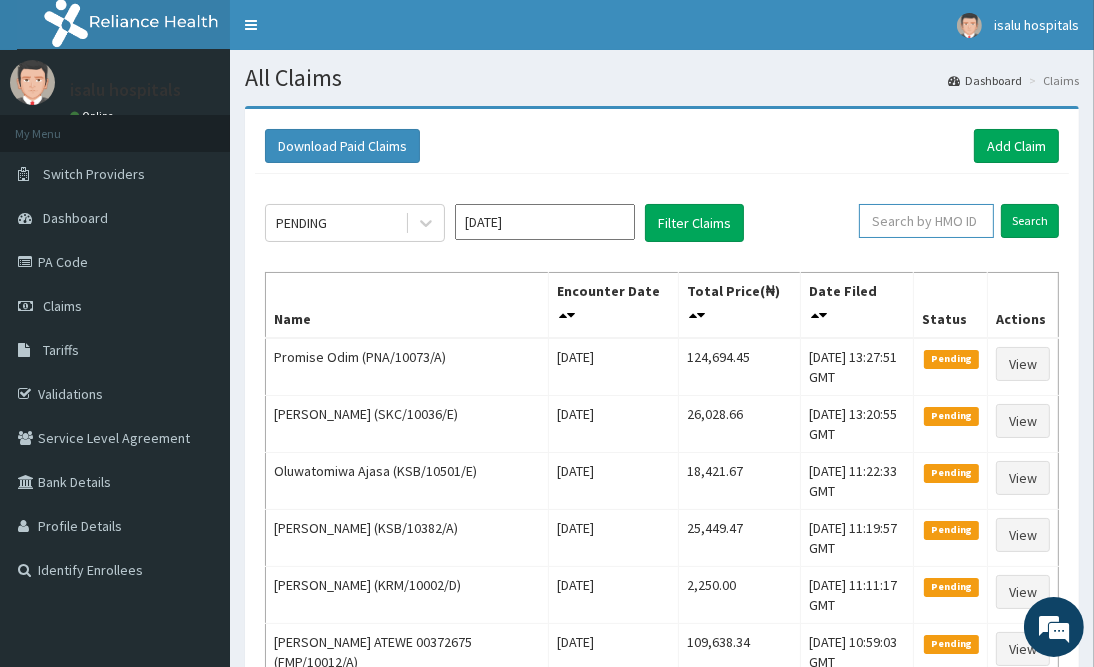 click at bounding box center (926, 221) 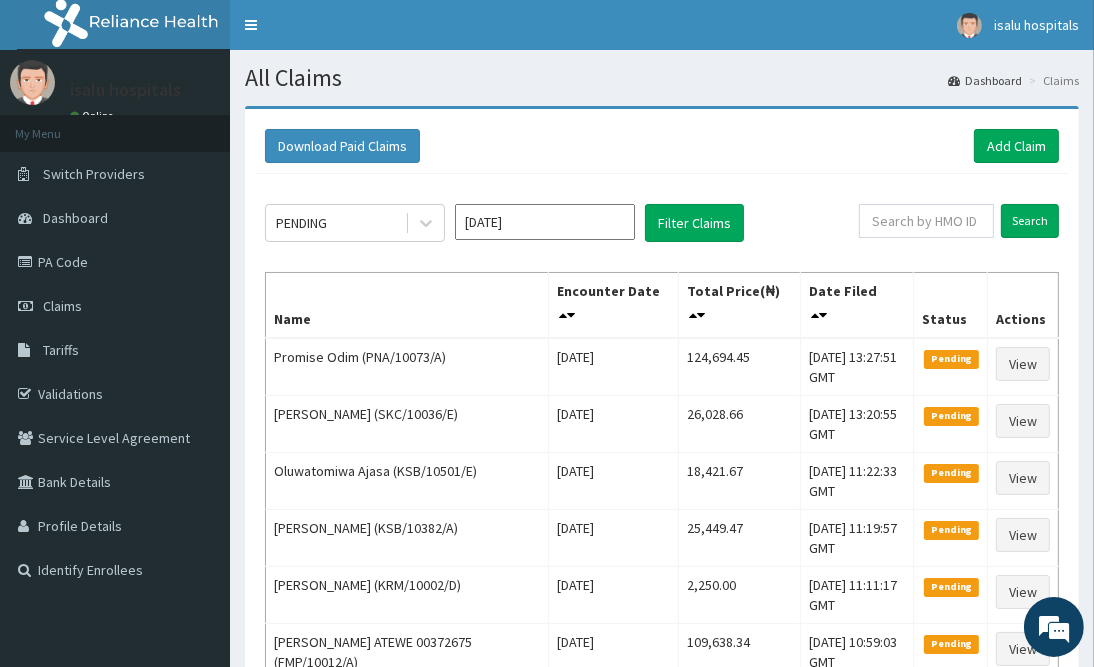 click on "PENDING Jul 2025 Filter Claims Search Name Encounter Date Total Price(₦) Date Filed Status Actions Promise Odim (PNA/10073/A) Mon Jul 07 2025 124,694.45 Fri, 11 Jul 2025 13:27:51 GMT Pending View CHRISTIANAH OMOLOLA OGUNNUBI (SKC/10036/E) Tue Jul 08 2025 26,028.66 Fri, 11 Jul 2025 13:20:55 GMT Pending View Oluwatomiwa Ajasa (KSB/10501/E) Mon Jul 07 2025 18,421.67 Fri, 11 Jul 2025 11:22:33 GMT Pending View Opeyemi Ojo (KSB/10382/A) Tue Jul 08 2025 25,449.47 Fri, 11 Jul 2025 11:19:57 GMT Pending View Ifeanyi Agunabor (KRM/10002/D) Tue Jul 08 2025 2,250.00 Fri, 11 Jul 2025 11:11:17 GMT Pending View MELVINA ATEWE 00372675 (FMP/10012/A) Tue Jul 08 2025 109,638.34 Fri, 11 Jul 2025 10:59:03 GMT Pending View Kingsley Nwaokoro 372654 (FMP/10008/A) Tue Jul 08 2025 39,006.00 Fri, 11 Jul 2025 10:39:20 GMT Pending View Olamilekan Egbeyemi (FMP/10040/D) Mon Jul 07 2025 30,825.70 Fri, 11 Jul 2025 10:37:35 GMT Pending View Racheal Egbeyemi (FMP/10040/B) Mon Jul 07 2025 21,731.54 Fri, 11 Jul 2025 10:26:29 GMT Pending View 1" 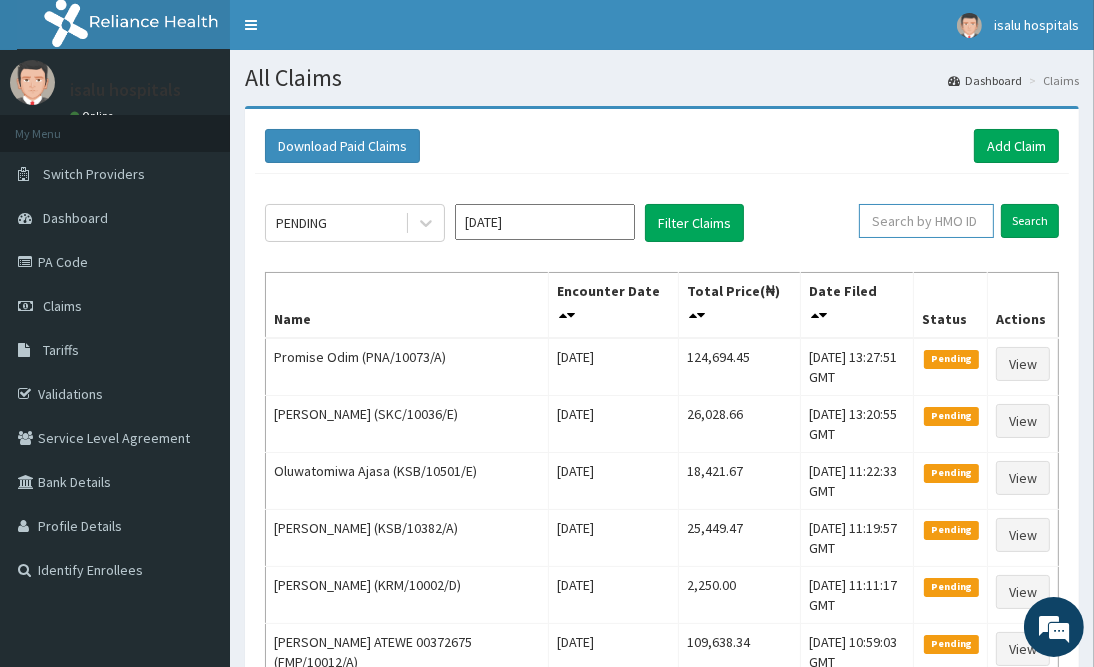 click at bounding box center [926, 221] 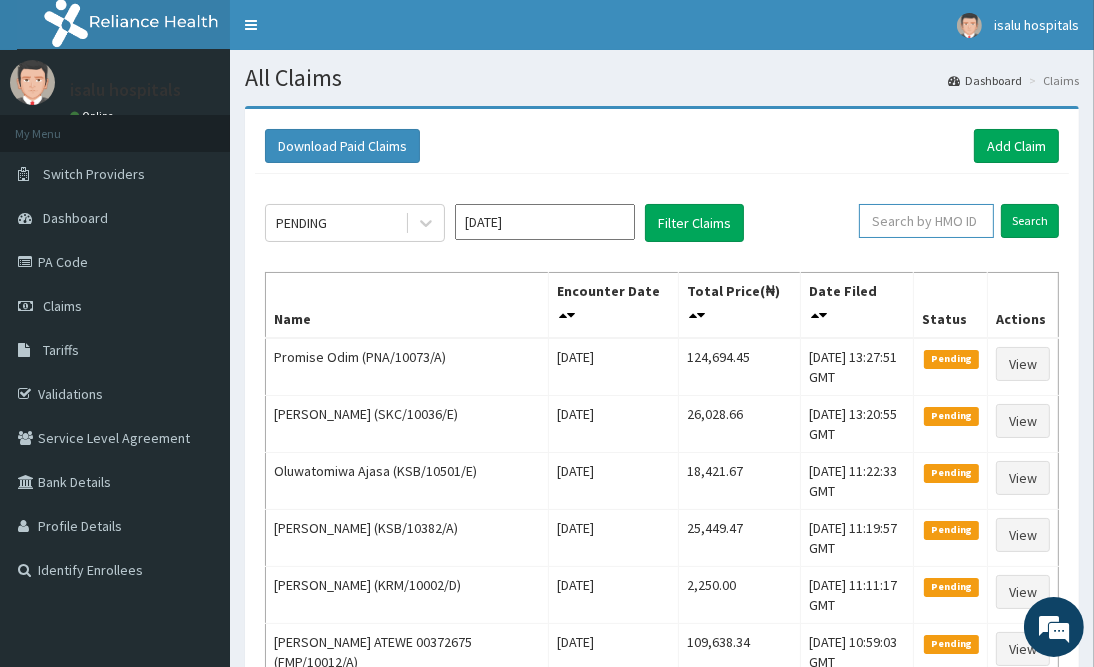 paste on "PNA/10074/A" 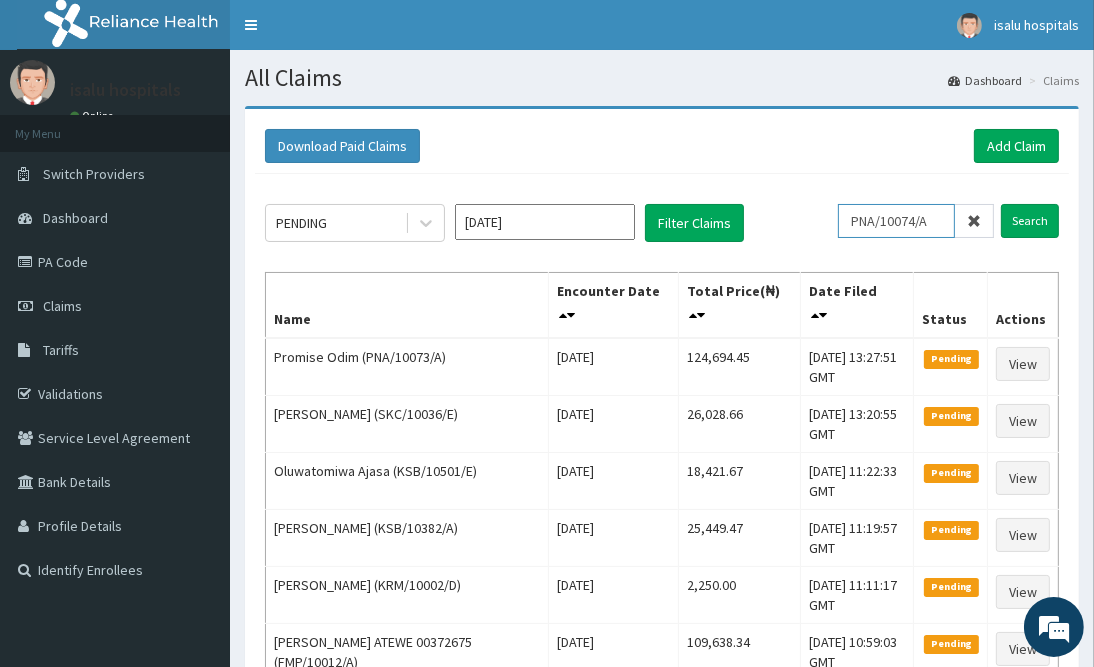 click on "PNA/10074/A" at bounding box center [896, 221] 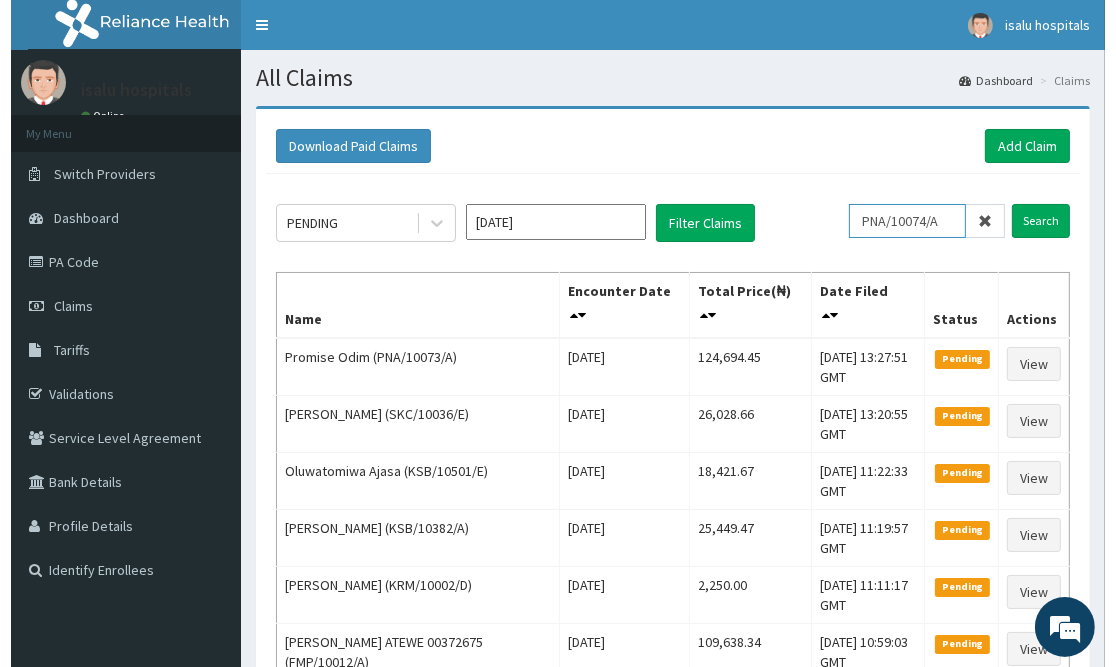 scroll, scrollTop: 0, scrollLeft: 0, axis: both 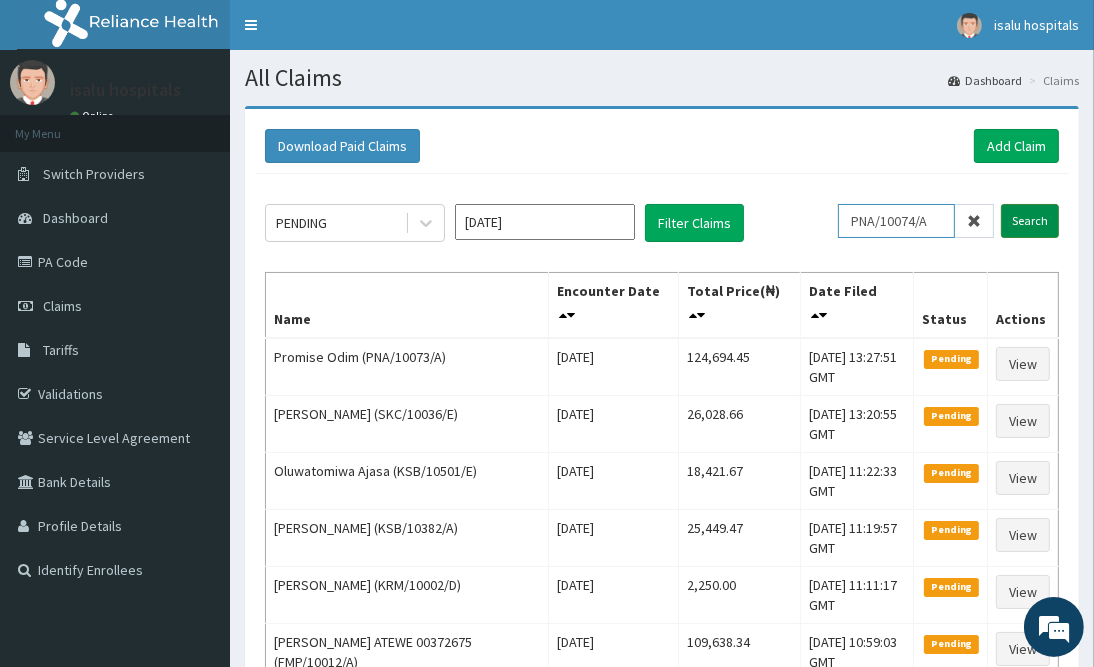 type on "PNA/10074/A" 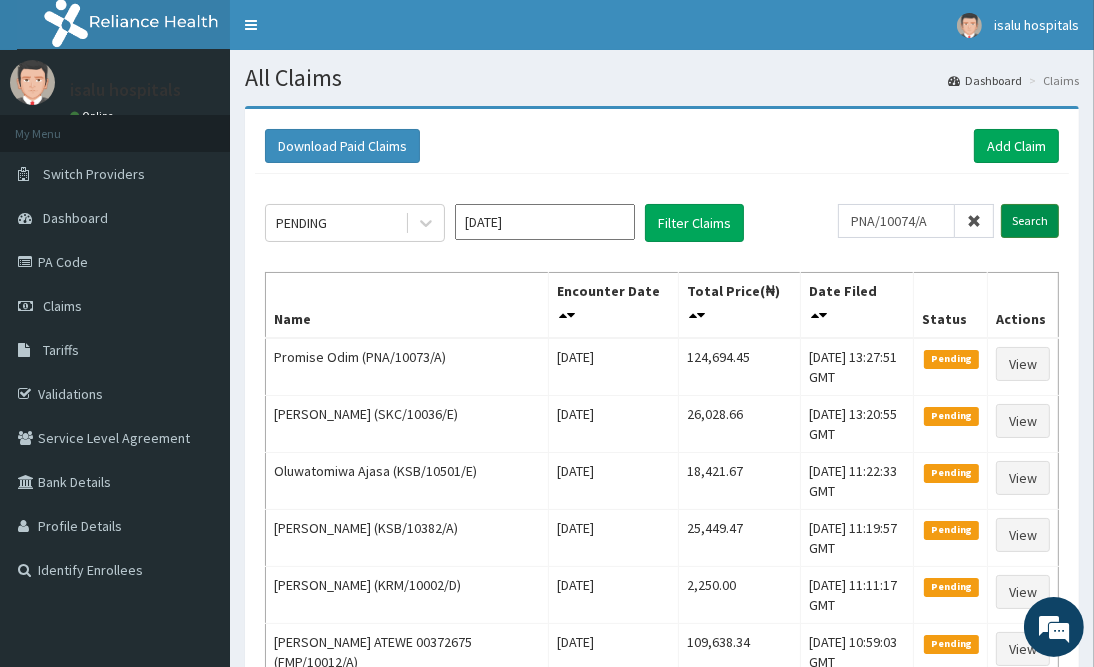 click on "Search" at bounding box center (1030, 221) 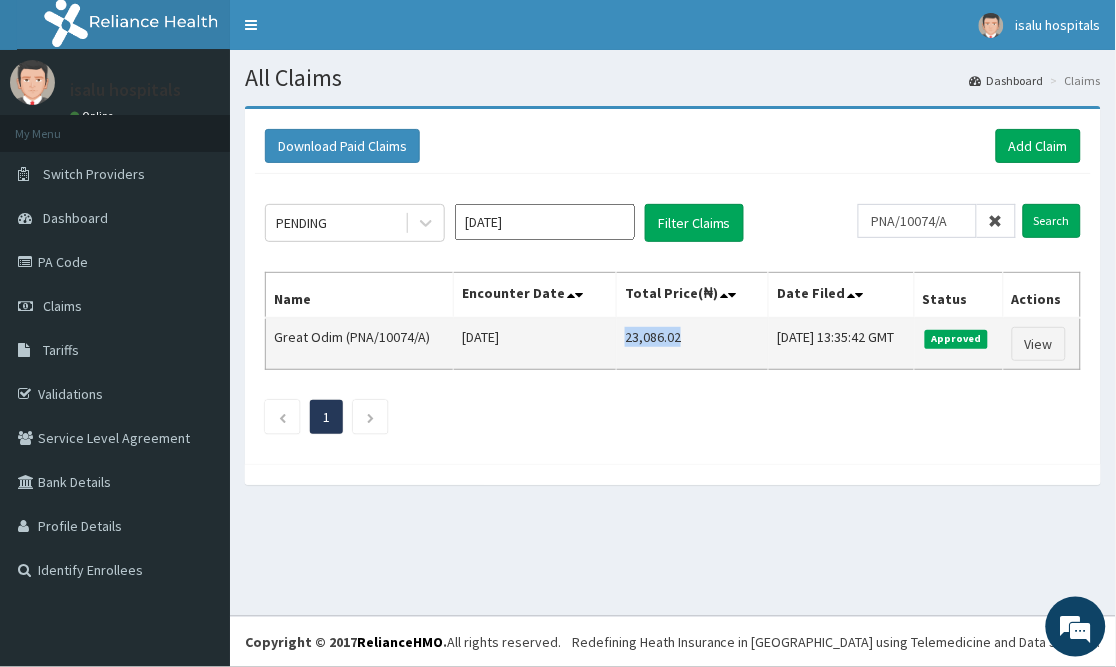 drag, startPoint x: 597, startPoint y: 338, endPoint x: 682, endPoint y: 346, distance: 85.37564 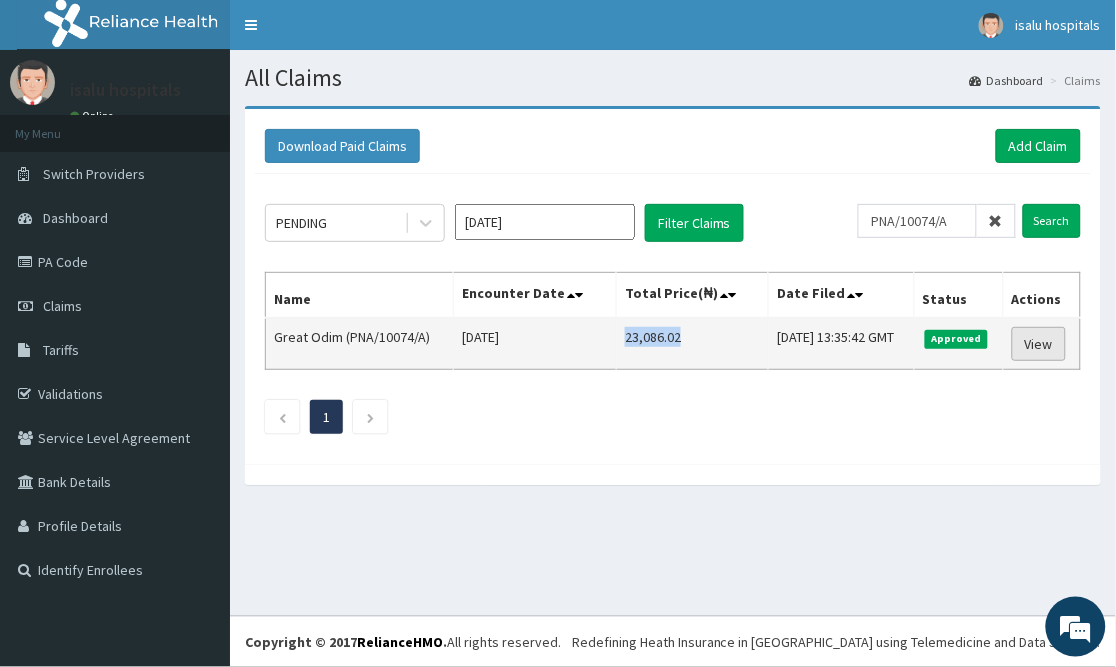 click on "View" at bounding box center (1039, 344) 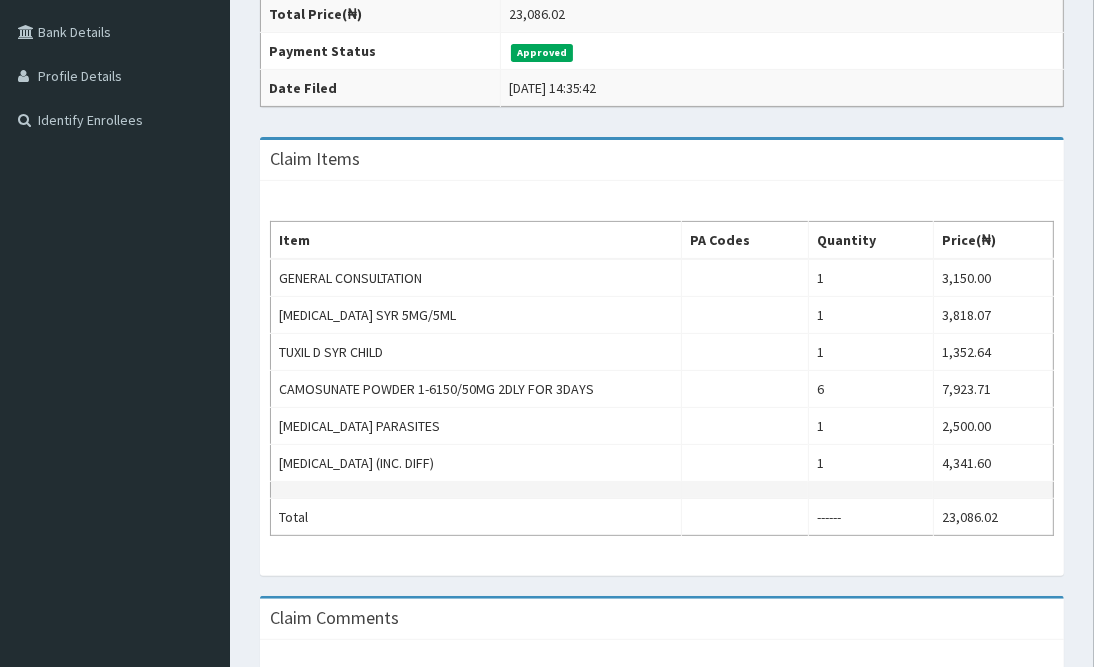 scroll, scrollTop: 0, scrollLeft: 0, axis: both 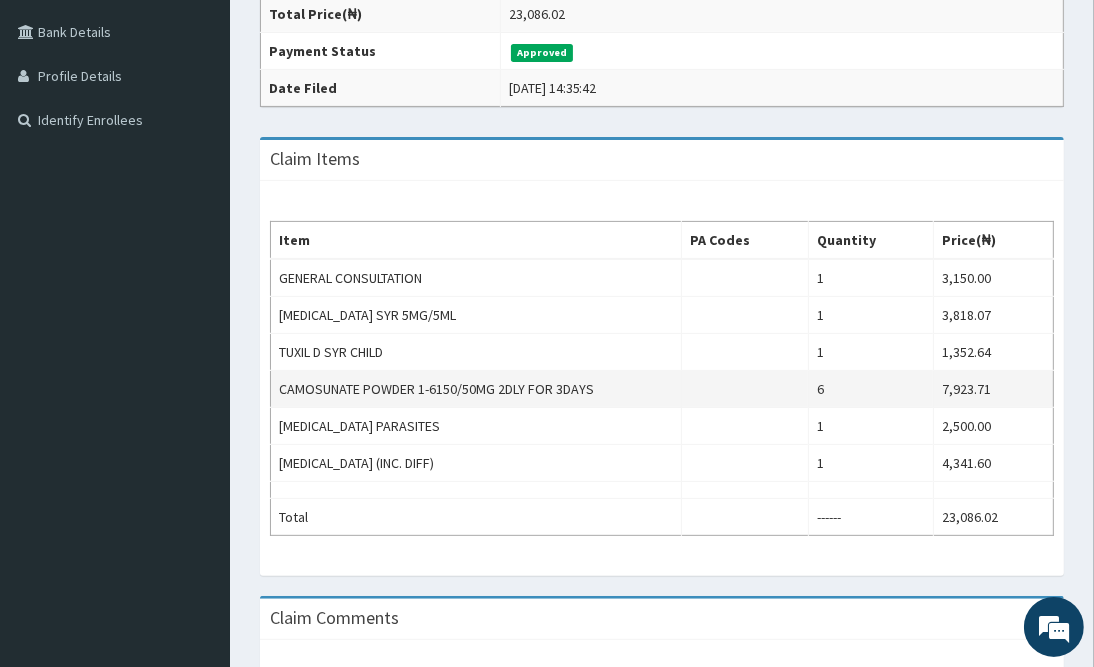 click on "6" at bounding box center (870, 389) 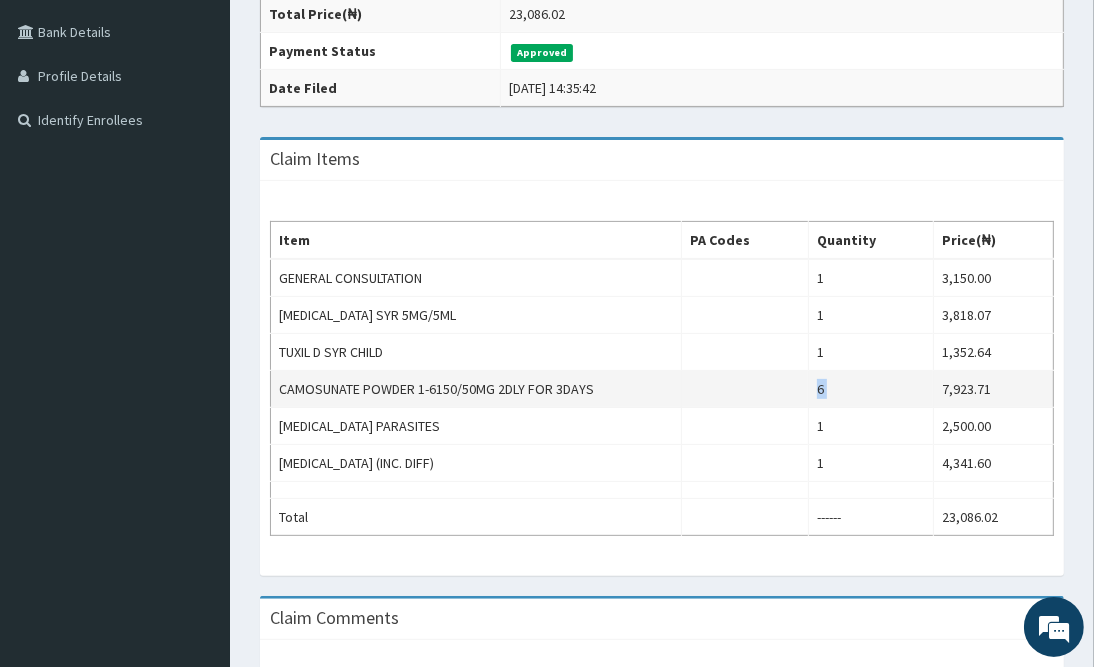 click on "6" at bounding box center (870, 389) 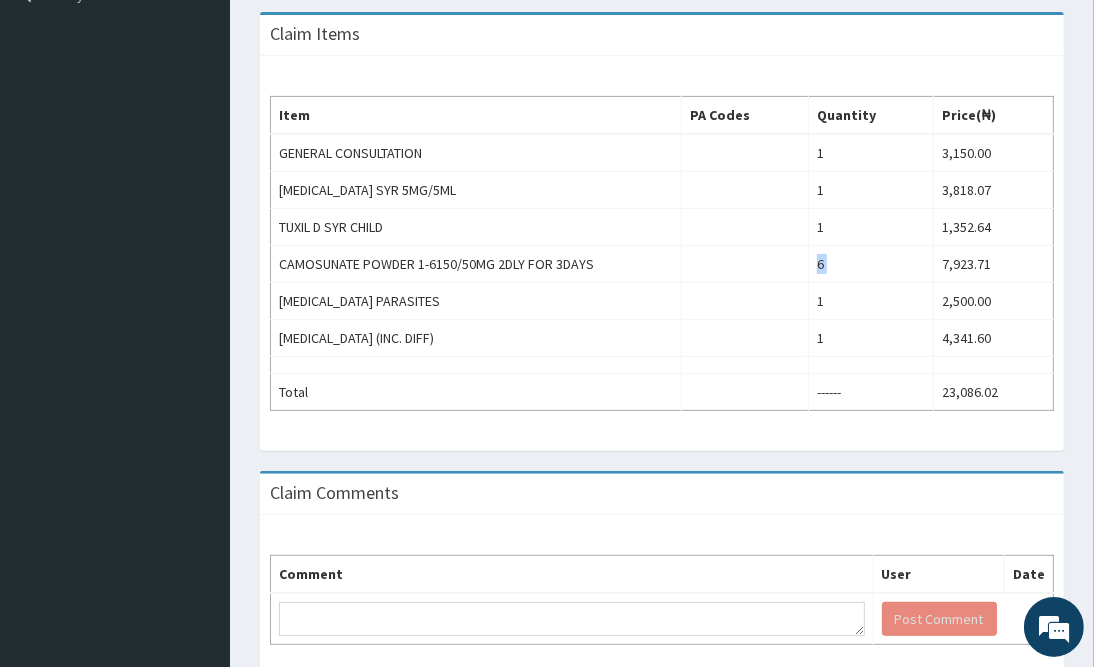 scroll, scrollTop: 658, scrollLeft: 0, axis: vertical 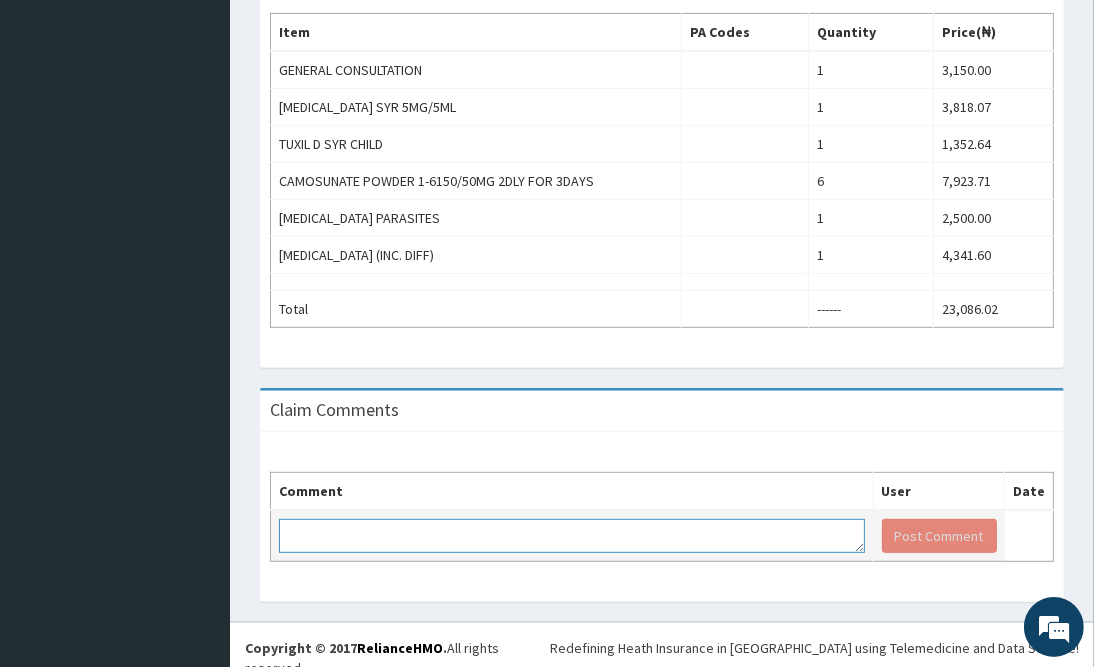 click at bounding box center (572, 536) 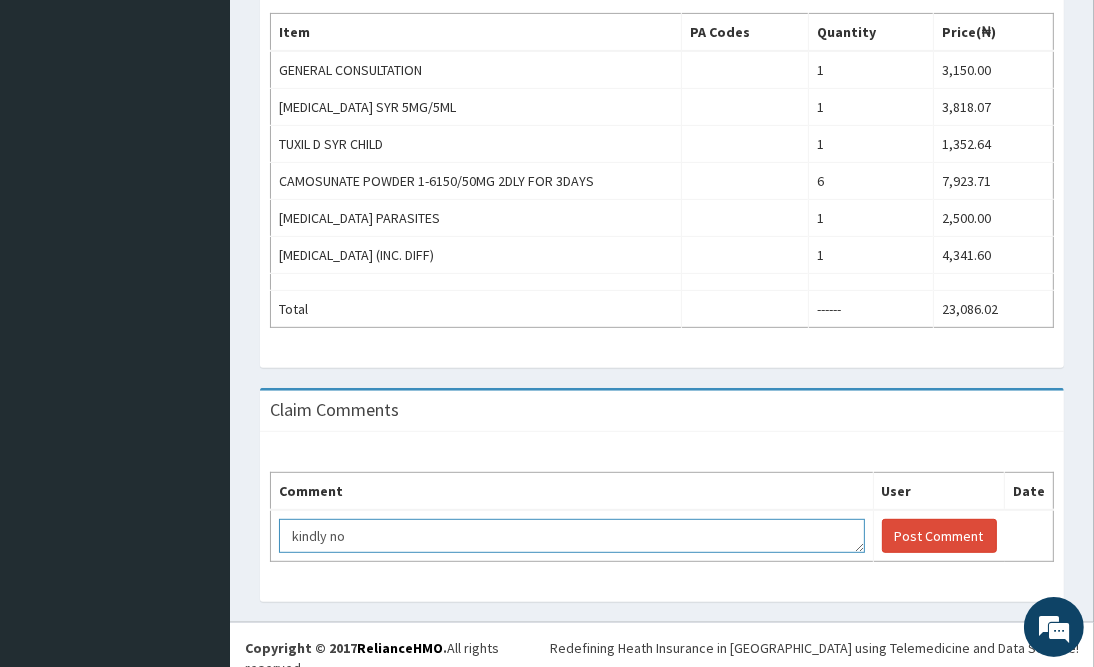 scroll, scrollTop: 0, scrollLeft: 0, axis: both 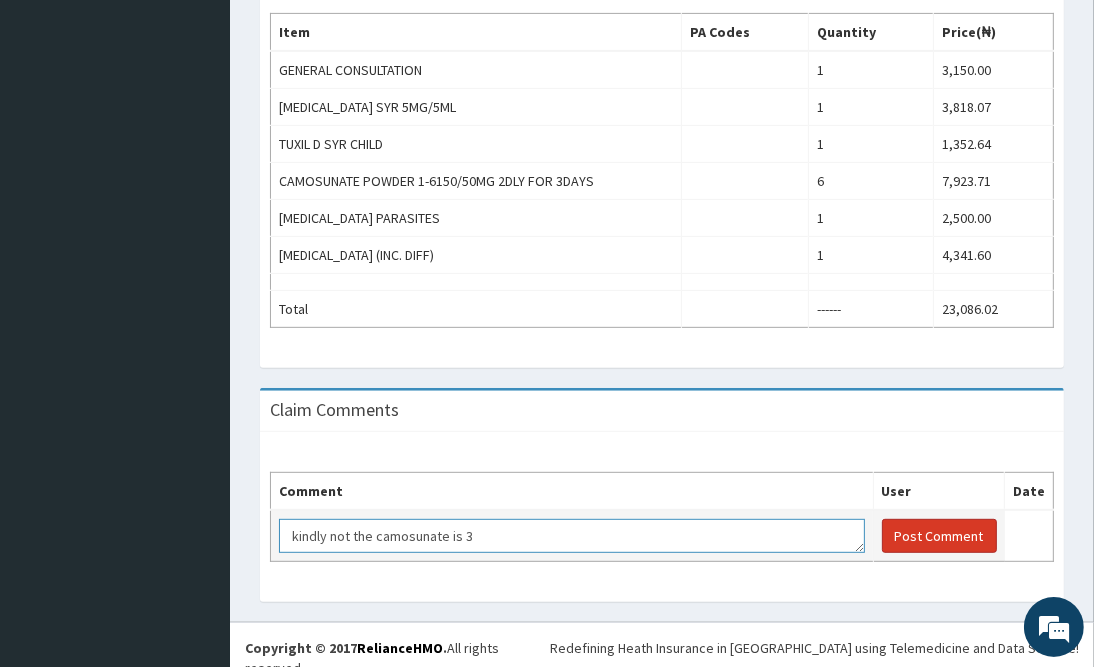 type on "kindly not the camosunate is 3" 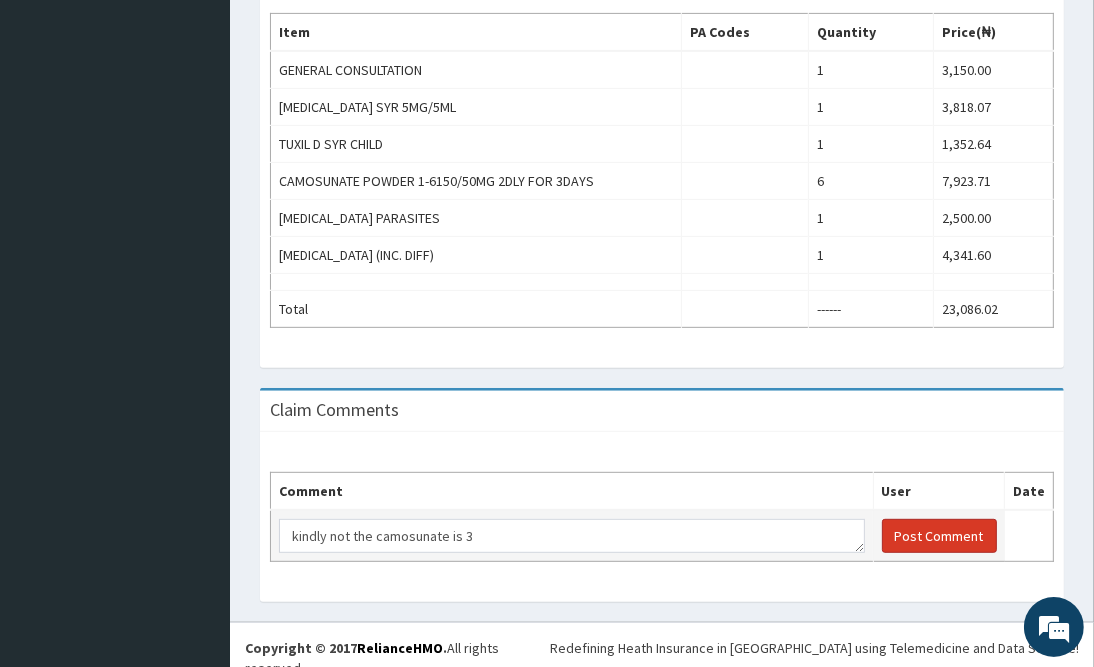 click on "Post Comment" at bounding box center (939, 536) 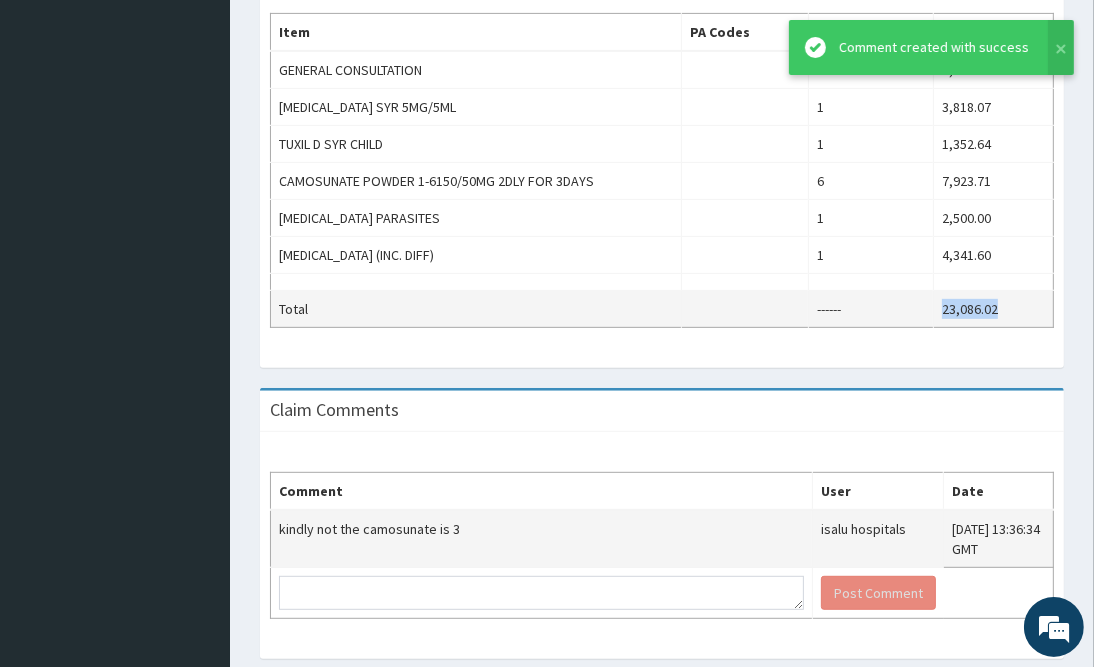 drag, startPoint x: 933, startPoint y: 306, endPoint x: 1037, endPoint y: 303, distance: 104.04326 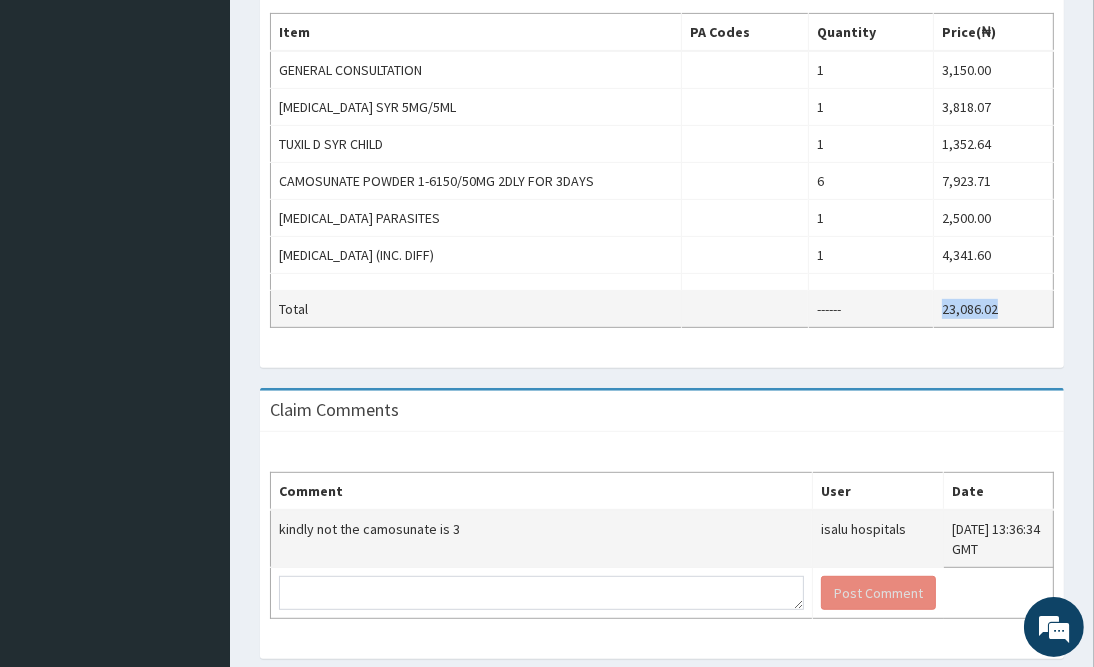 copy on "23,086.02" 